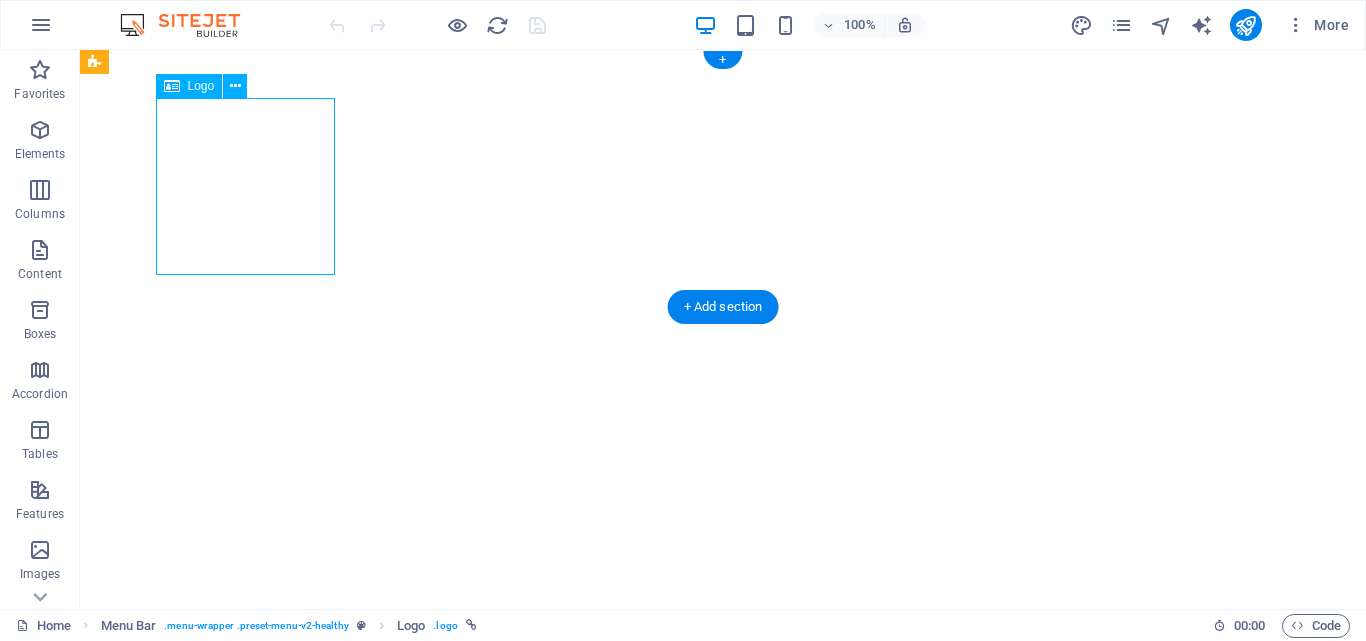 scroll, scrollTop: 0, scrollLeft: 0, axis: both 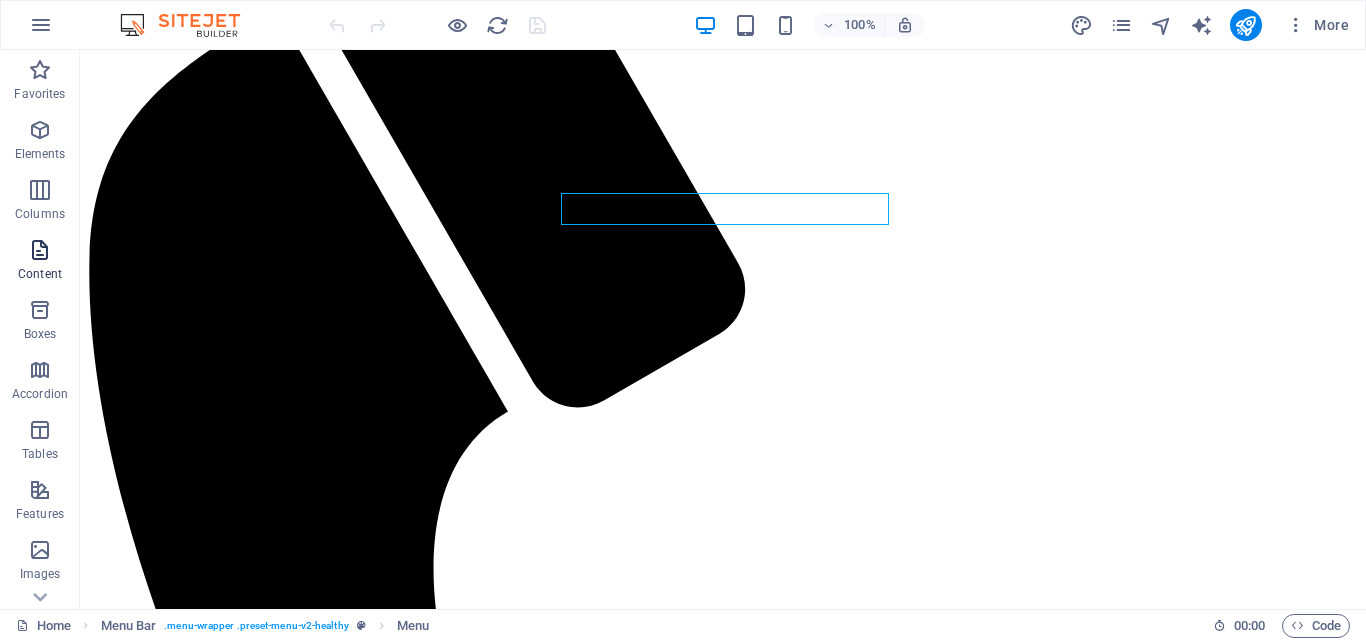 click on "Content" at bounding box center [40, 262] 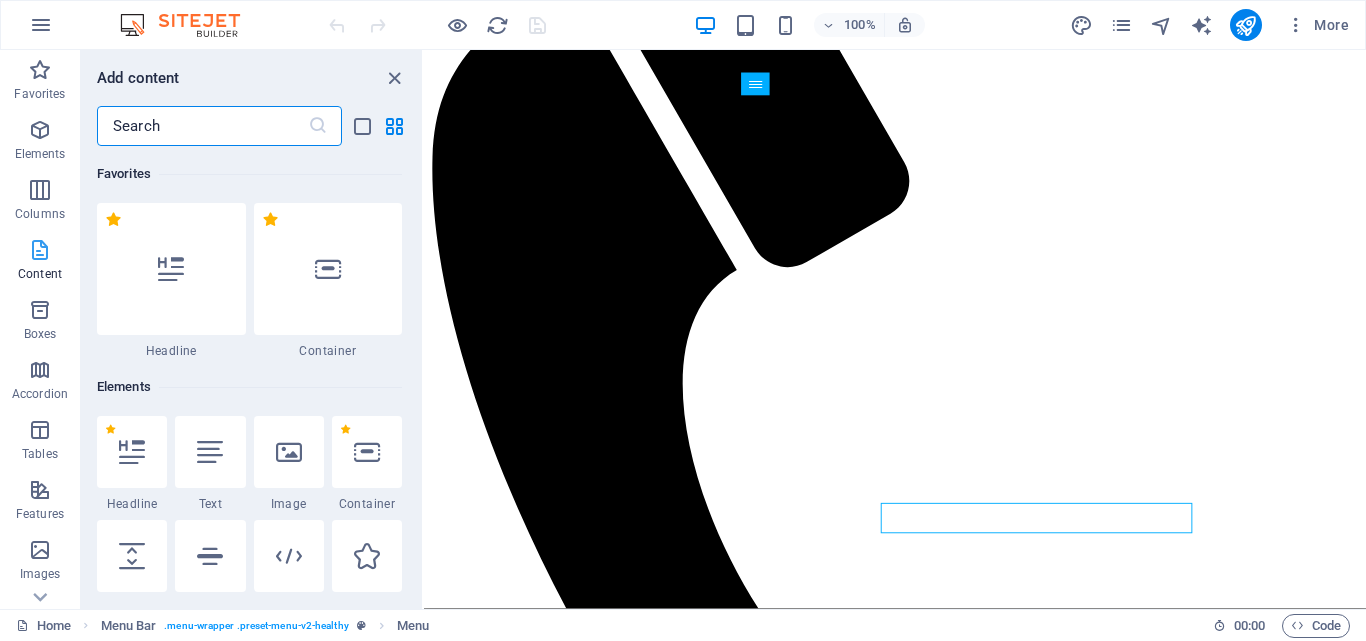 scroll, scrollTop: 394, scrollLeft: 0, axis: vertical 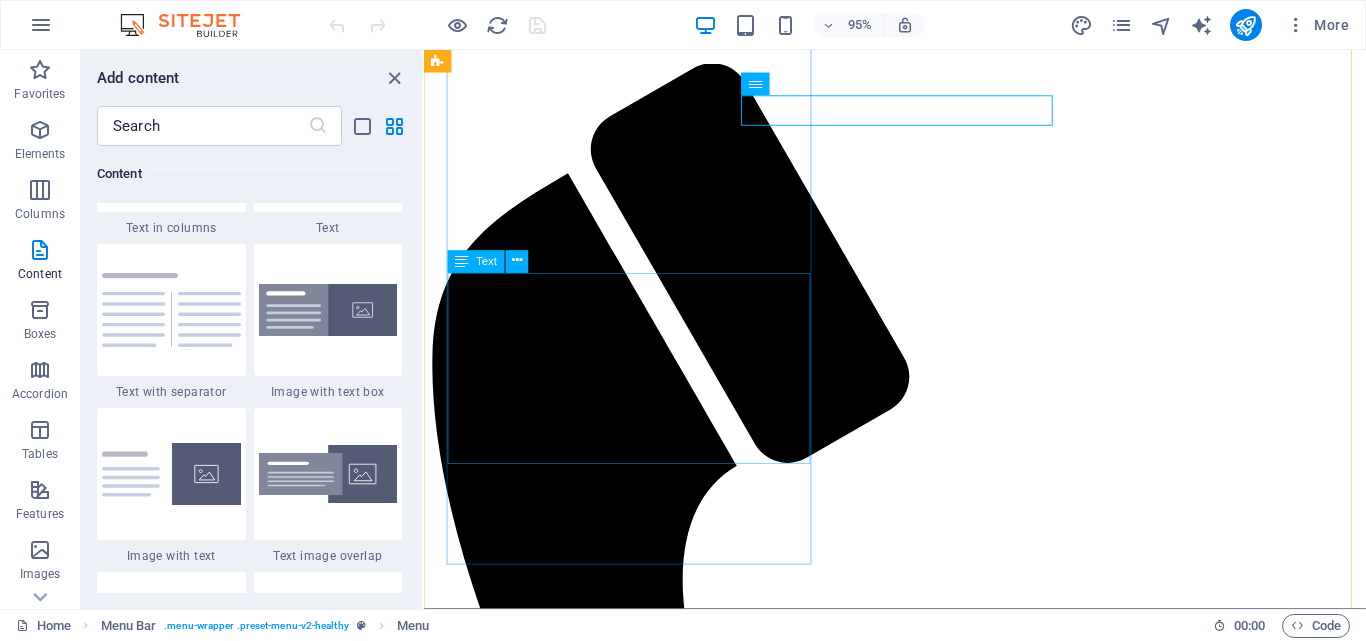 click on "Lorem ipsum dolor sit amet consectetur. Bibendum adipiscing morbi orci nibh eget posuere arcu volutpat nulla. Tortor cras suscipit augue sodales risus auctor. Fusce nunc vitae non dui ornare tellus nibh purus lectus. Pulvinar pellentesque nam vel nec eget ligula vel bibendum eget." at bounding box center [920, 1547] 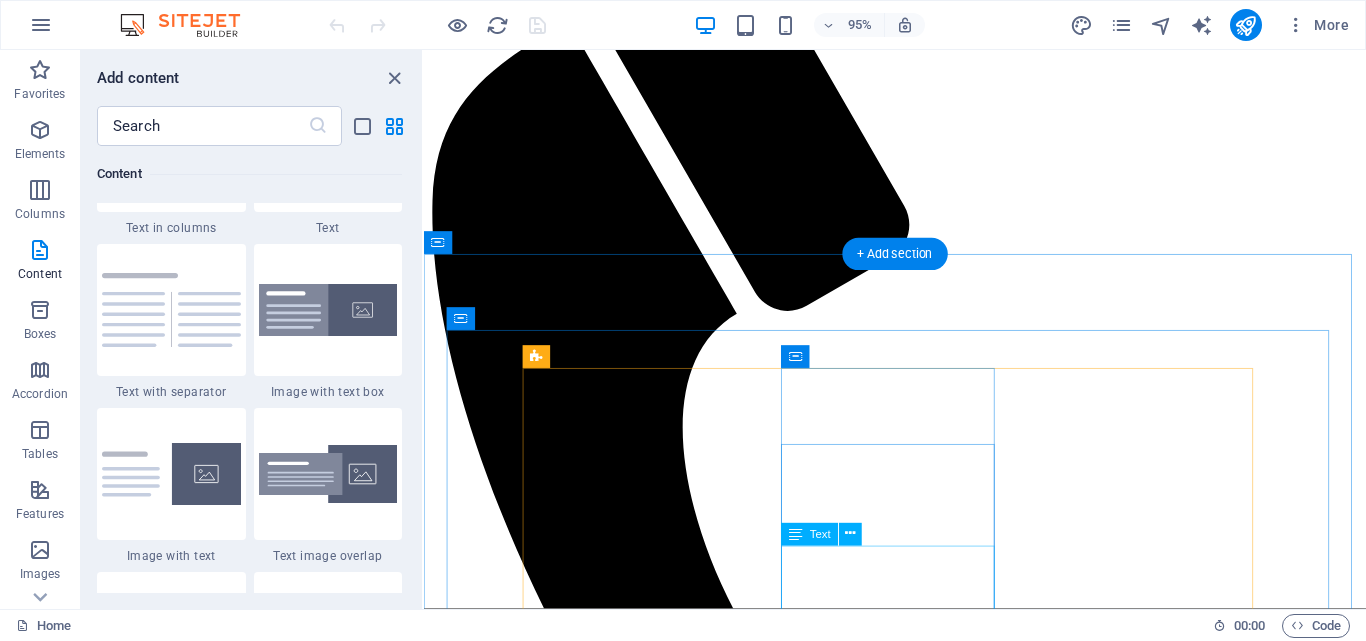 scroll, scrollTop: 670, scrollLeft: 0, axis: vertical 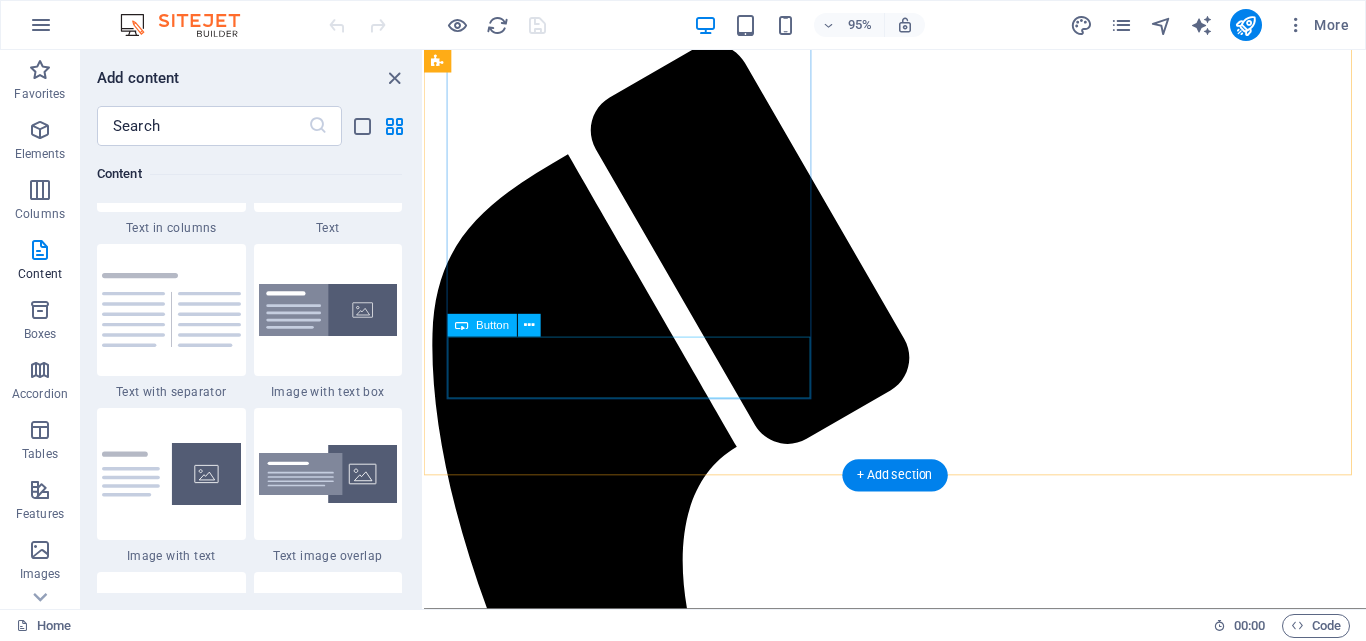 click on "GET STARTED" at bounding box center (920, 1610) 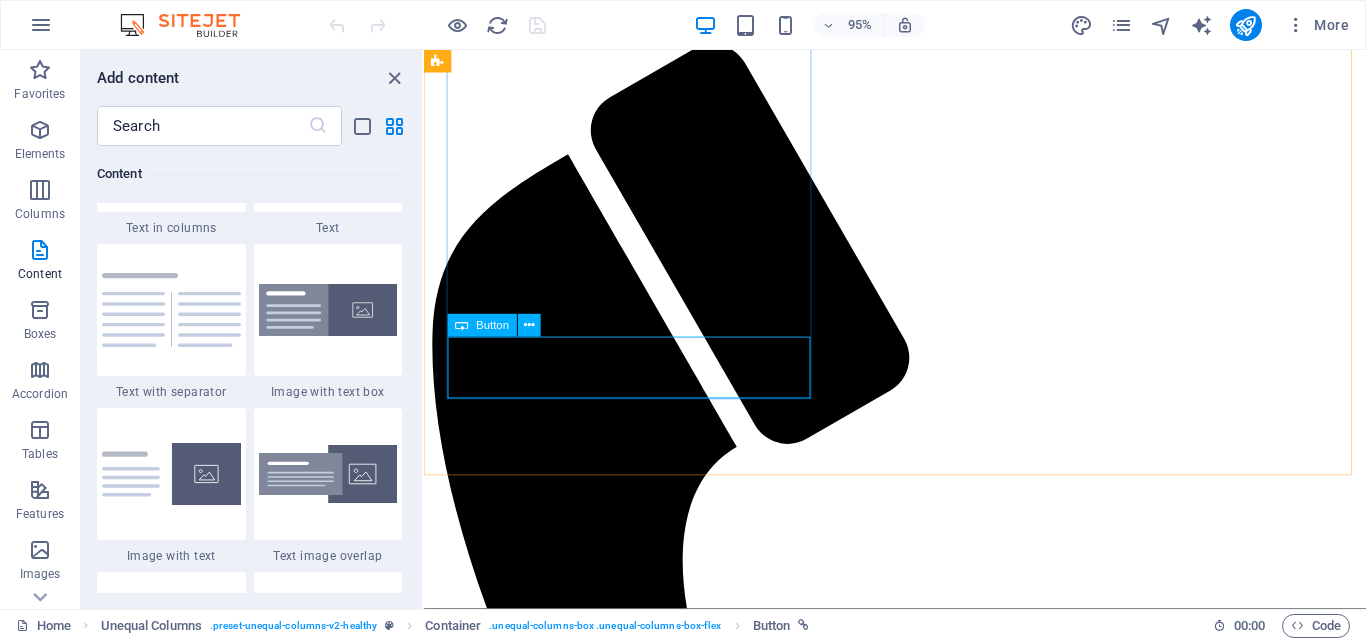 click on "Button" at bounding box center [482, 325] 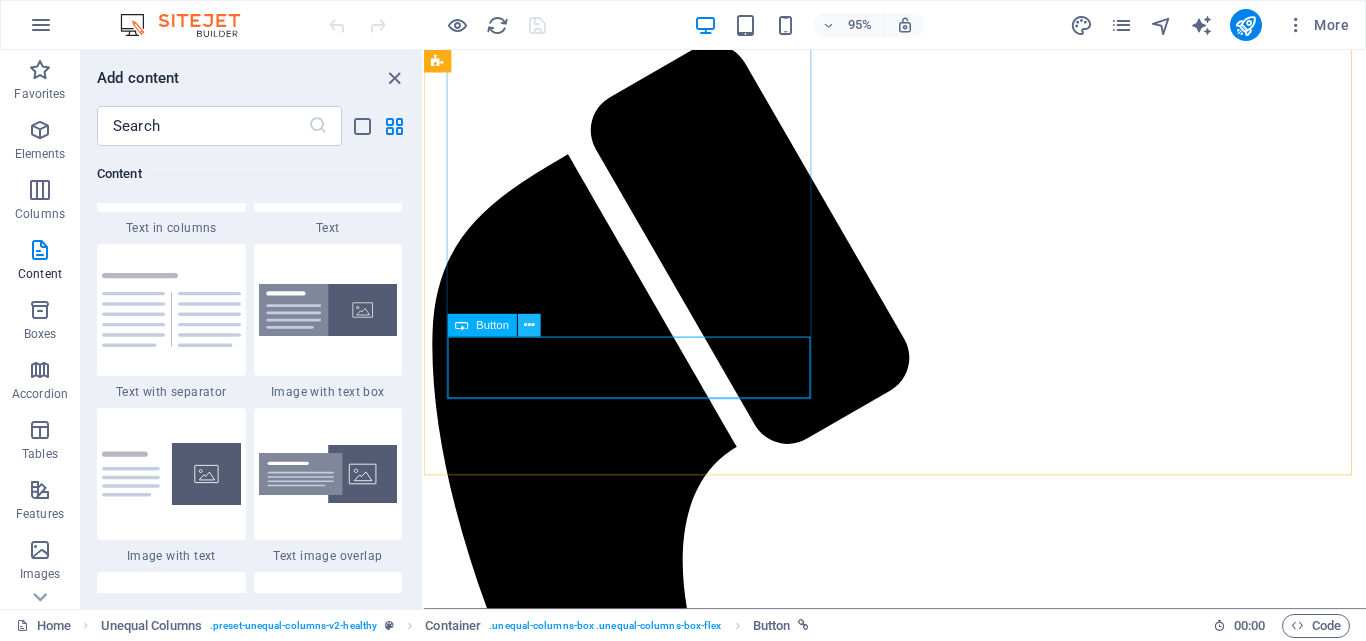 click at bounding box center (529, 326) 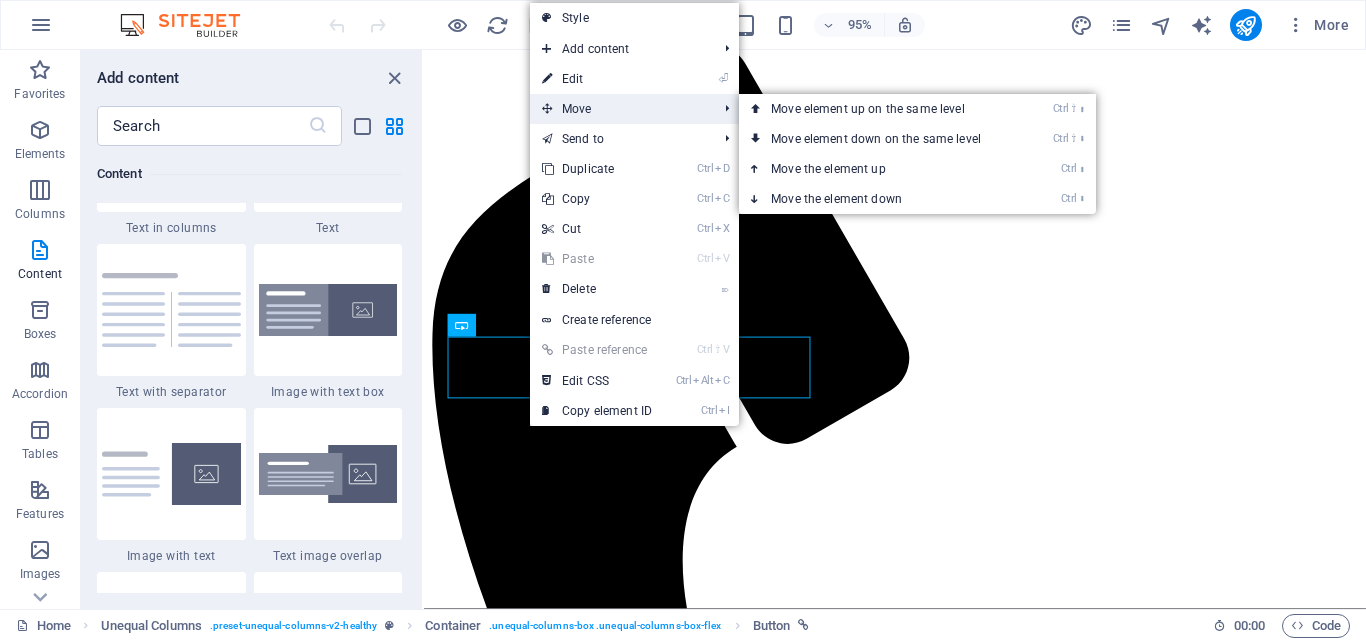 click on "Move" at bounding box center (619, 109) 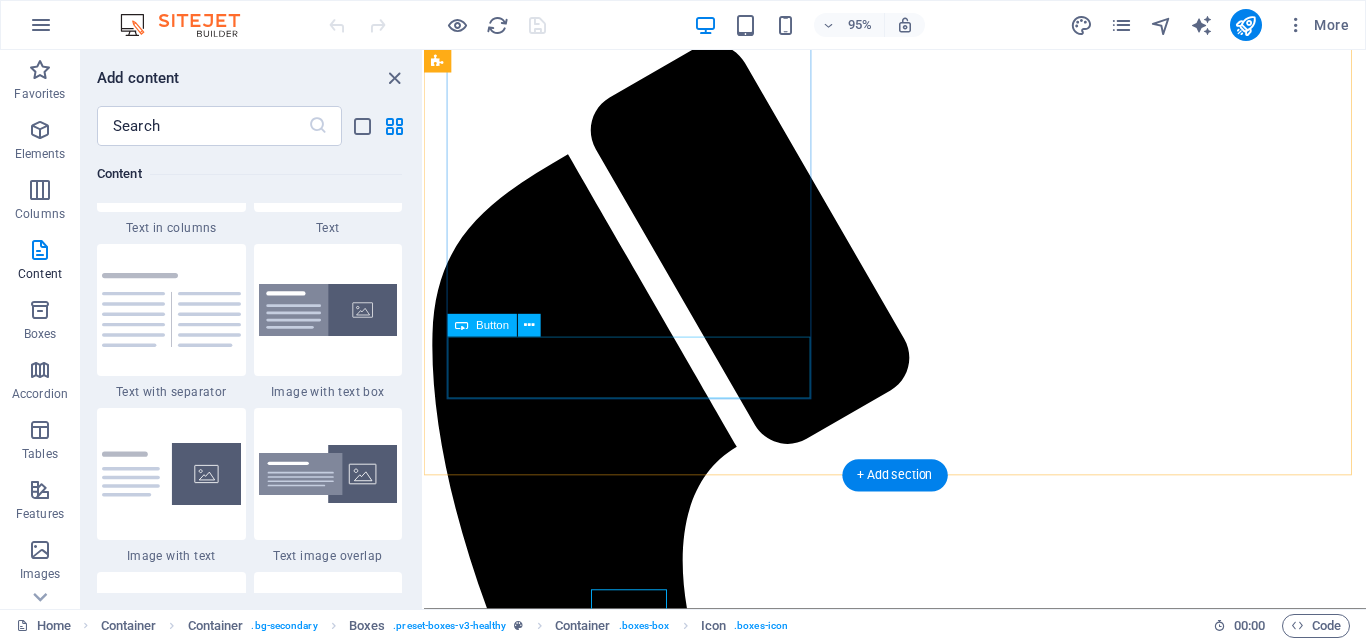 click on "GET STARTED" at bounding box center (920, 1610) 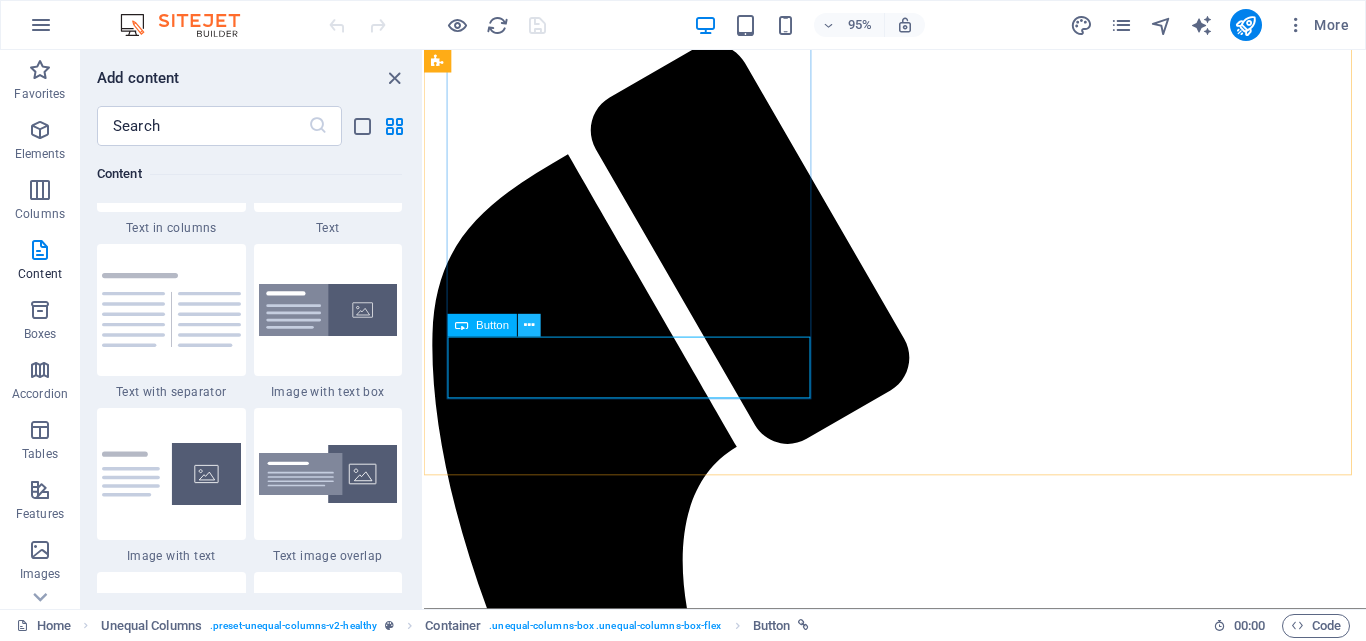 click at bounding box center [529, 326] 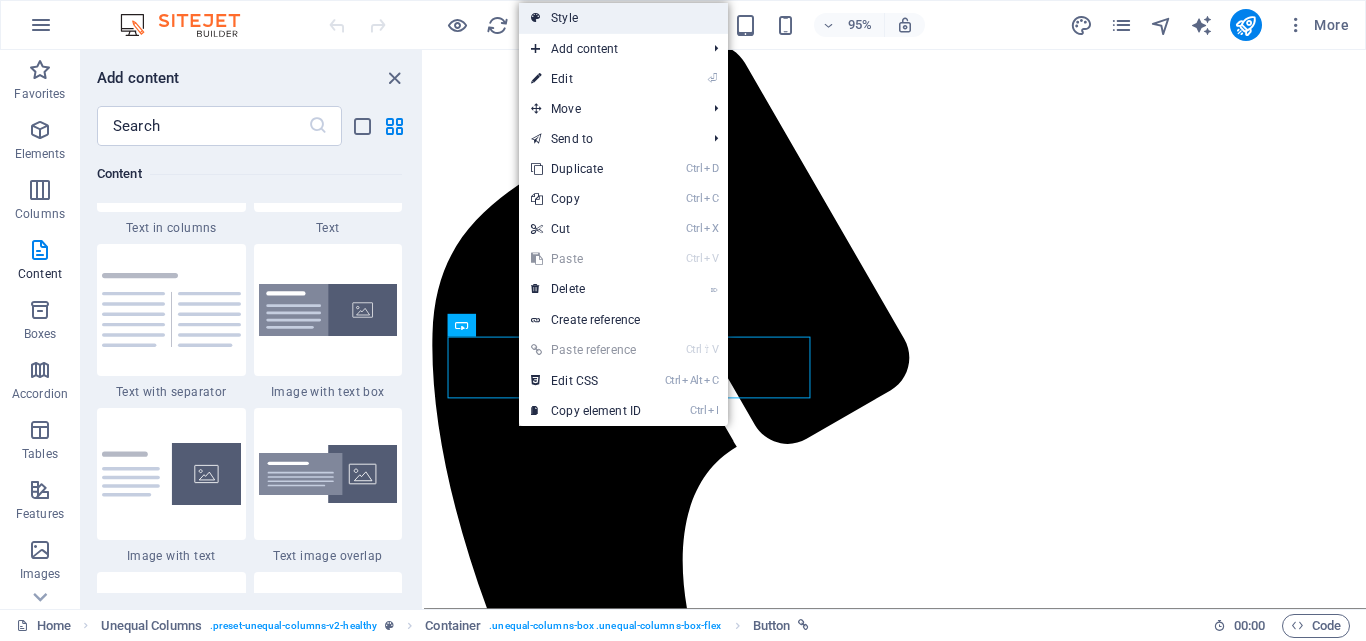 click on "Style" at bounding box center [623, 18] 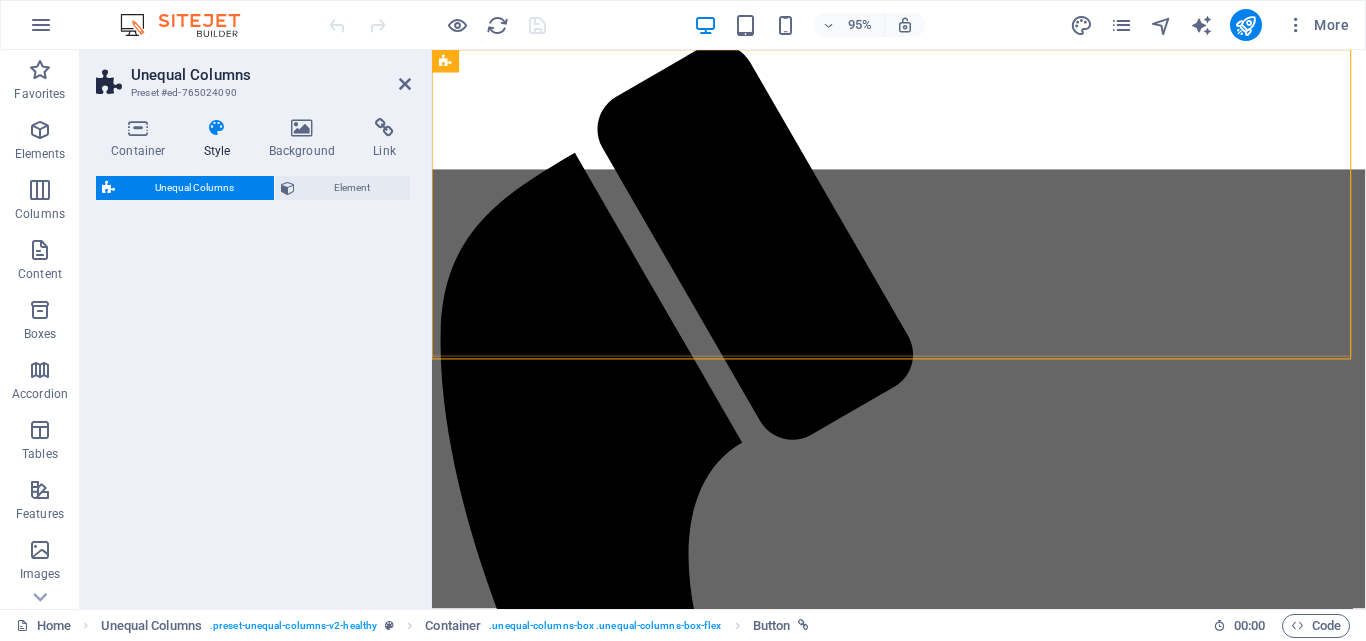 select on "%" 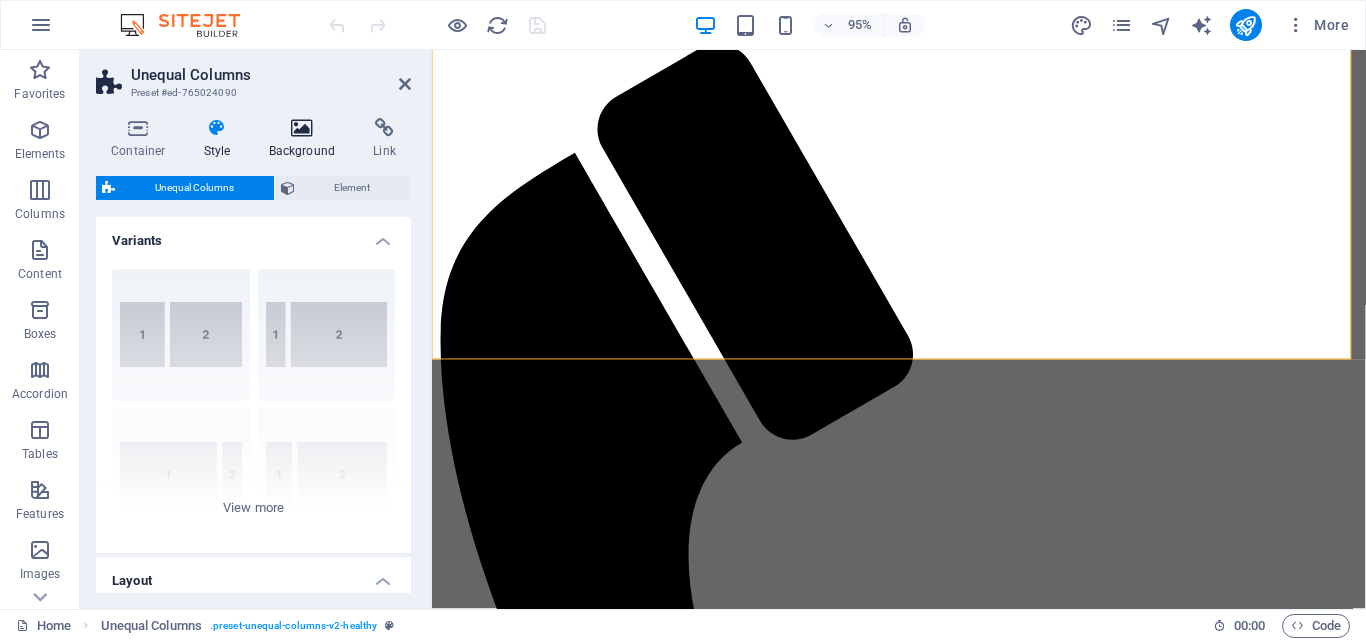 scroll, scrollTop: 690, scrollLeft: 0, axis: vertical 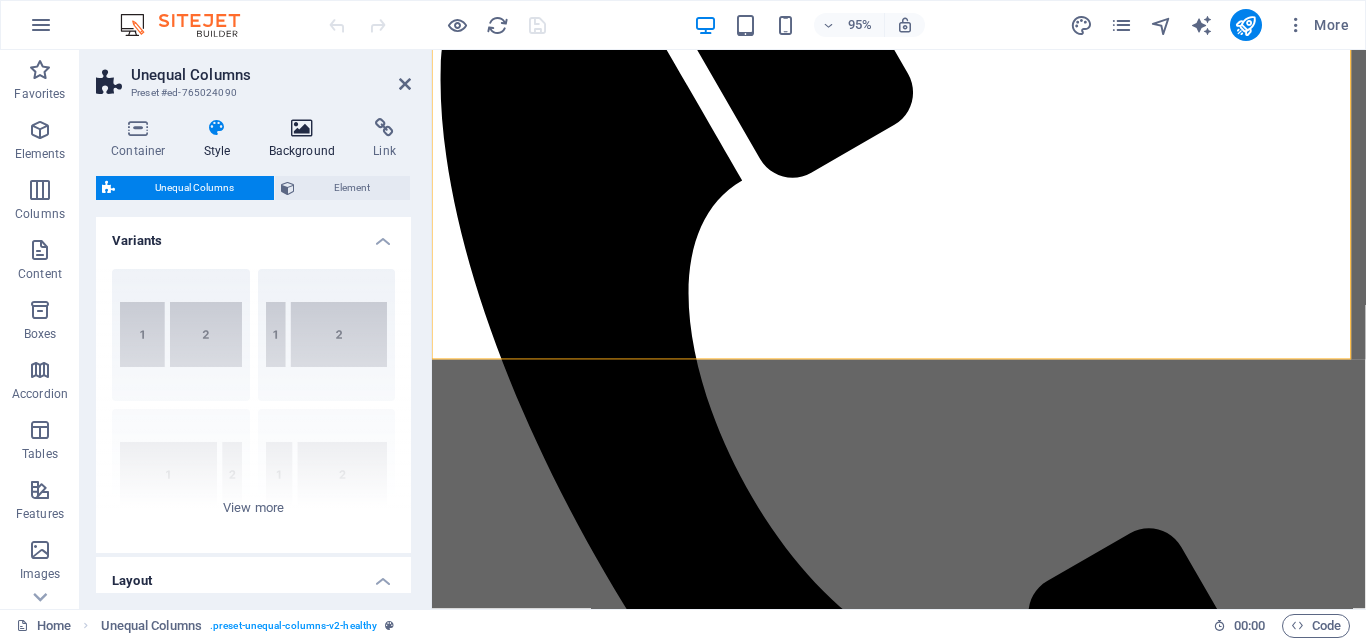 click on "Background" at bounding box center [306, 139] 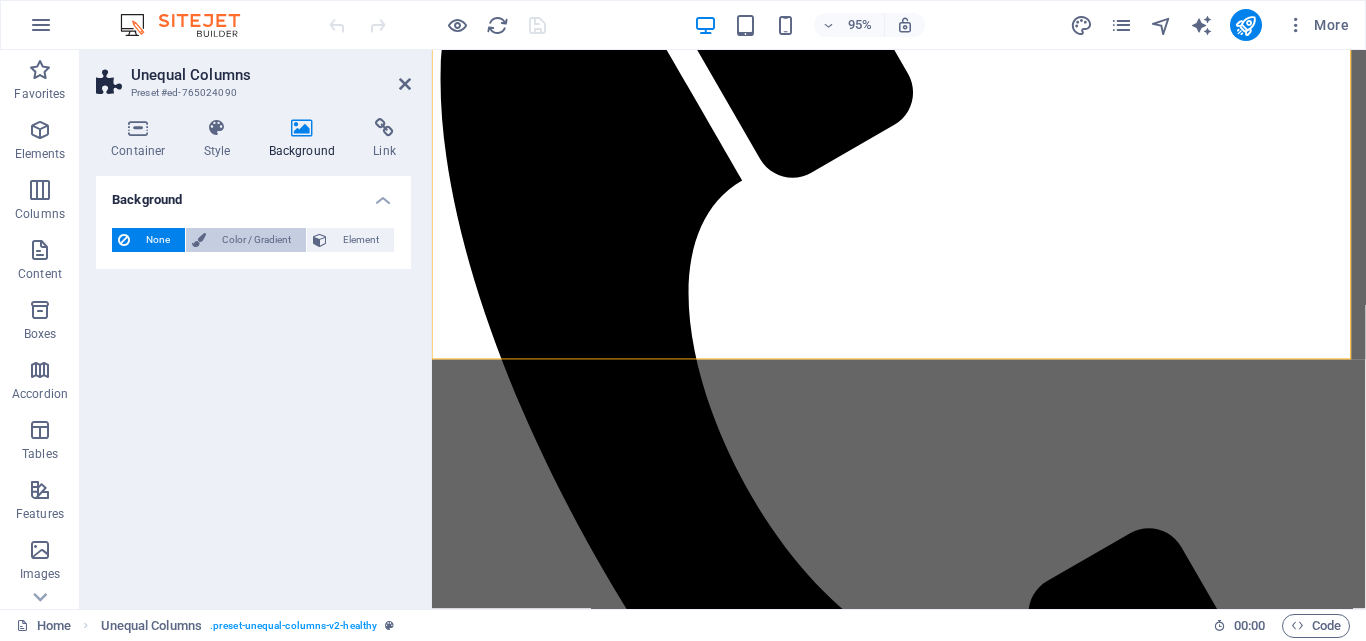 click on "Color / Gradient" at bounding box center [256, 240] 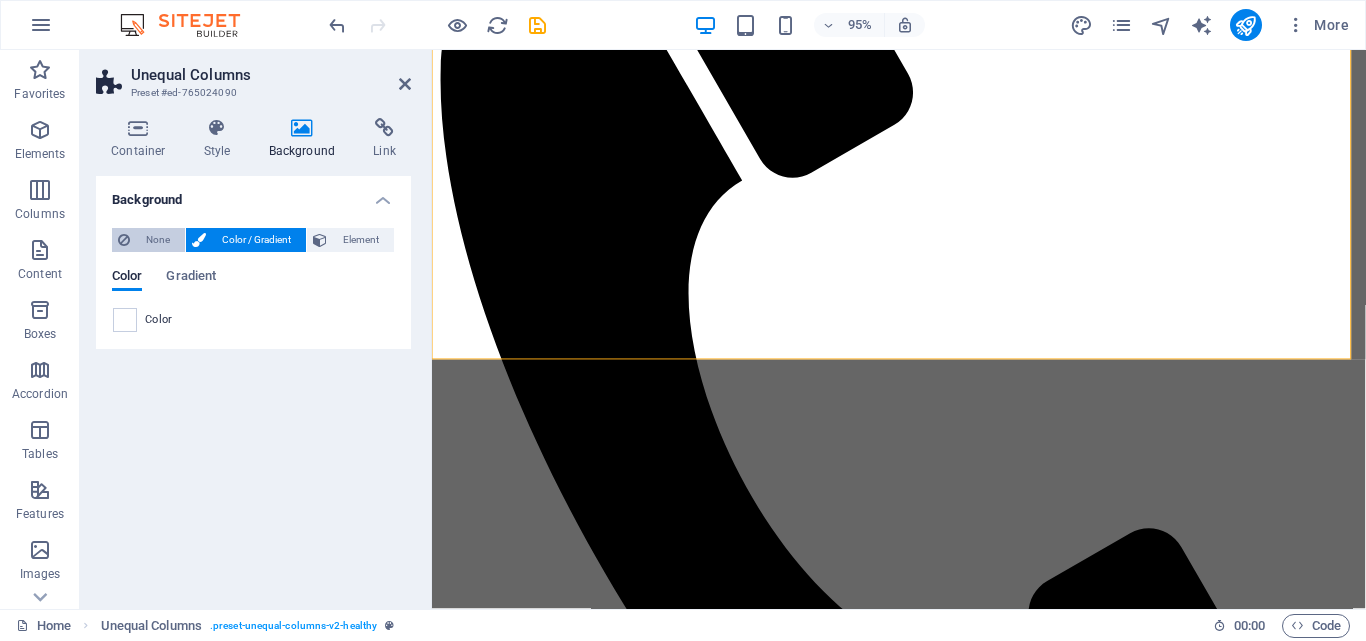 click on "None" at bounding box center [157, 240] 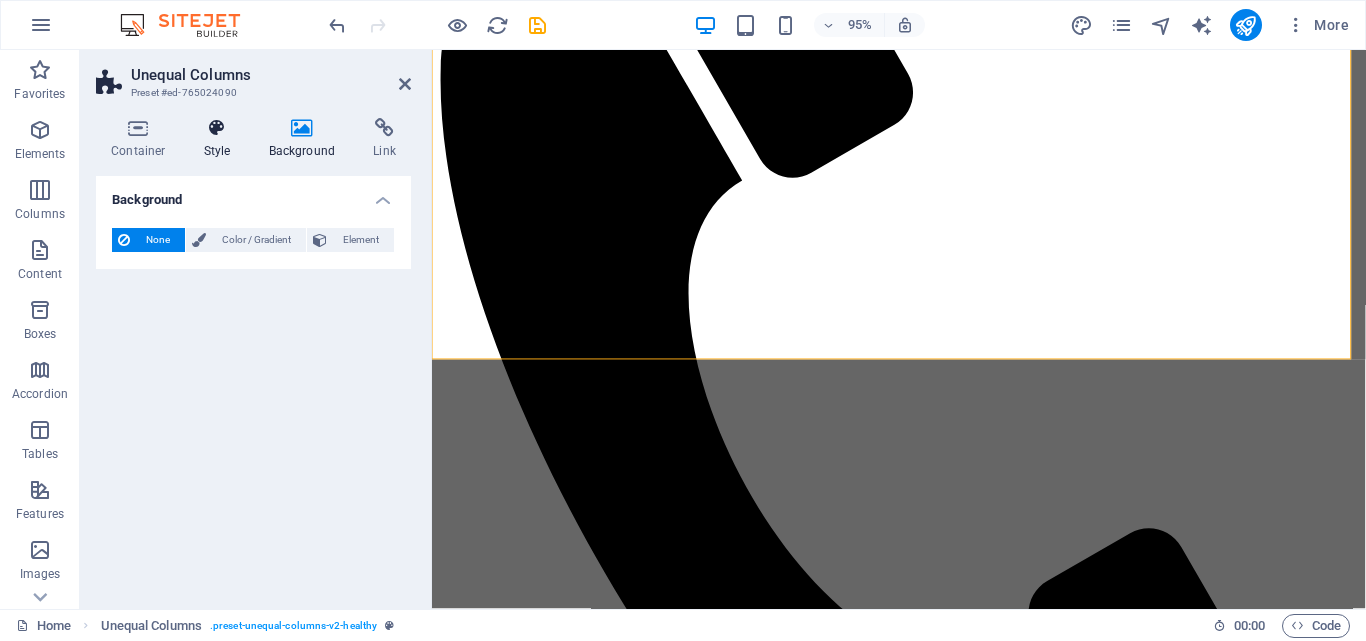 click on "Style" at bounding box center [221, 139] 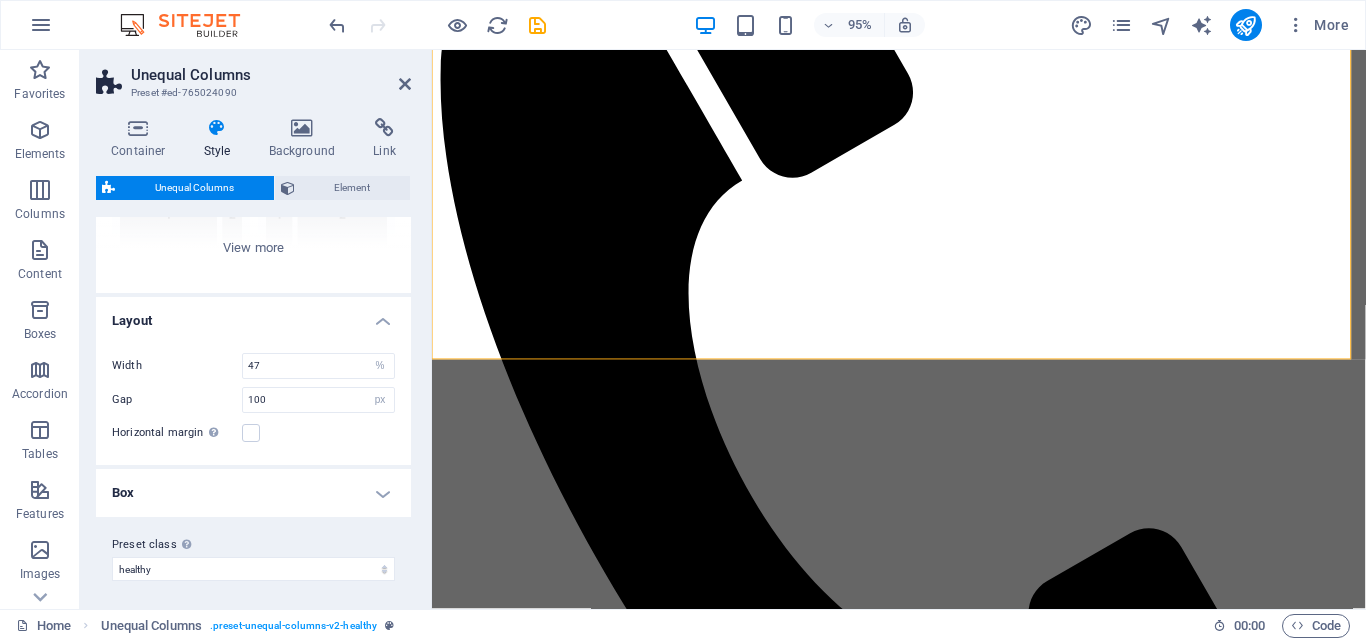 scroll, scrollTop: 264, scrollLeft: 0, axis: vertical 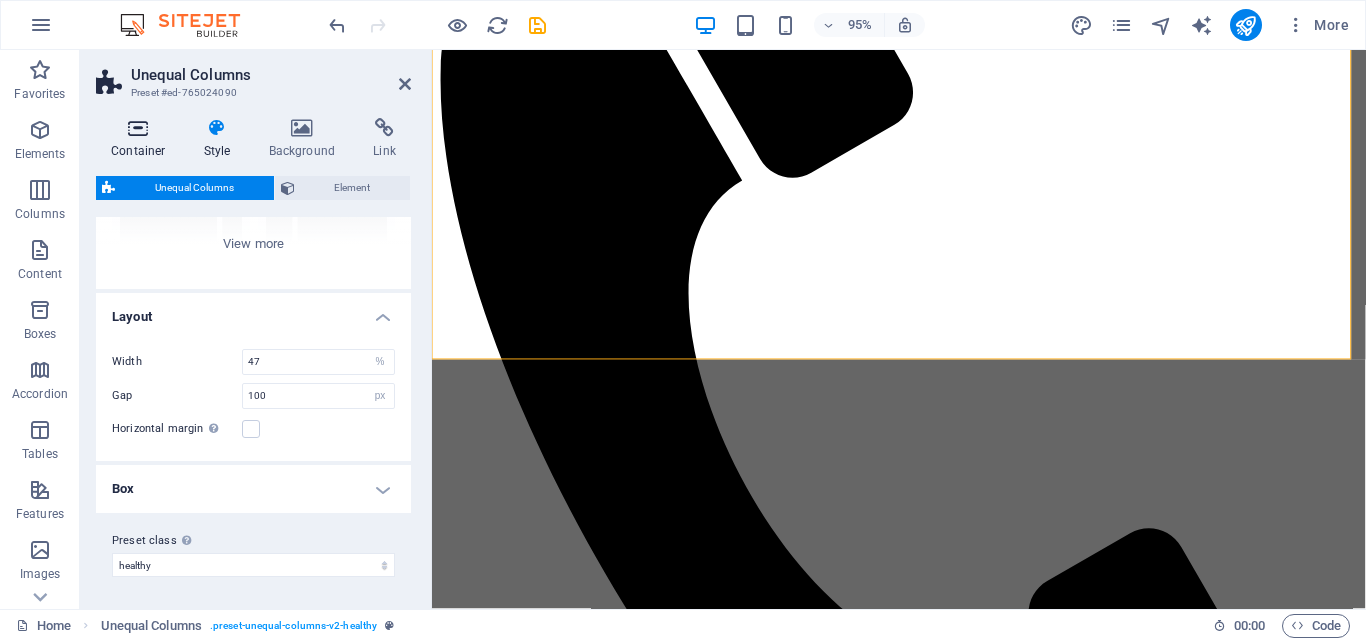 click at bounding box center (138, 128) 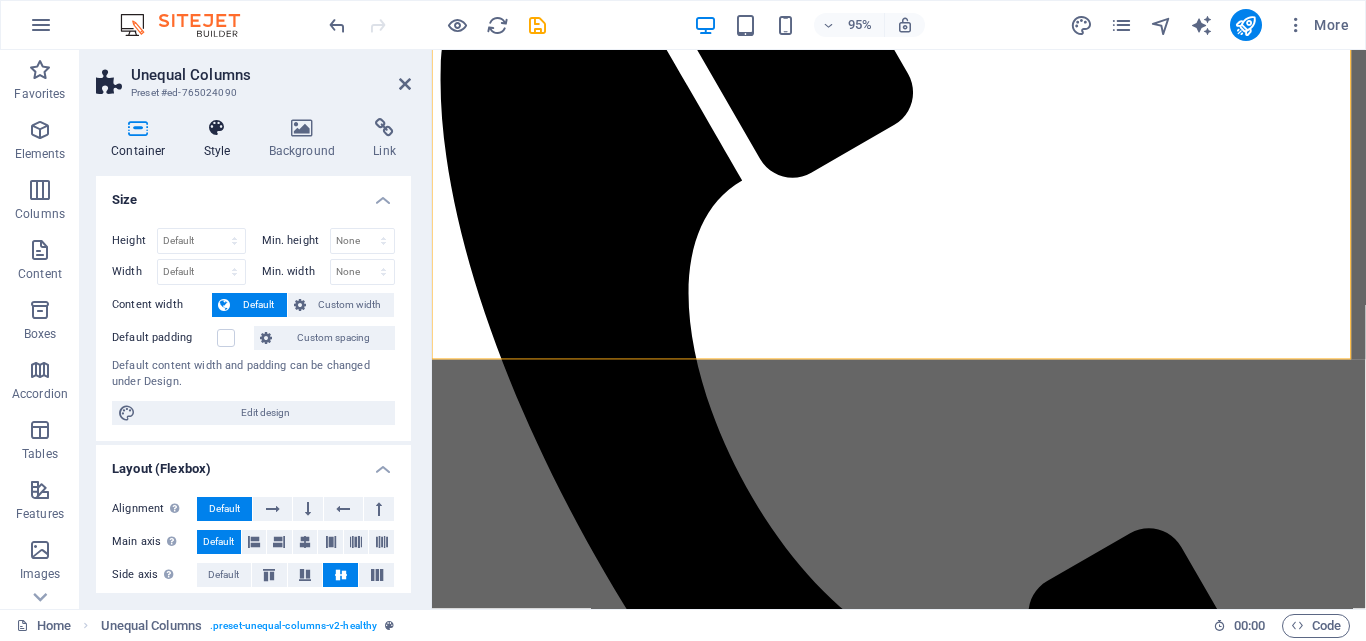 click at bounding box center (217, 128) 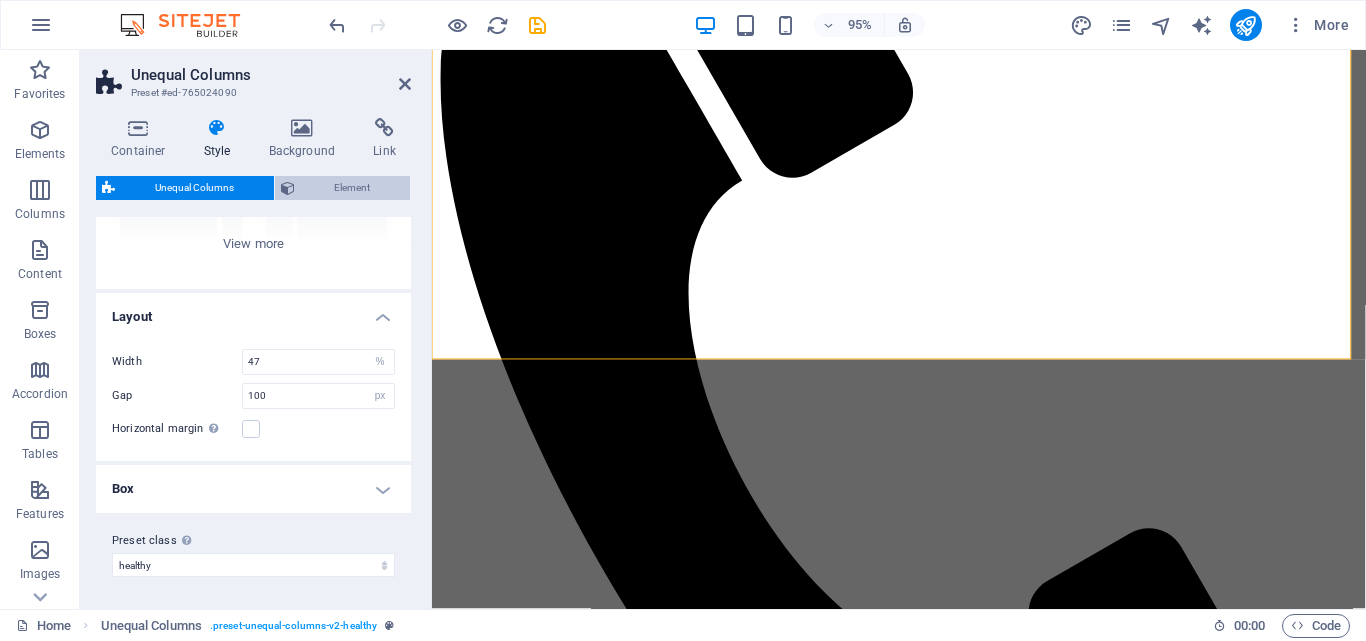 click on "Element" at bounding box center [353, 188] 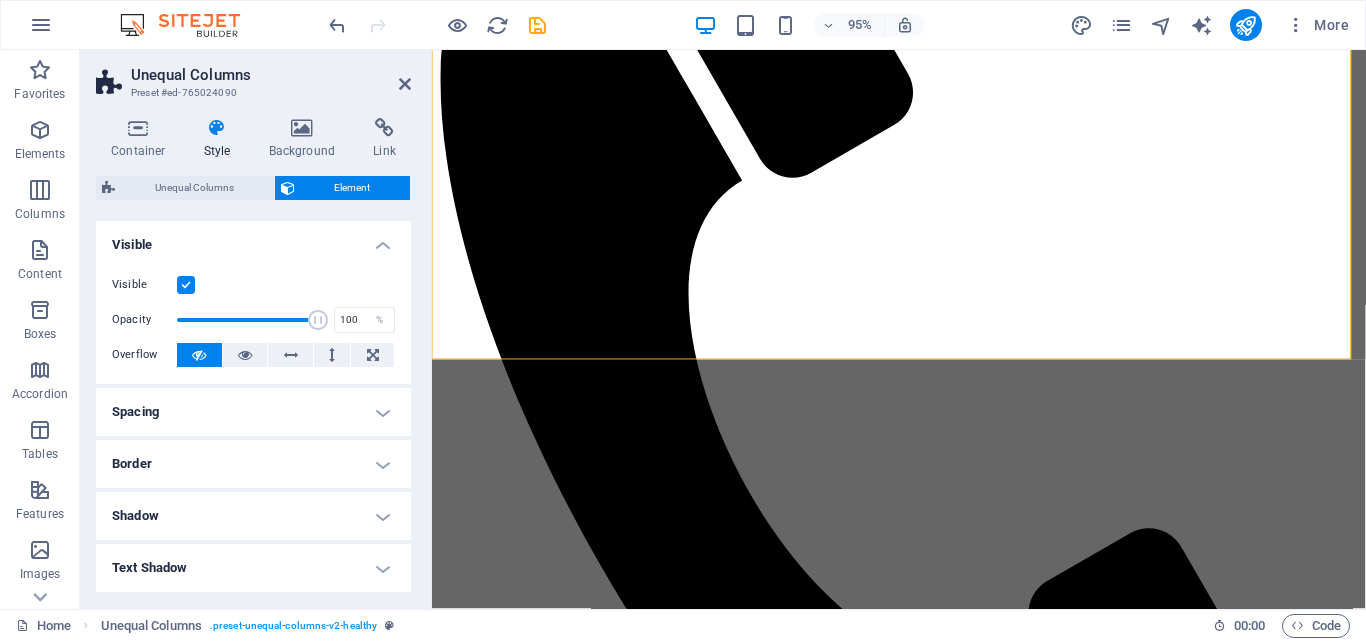 type on "99" 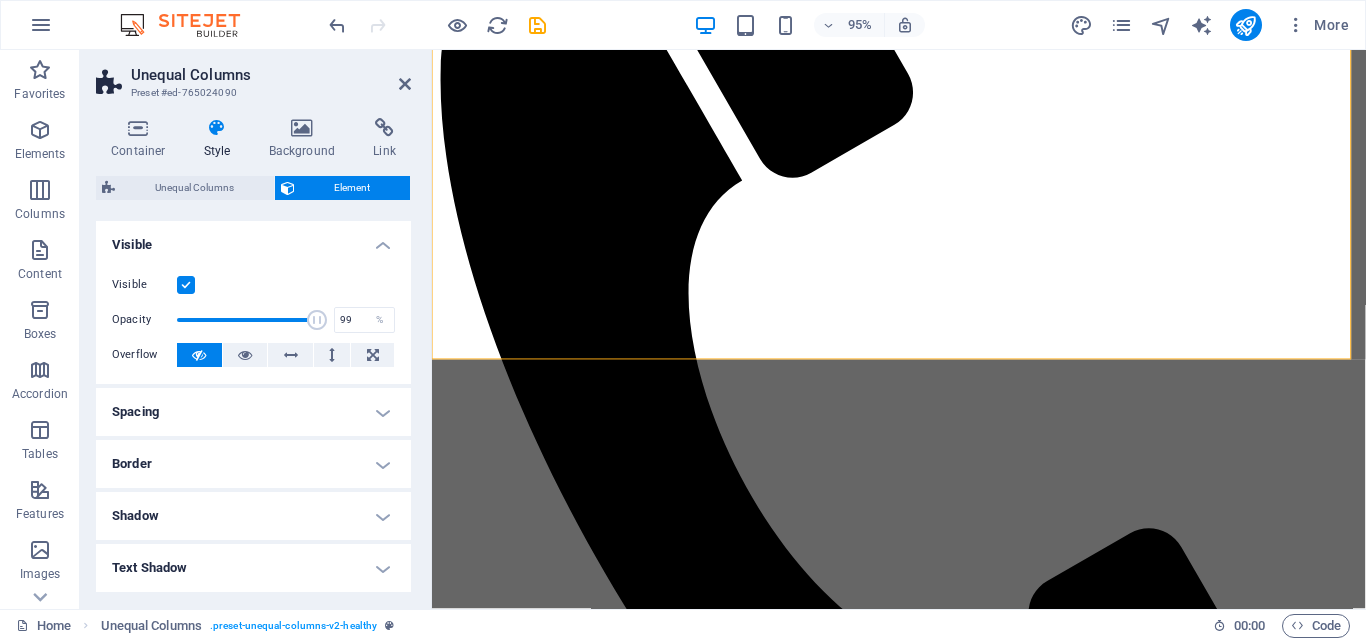 click at bounding box center [317, 320] 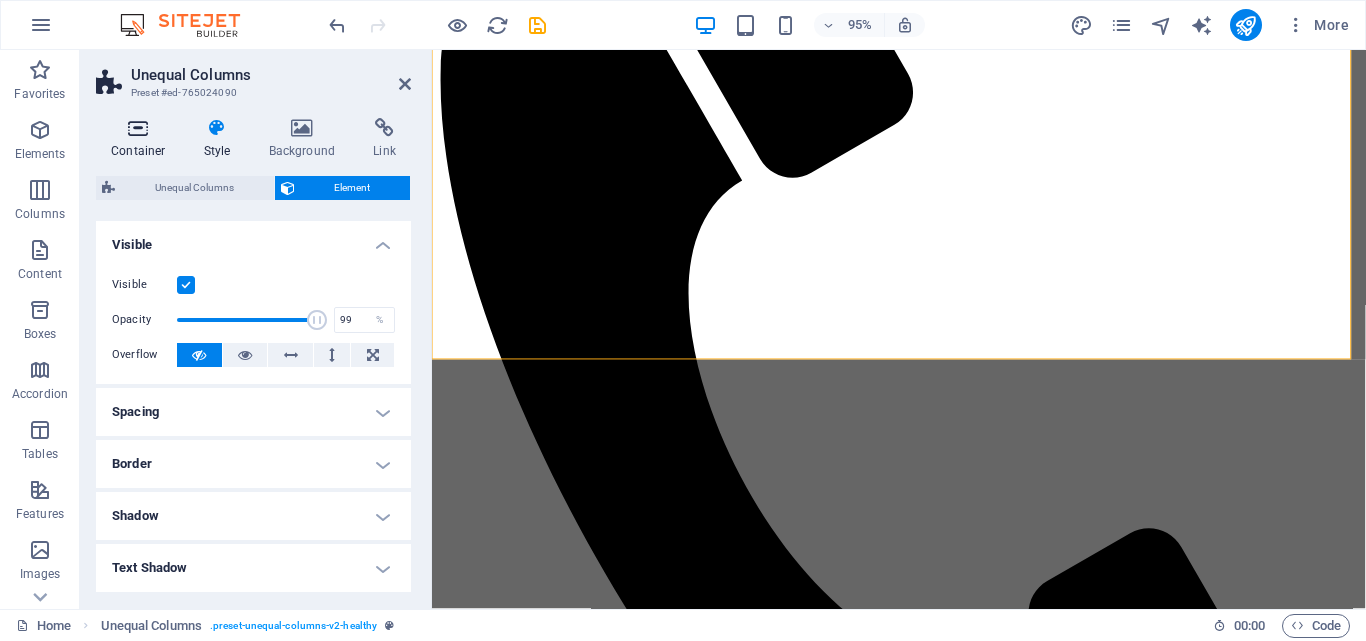 click on "Container" at bounding box center (142, 139) 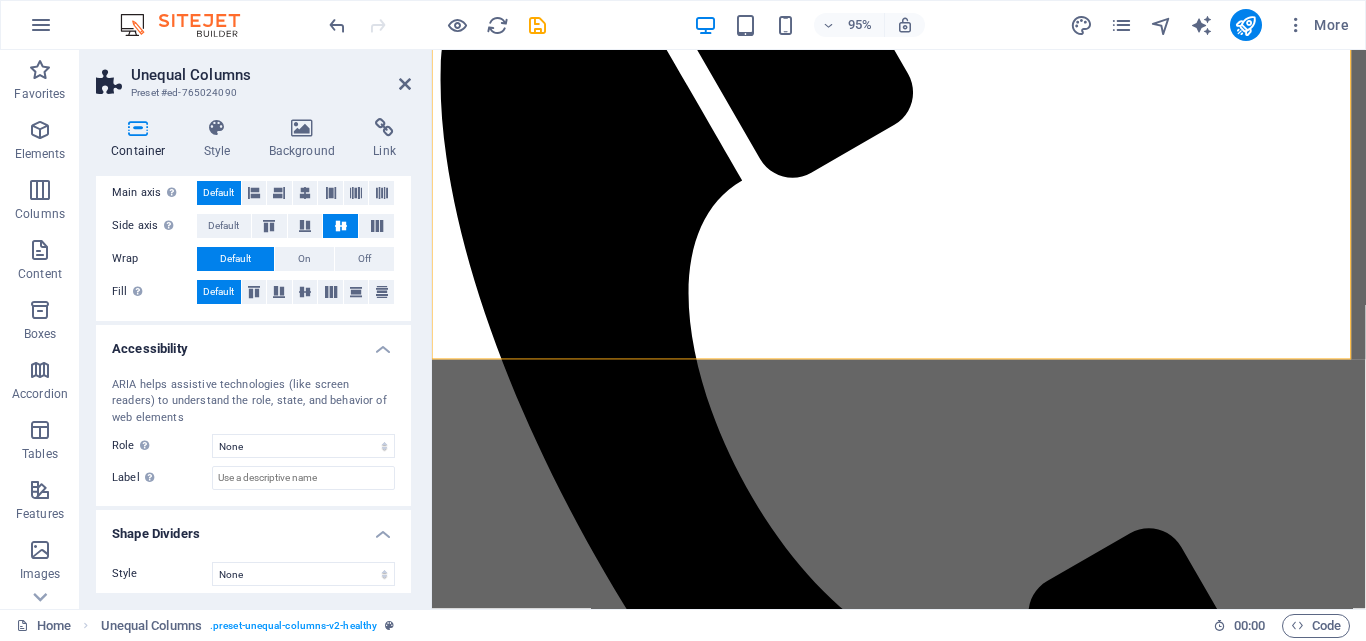 scroll, scrollTop: 358, scrollLeft: 0, axis: vertical 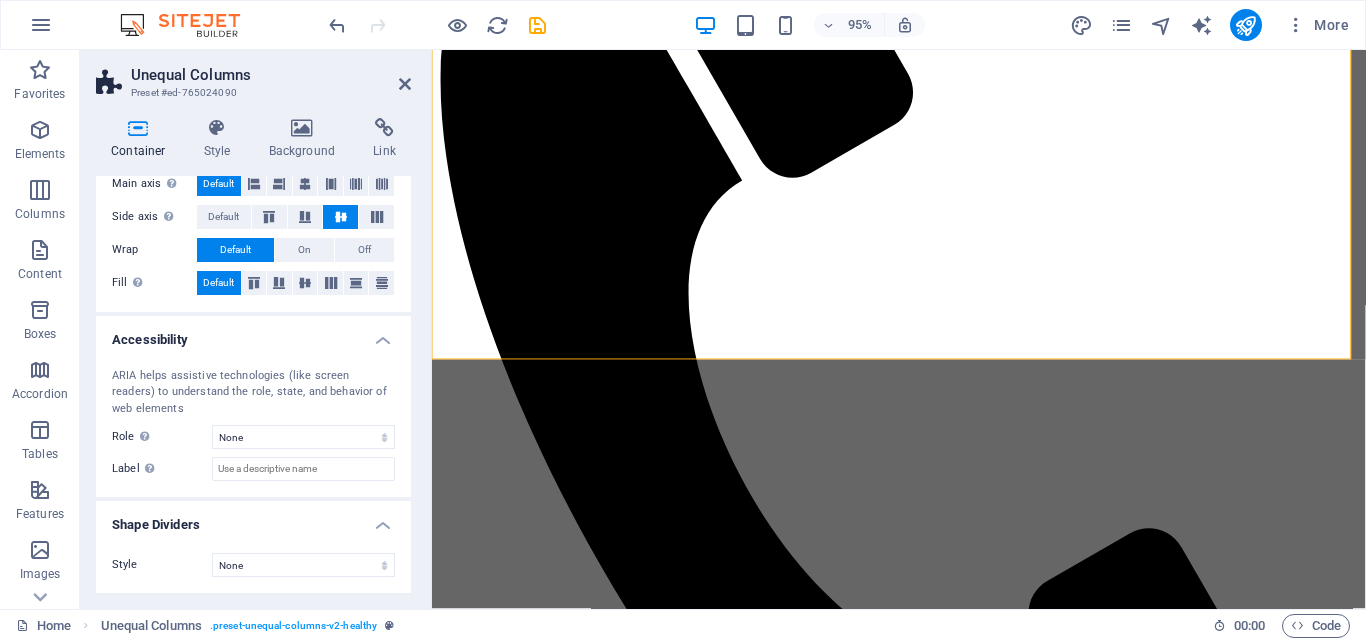 click on "ARIA helps assistive technologies (like screen readers) to understand the role, state, and behavior of web elements Role The ARIA role defines the purpose of an element.  Here you can find all explanations and recommendations None Alert Article Banner Comment Complementary Dialog Footer Header Marquee Presentation Region Section Separator Status Timer Label Use the  ARIA label  to provide a clear and descriptive name for elements that aren not self-explanatory on their own." at bounding box center [253, 425] 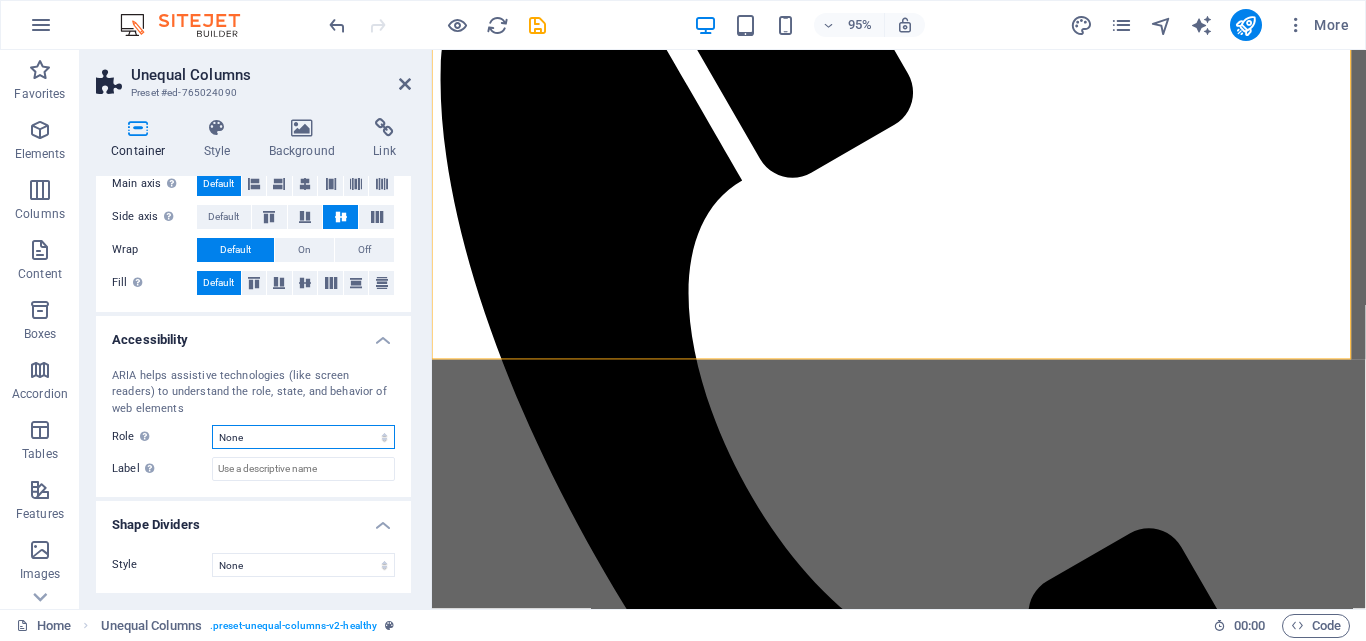 click on "None Alert Article Banner Comment Complementary Dialog Footer Header Marquee Presentation Region Section Separator Status Timer" at bounding box center [303, 437] 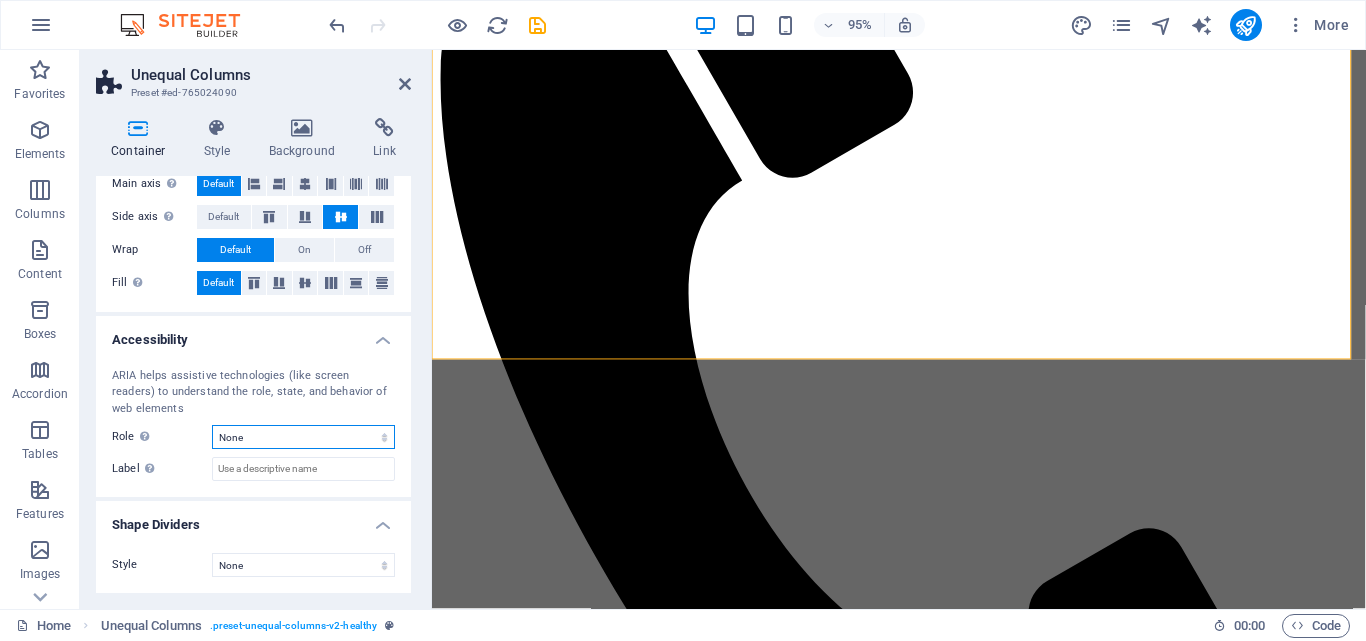 click on "None Alert Article Banner Comment Complementary Dialog Footer Header Marquee Presentation Region Section Separator Status Timer" at bounding box center [303, 437] 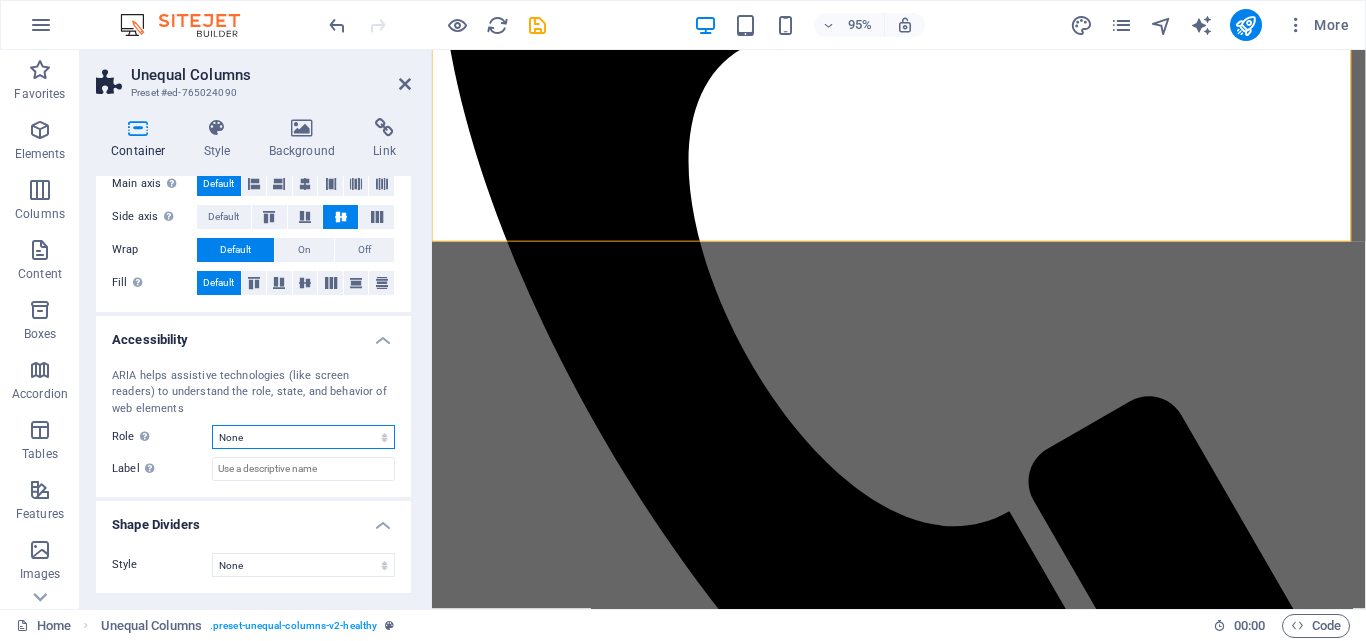 scroll, scrollTop: 706, scrollLeft: 0, axis: vertical 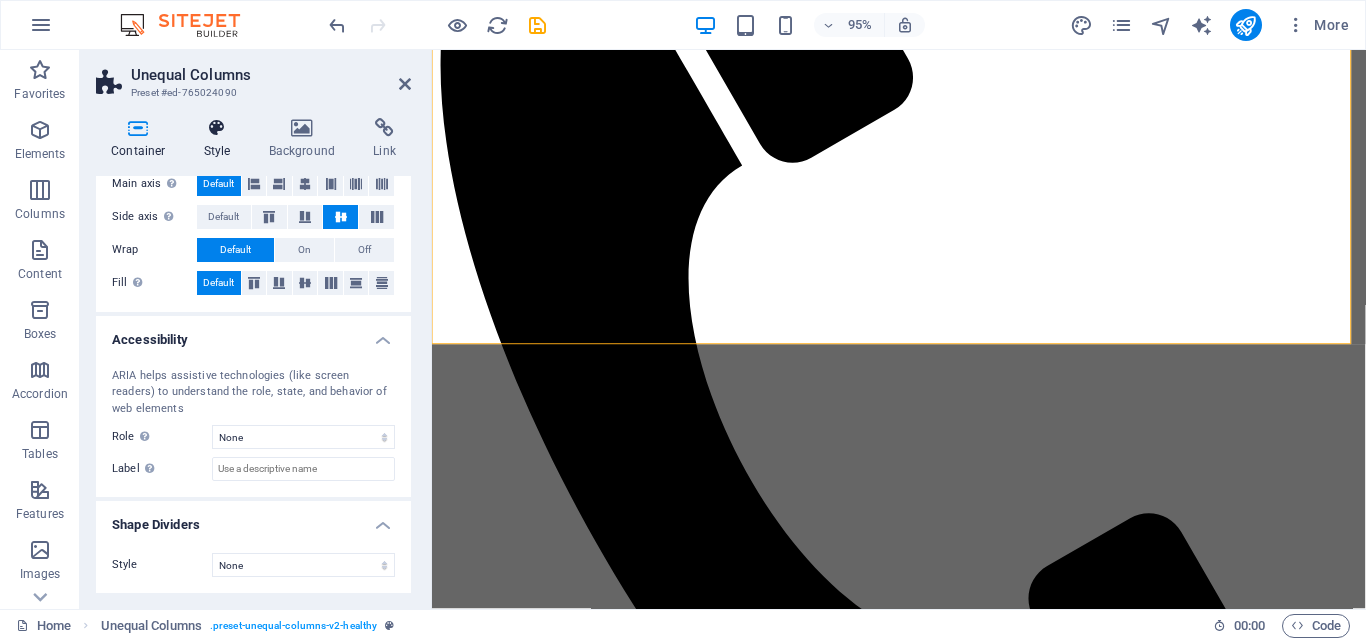 click on "Style" at bounding box center (221, 139) 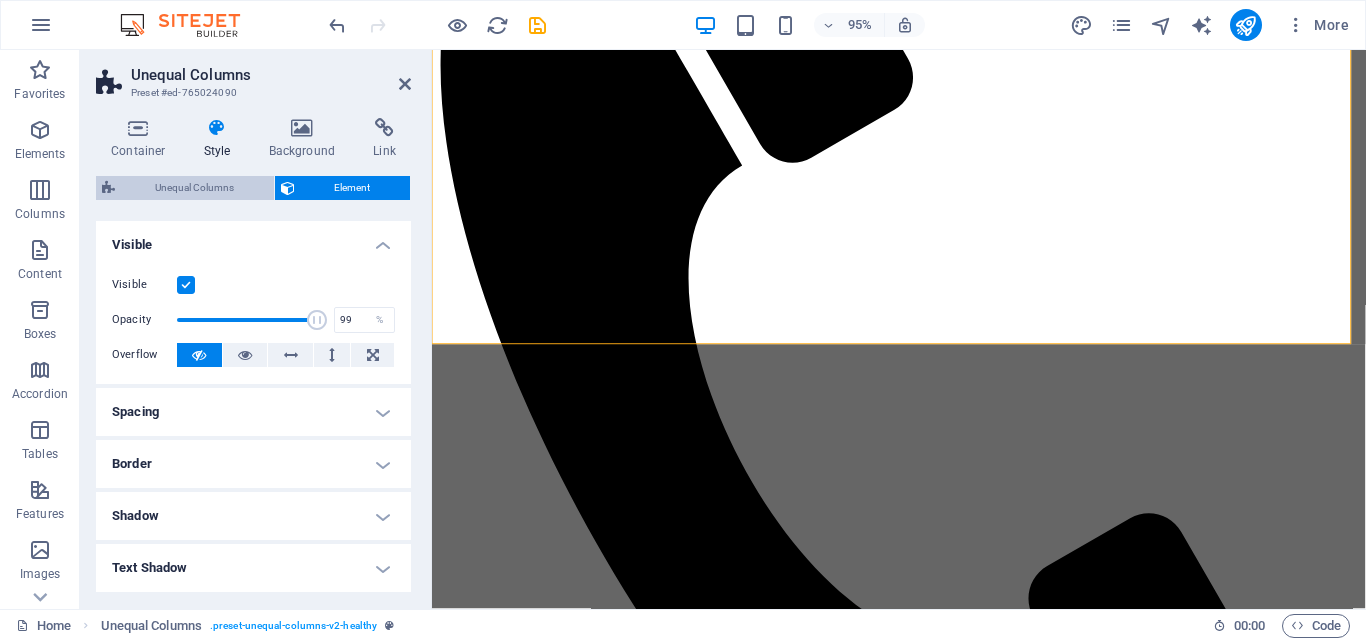 click on "Unequal Columns" at bounding box center [194, 188] 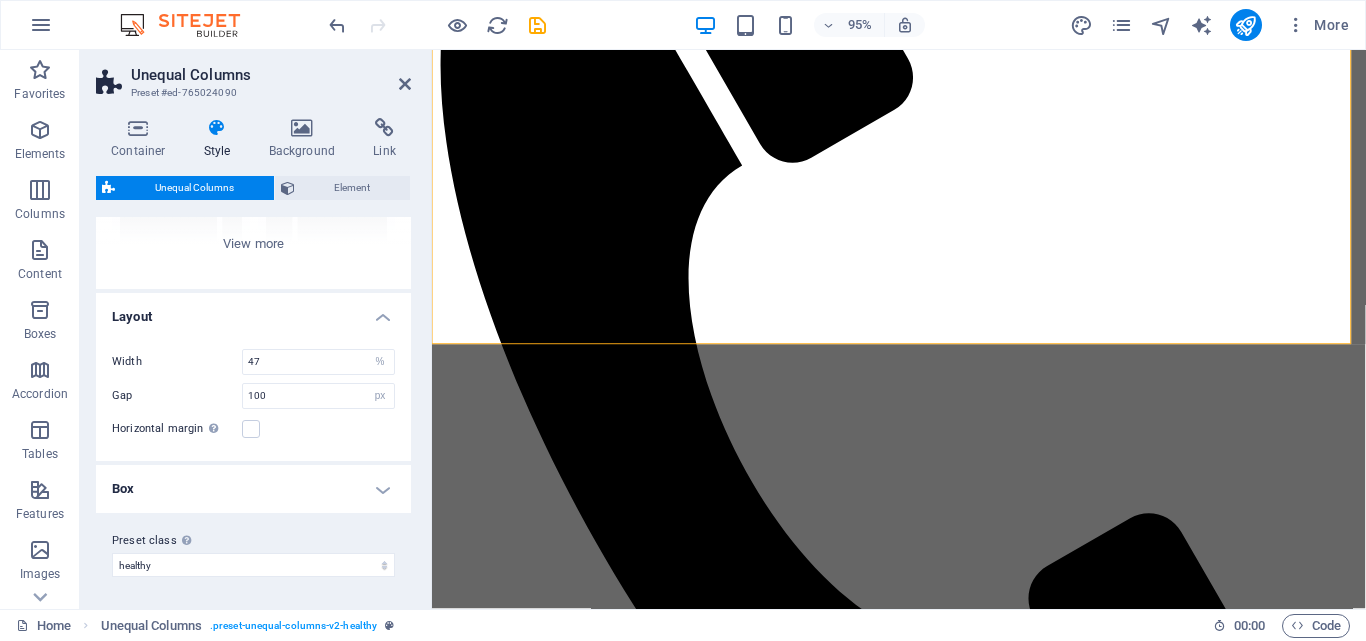 drag, startPoint x: 411, startPoint y: 417, endPoint x: 409, endPoint y: 402, distance: 15.132746 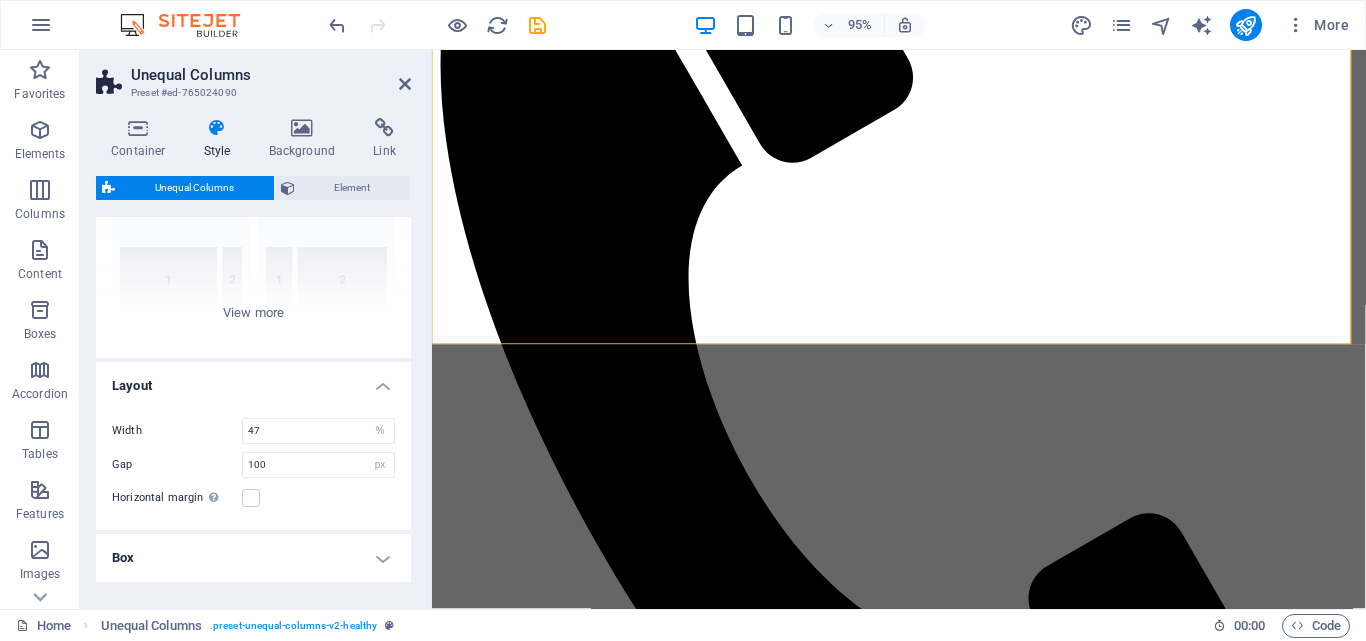 scroll, scrollTop: 192, scrollLeft: 0, axis: vertical 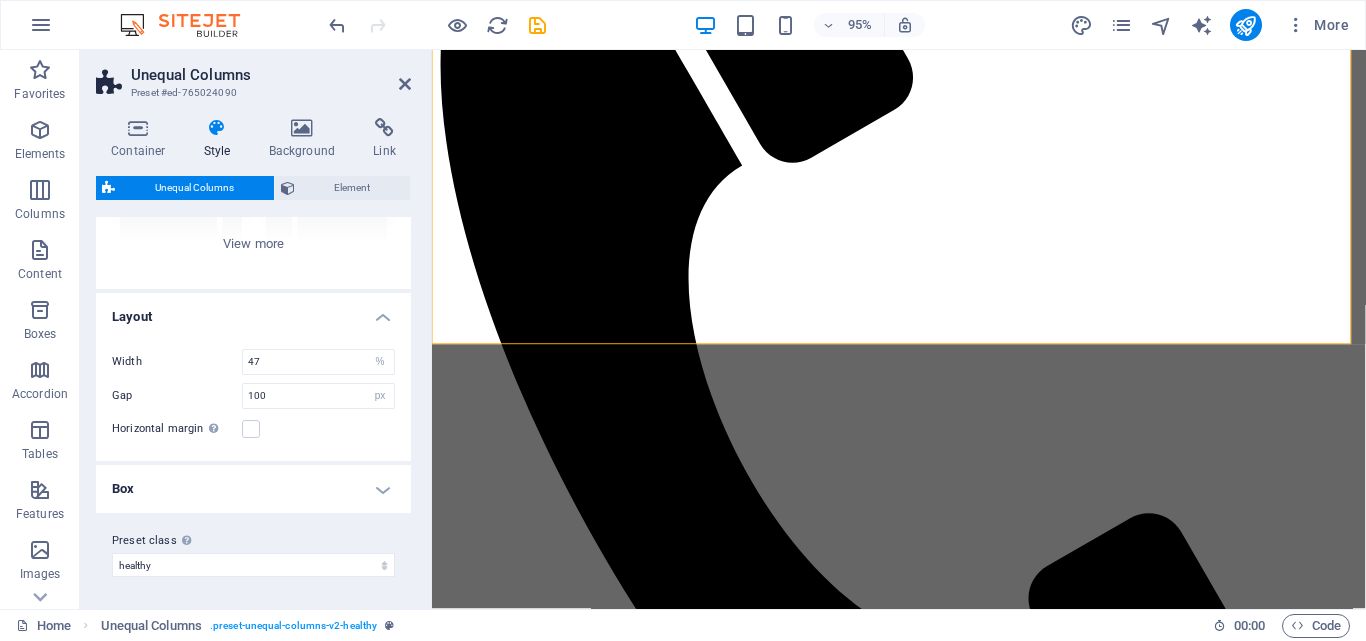 click on "Box" at bounding box center [253, 489] 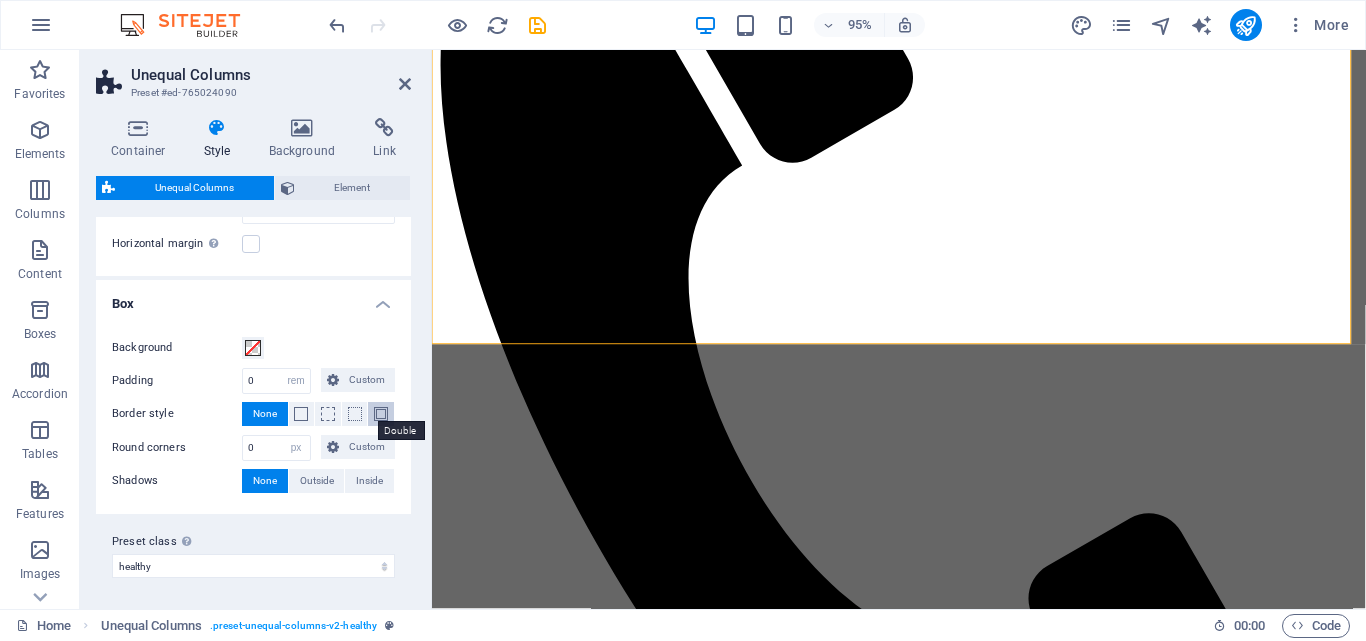 scroll, scrollTop: 450, scrollLeft: 0, axis: vertical 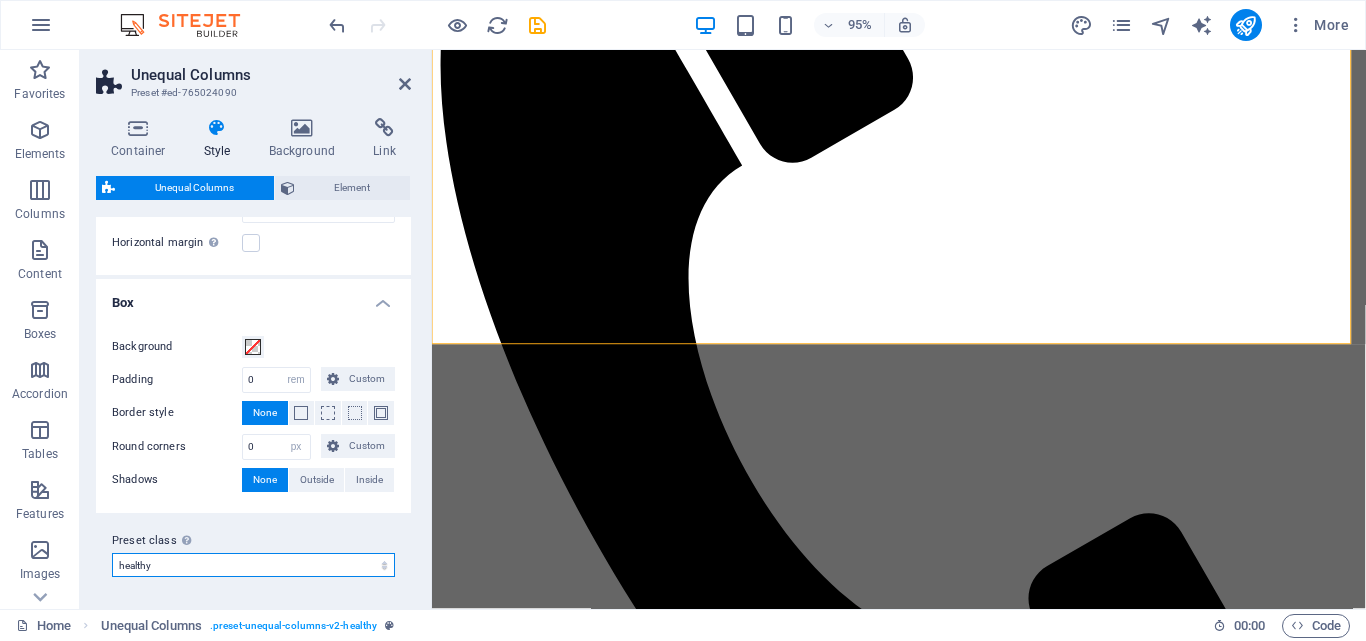 click on "healthy healthy2 Add preset class" at bounding box center [253, 565] 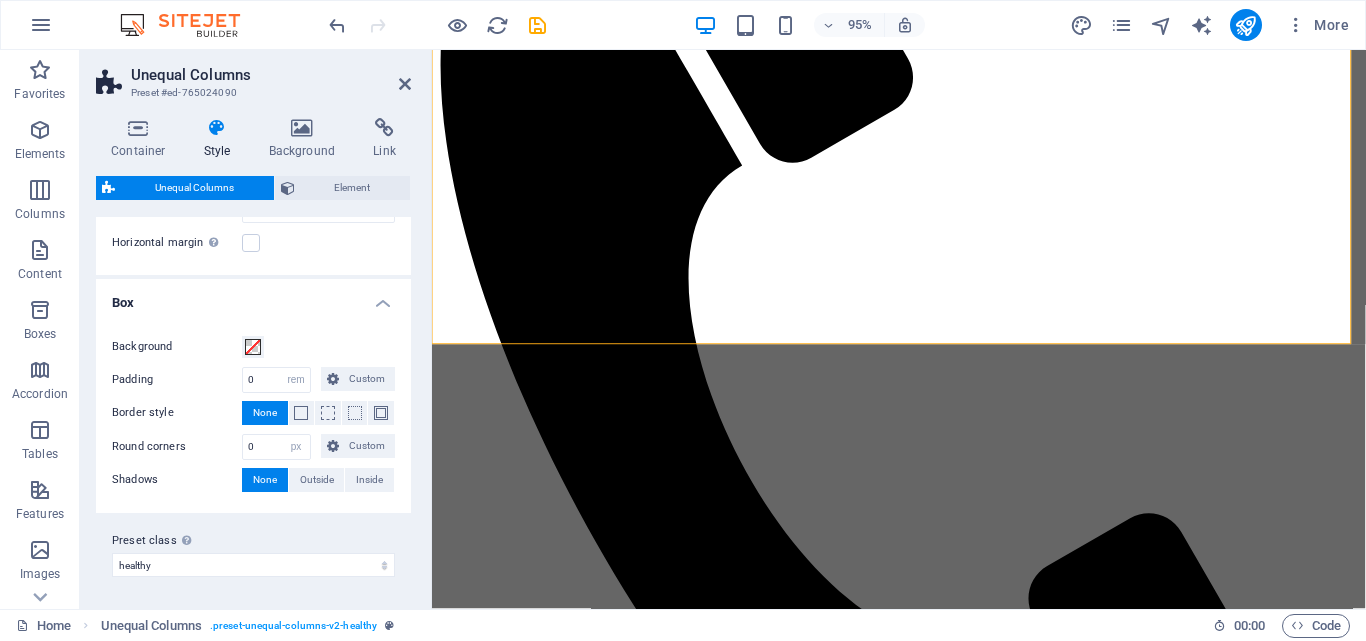 click on "Box" at bounding box center (253, 297) 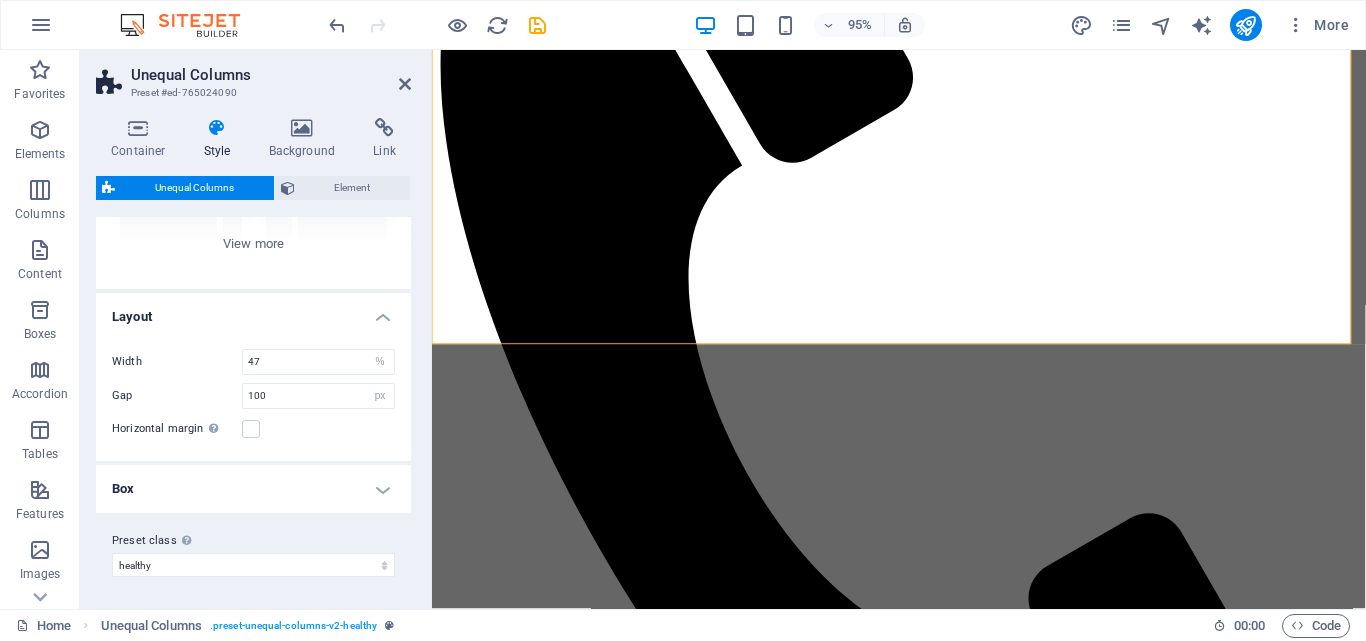scroll, scrollTop: 0, scrollLeft: 0, axis: both 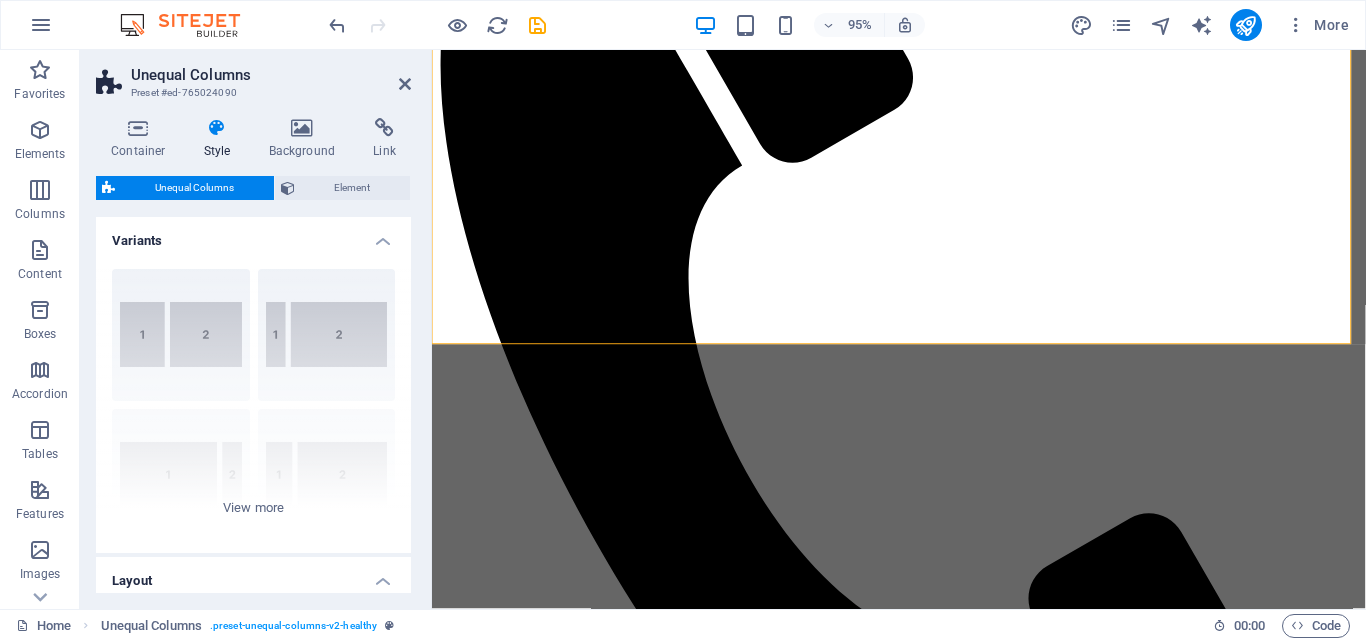 click at bounding box center (217, 128) 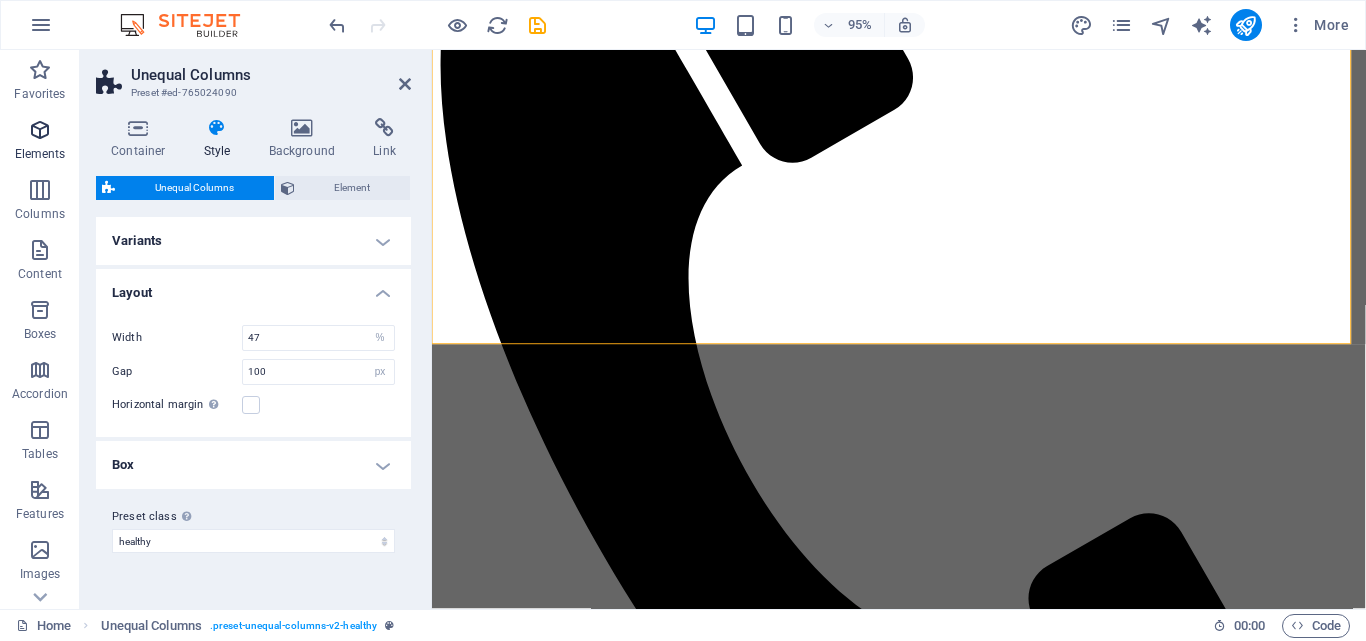 click on "Elements" at bounding box center (40, 154) 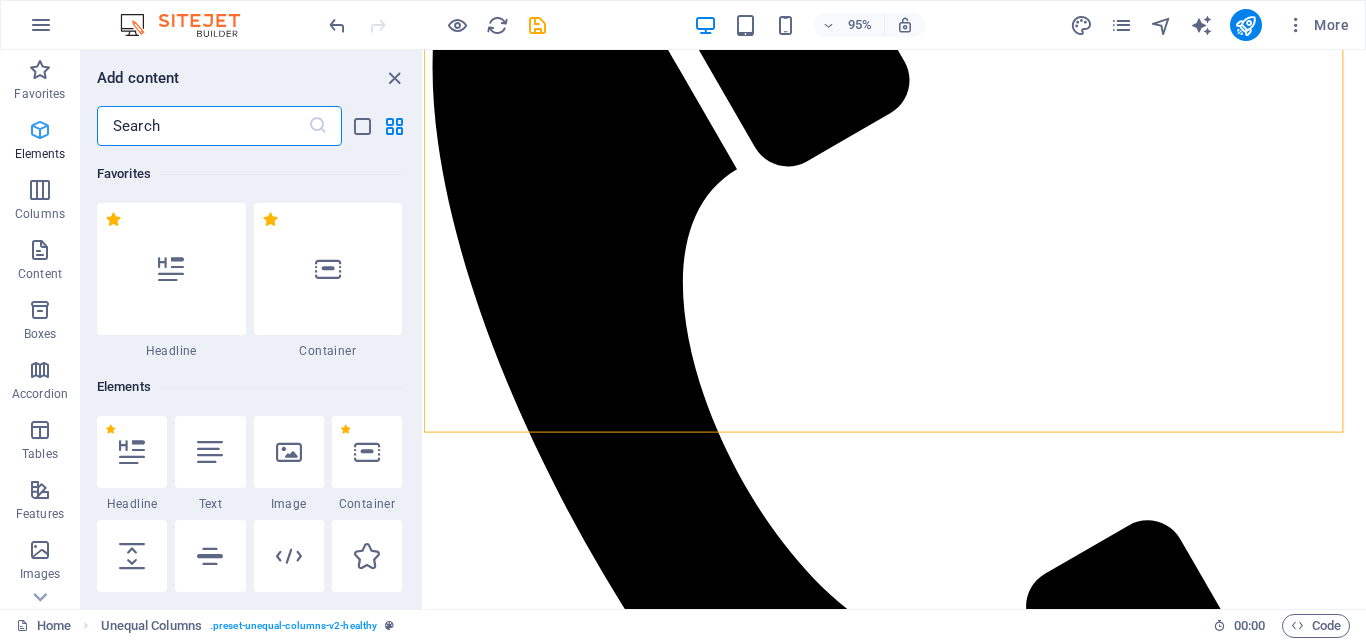 scroll, scrollTop: 613, scrollLeft: 0, axis: vertical 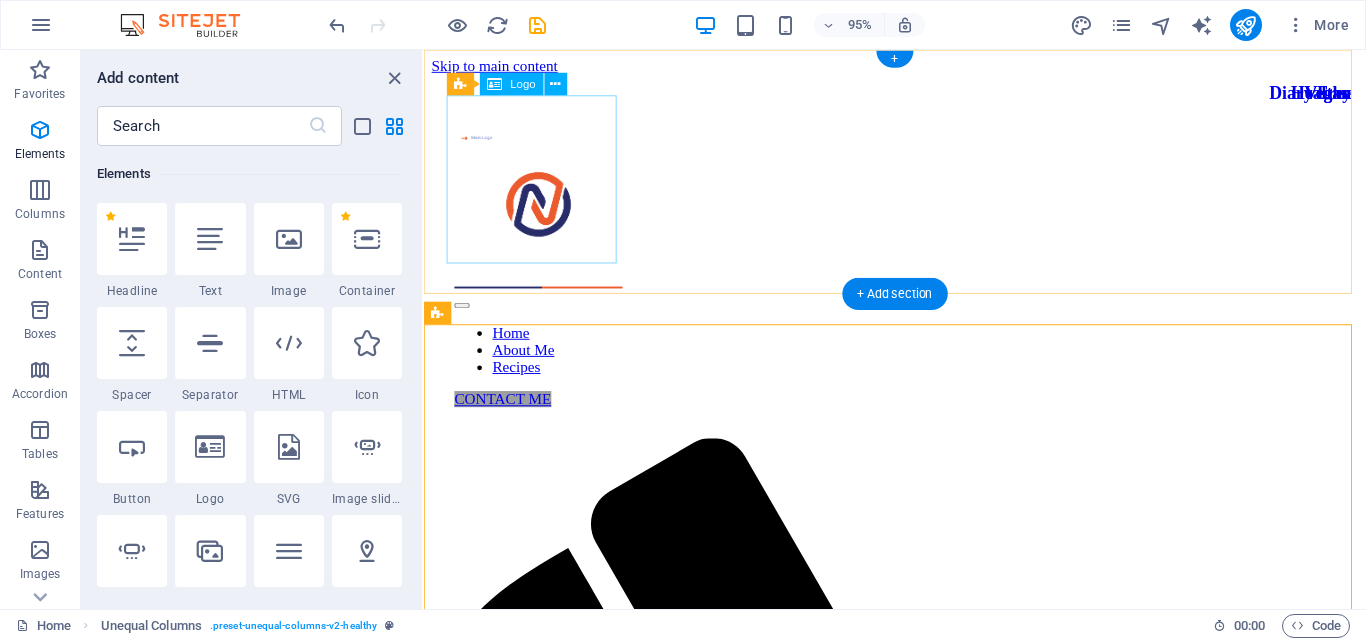 click at bounding box center (920, 214) 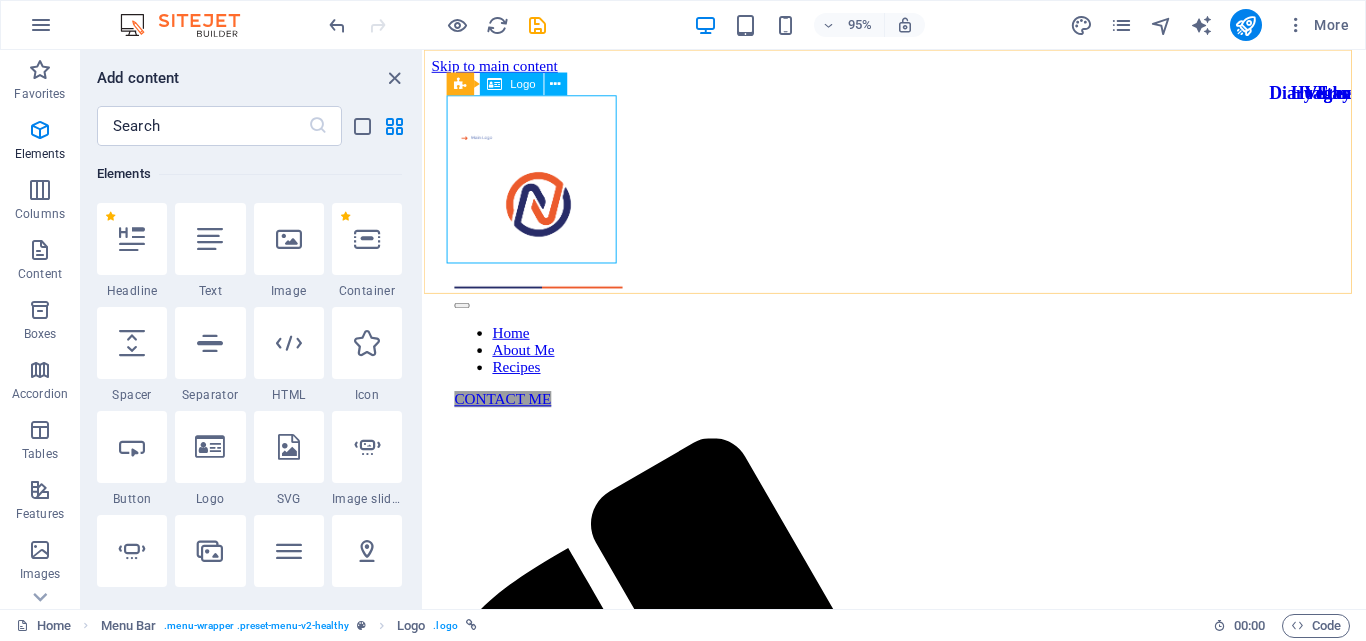 click on "Logo" at bounding box center [511, 84] 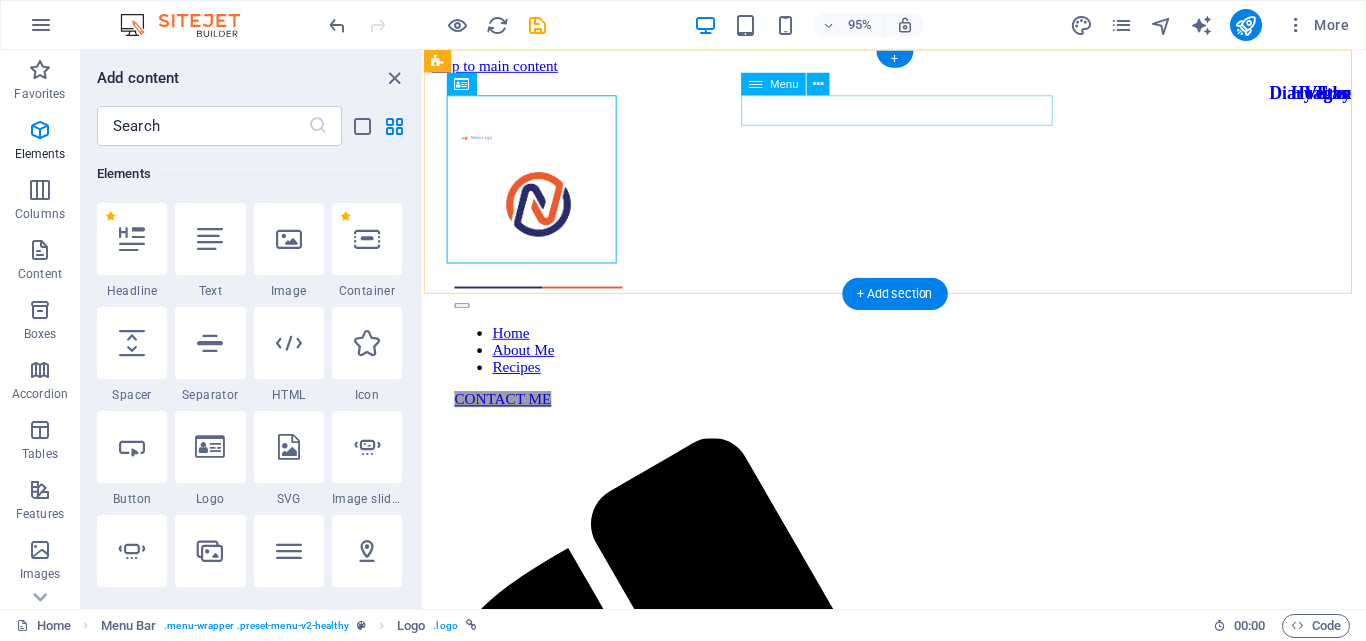 click on "Home About Me Recipes" at bounding box center (920, 366) 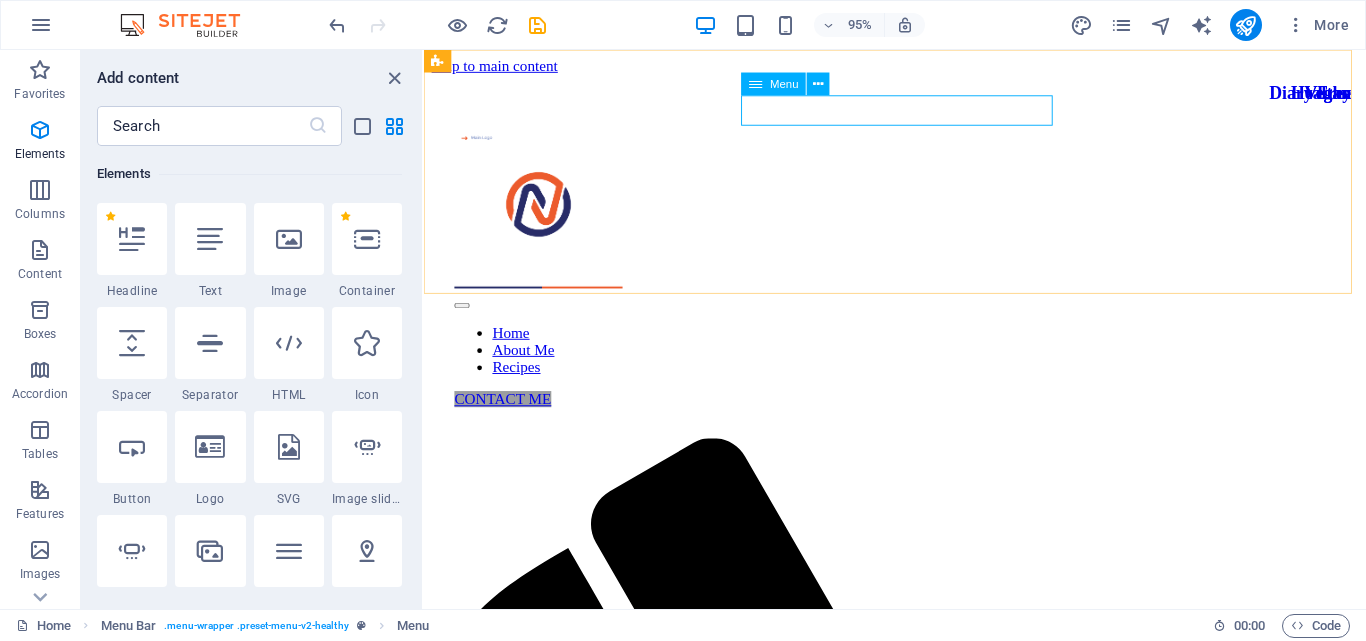 click at bounding box center [755, 84] 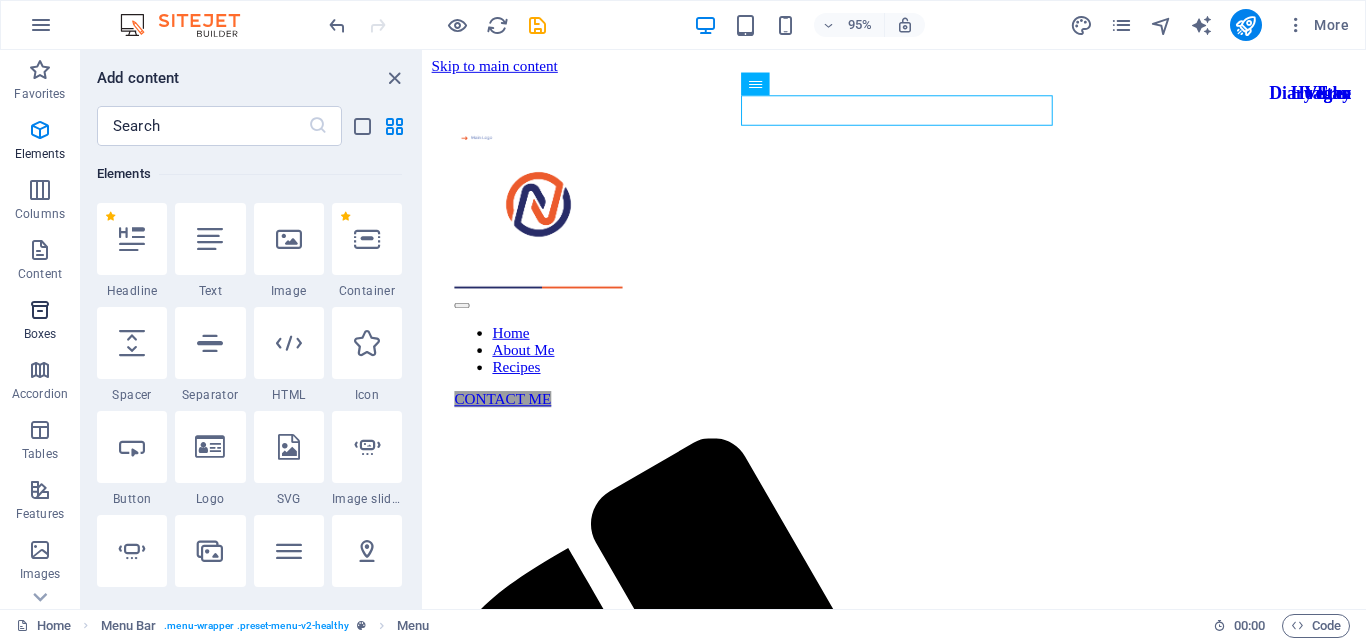 click at bounding box center (40, 310) 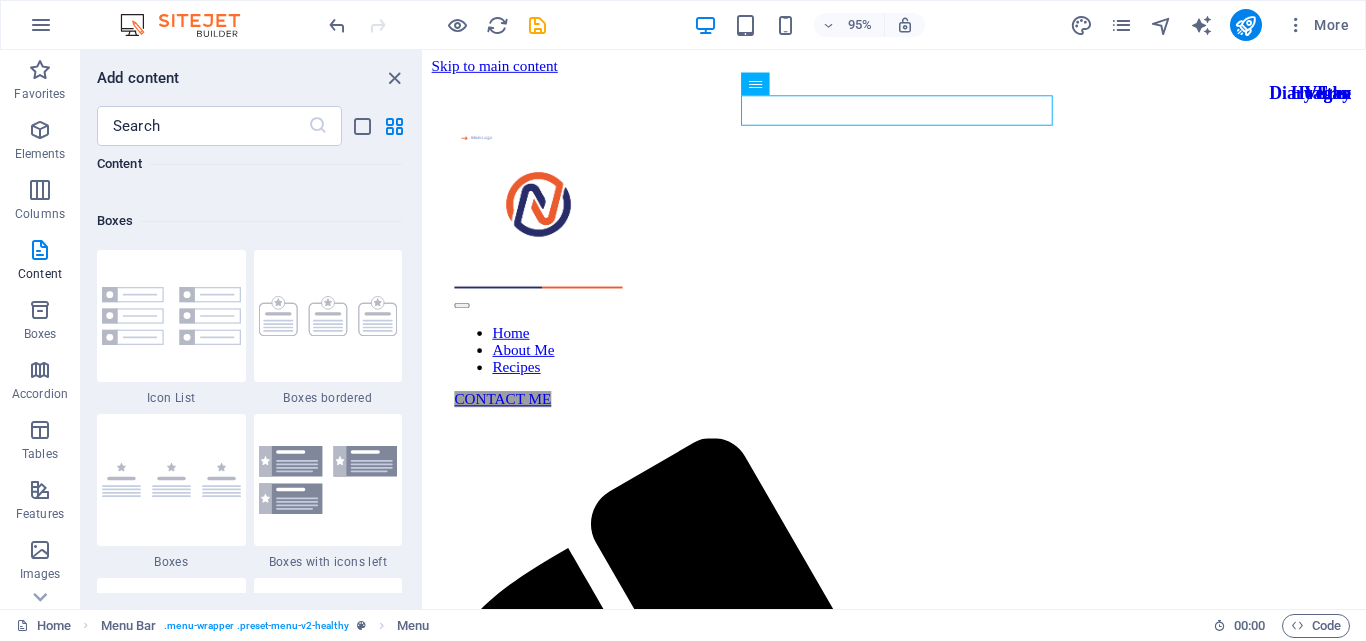 scroll, scrollTop: 5282, scrollLeft: 0, axis: vertical 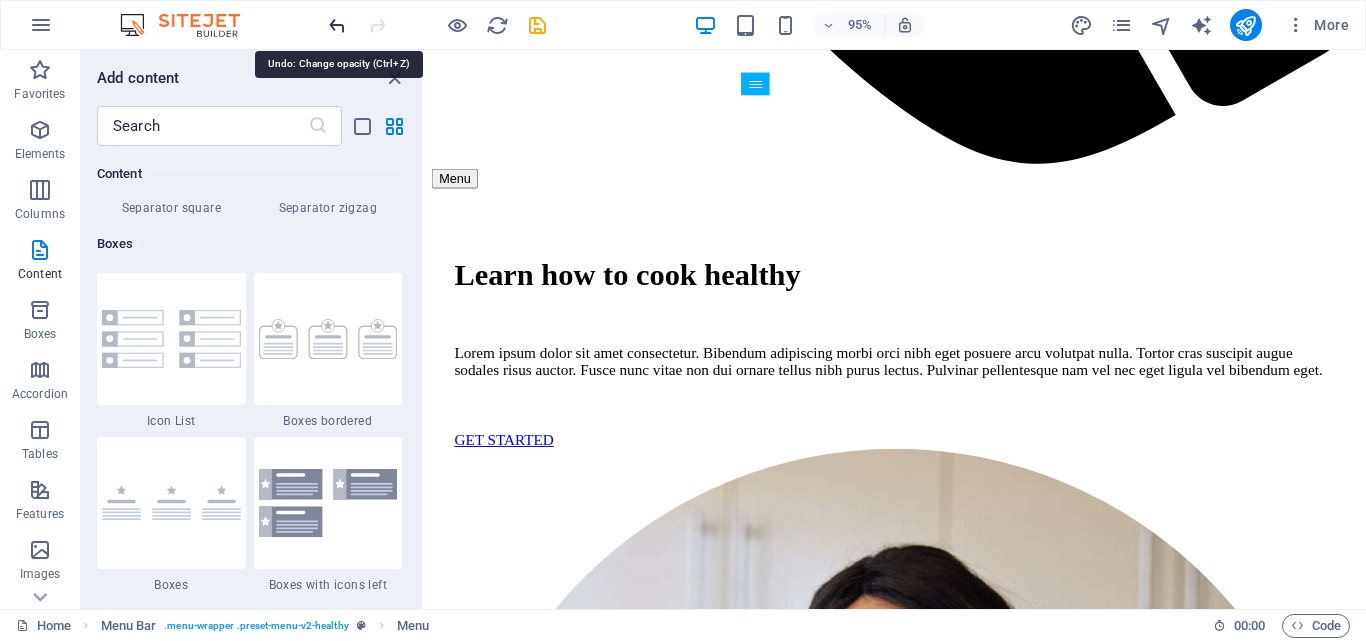 click at bounding box center (337, 25) 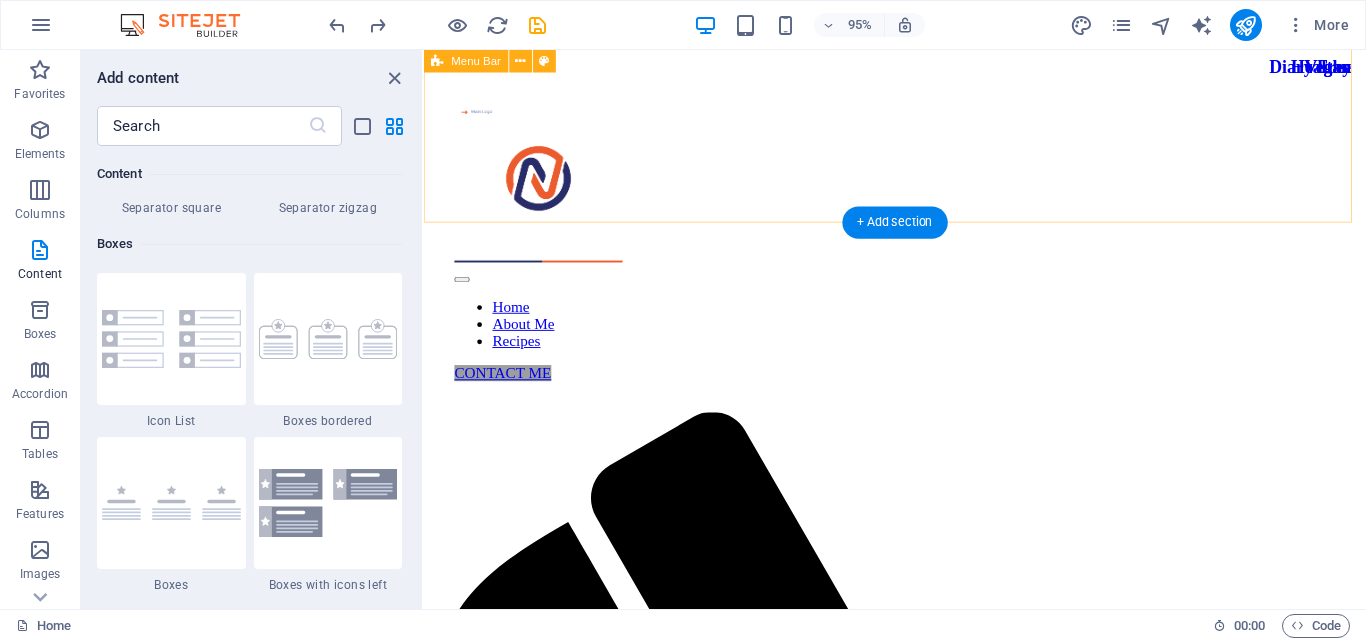 scroll, scrollTop: 0, scrollLeft: 0, axis: both 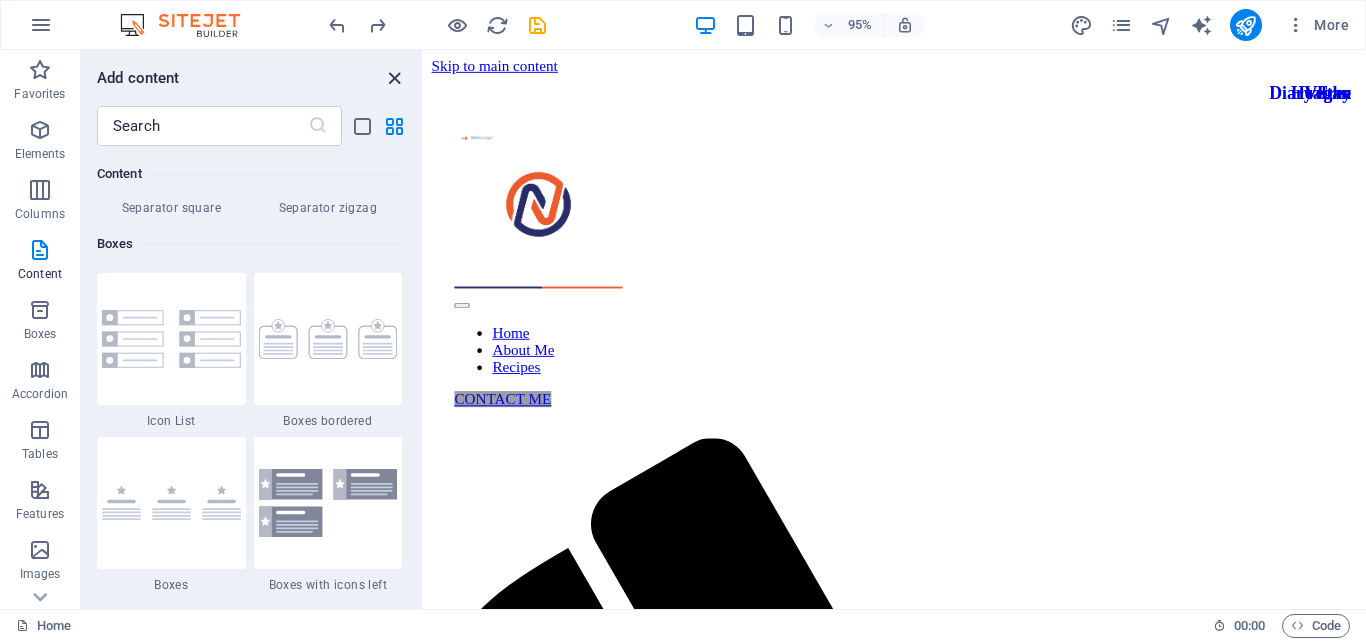 click at bounding box center [394, 78] 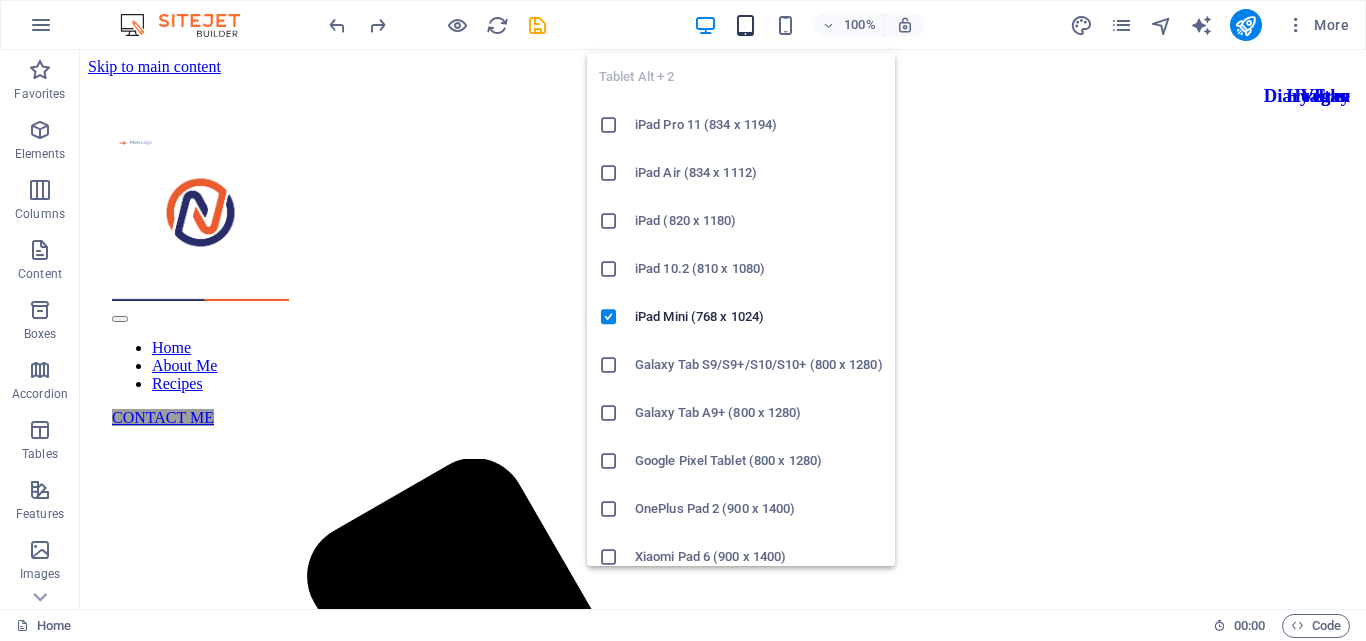 click at bounding box center (745, 25) 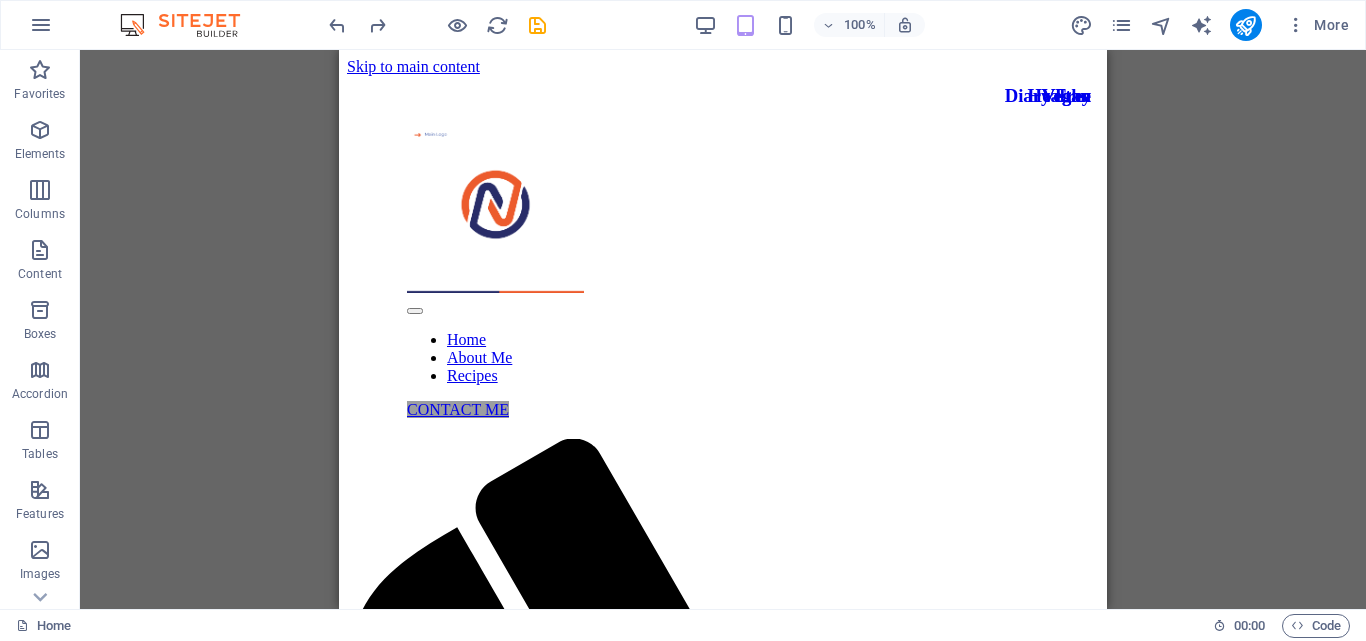 click on "100%" at bounding box center (809, 25) 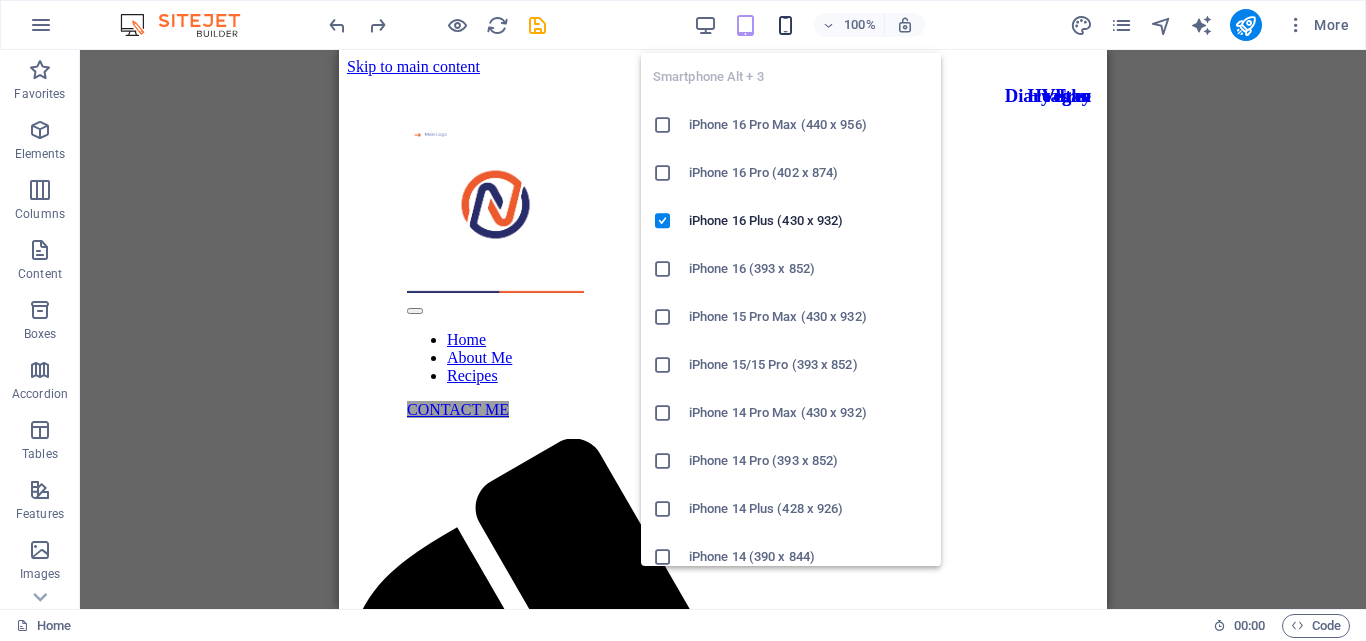 click at bounding box center [785, 25] 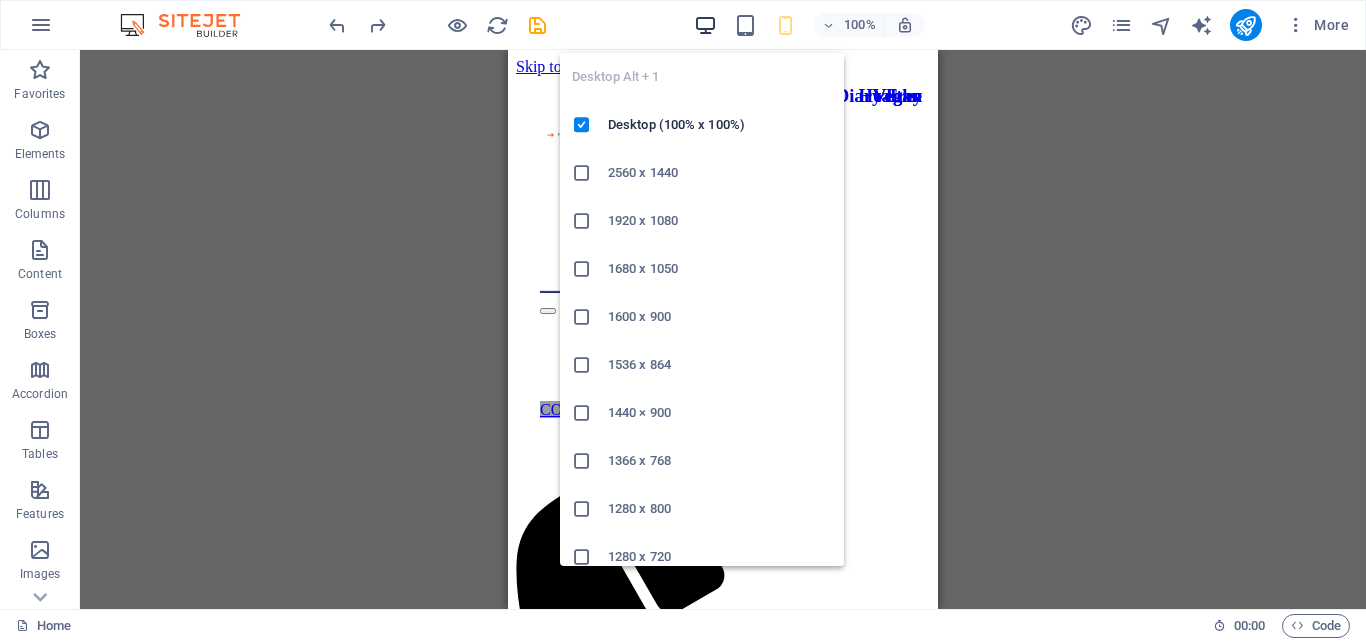 click at bounding box center [705, 25] 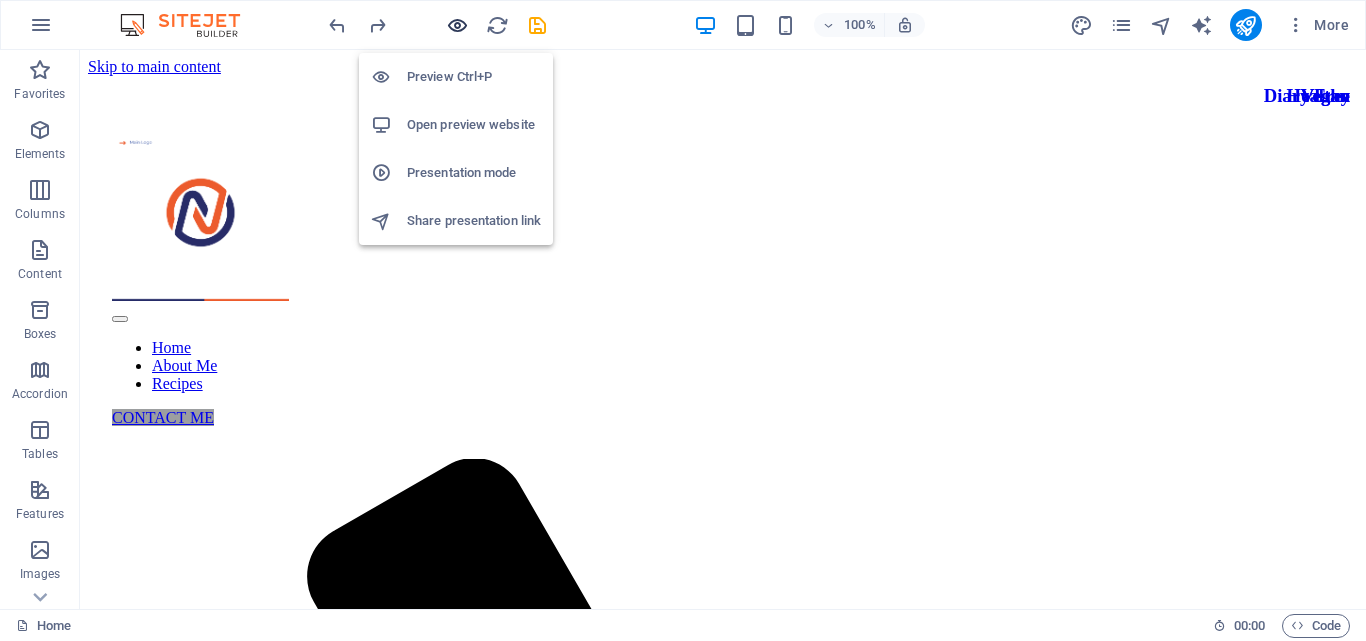 click at bounding box center [457, 25] 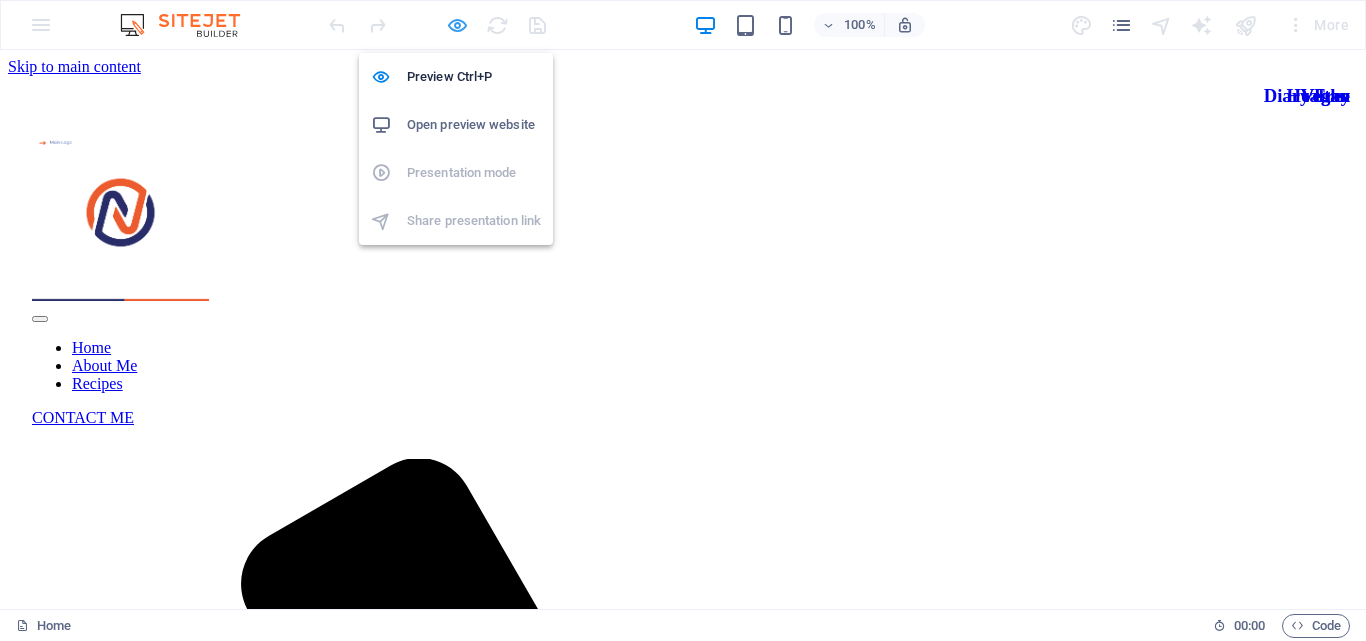 click at bounding box center [457, 25] 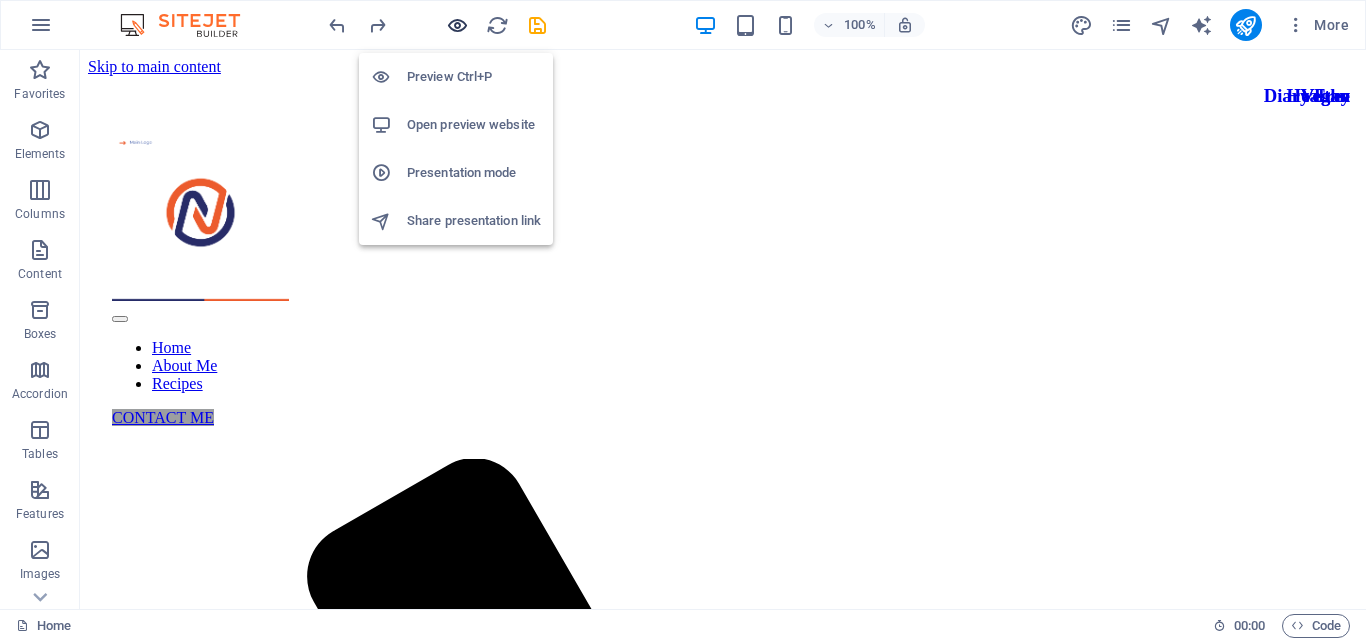 click at bounding box center (457, 25) 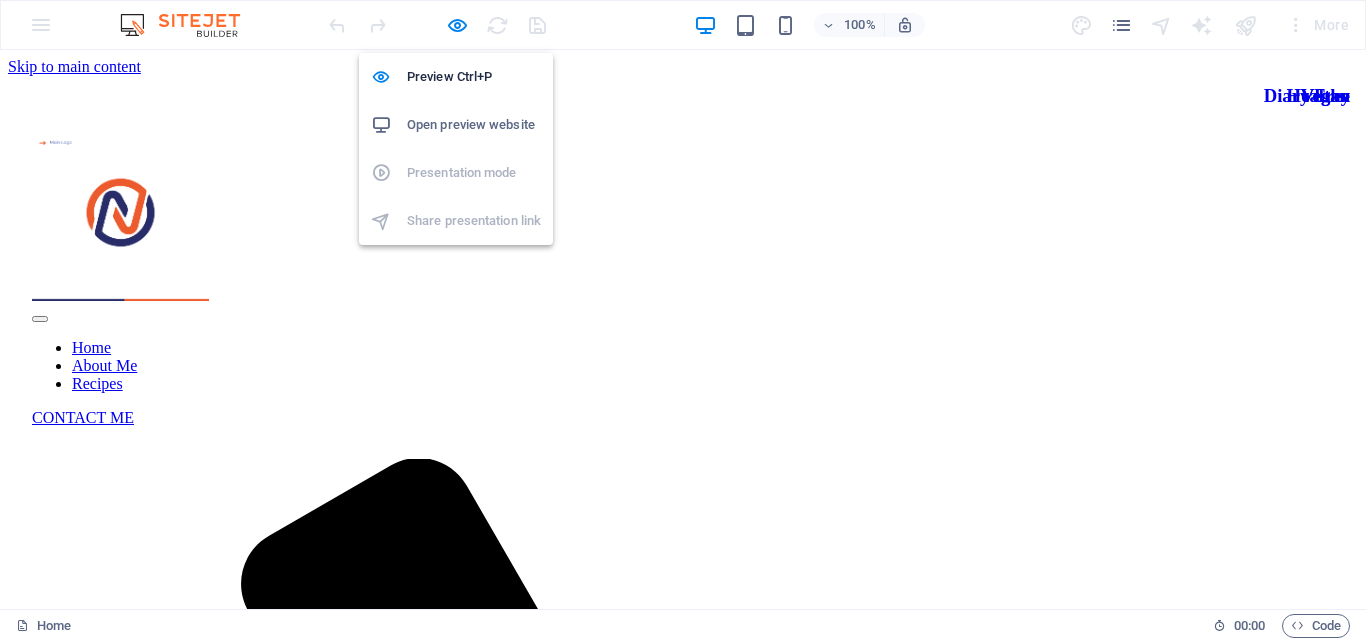 click on "Open preview website" at bounding box center [474, 125] 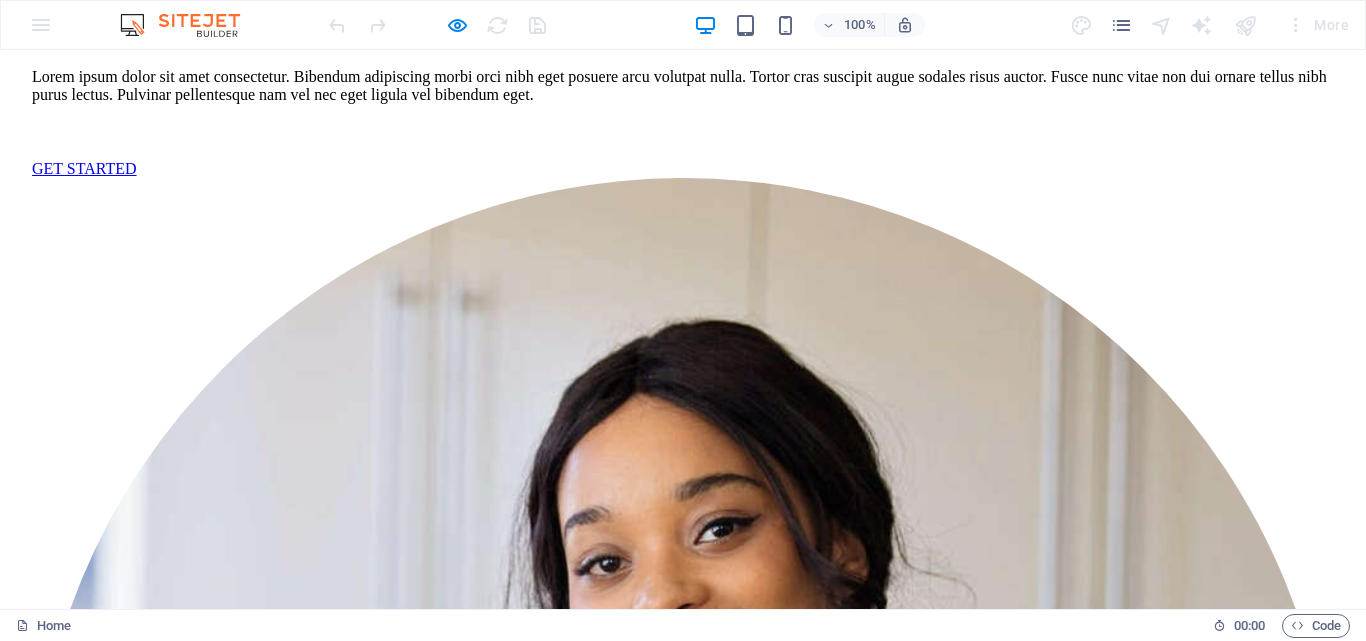 scroll, scrollTop: 2365, scrollLeft: 0, axis: vertical 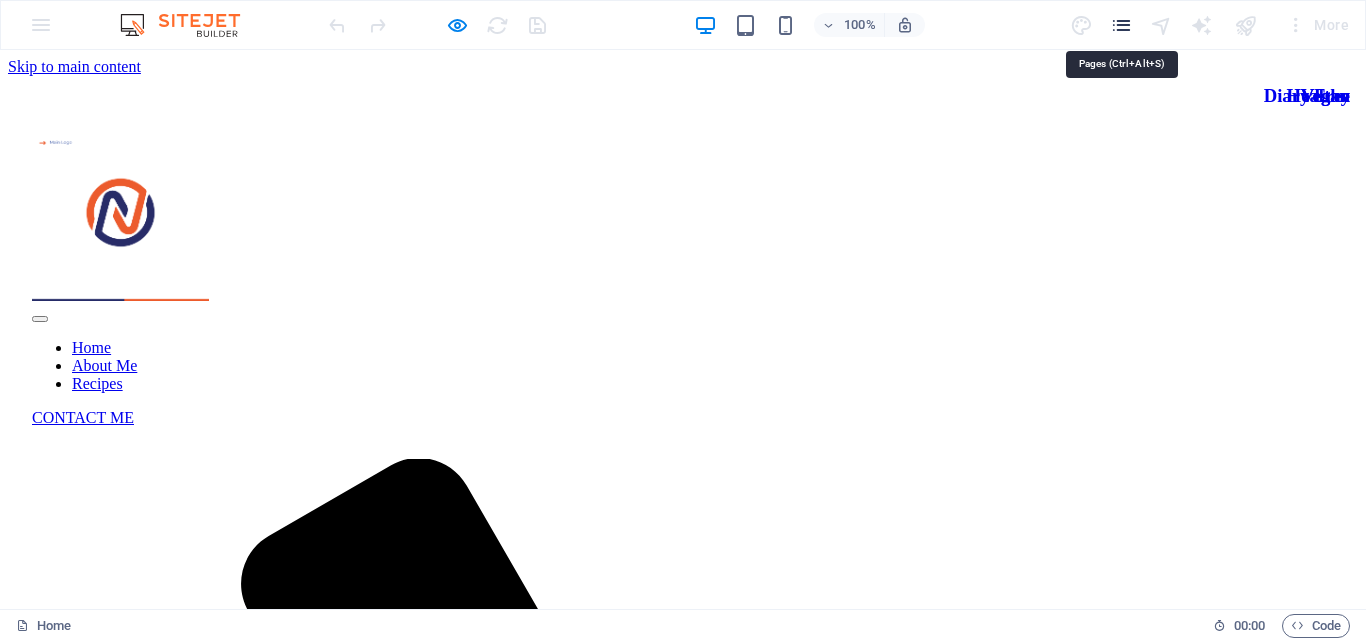 click at bounding box center [1121, 25] 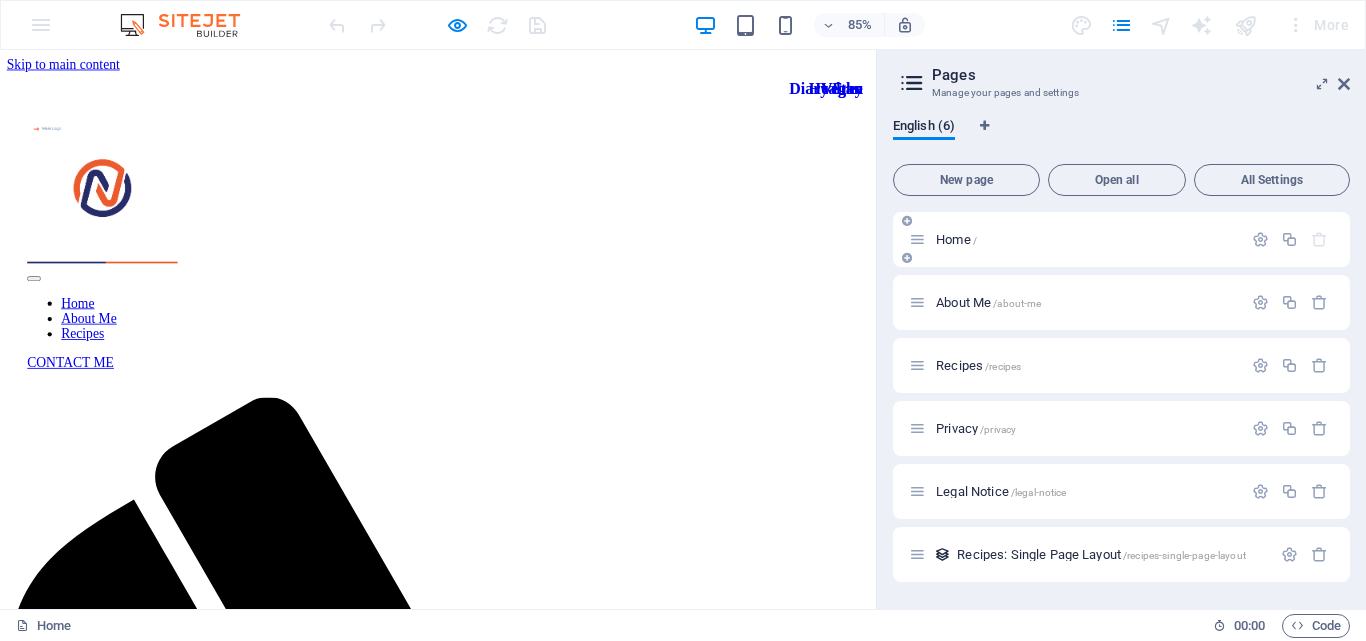 click on "Home /" at bounding box center [1086, 239] 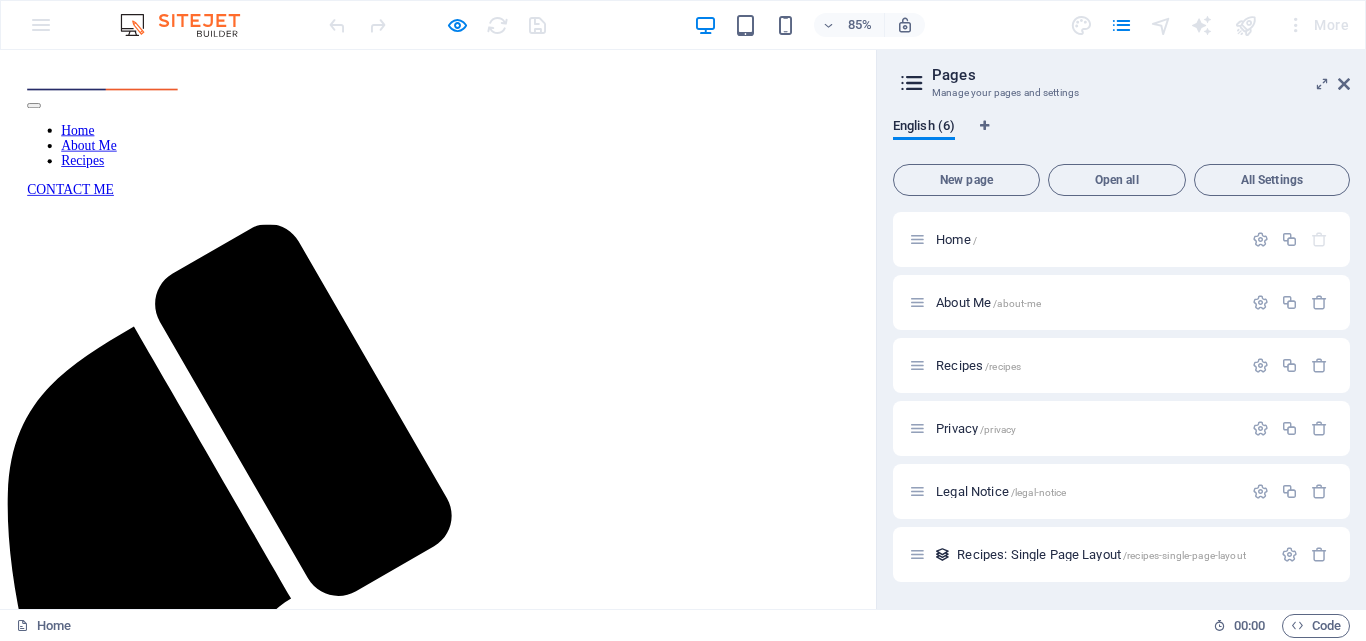 scroll, scrollTop: 207, scrollLeft: 0, axis: vertical 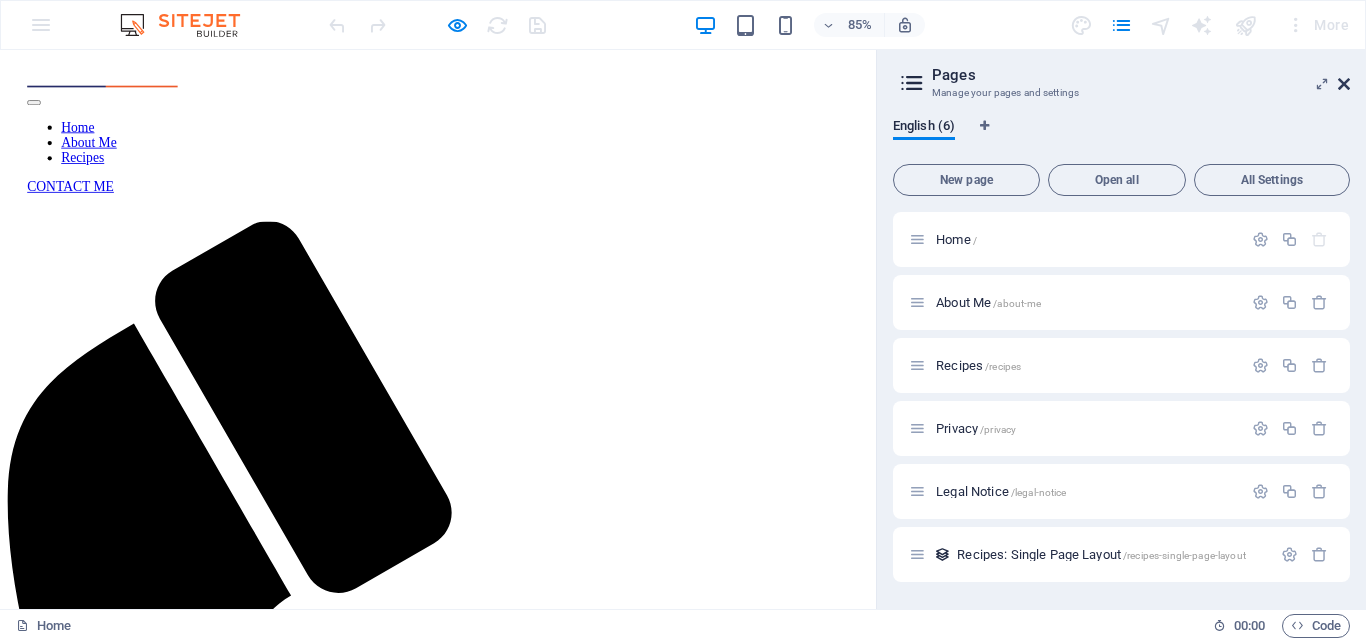 click at bounding box center (1344, 84) 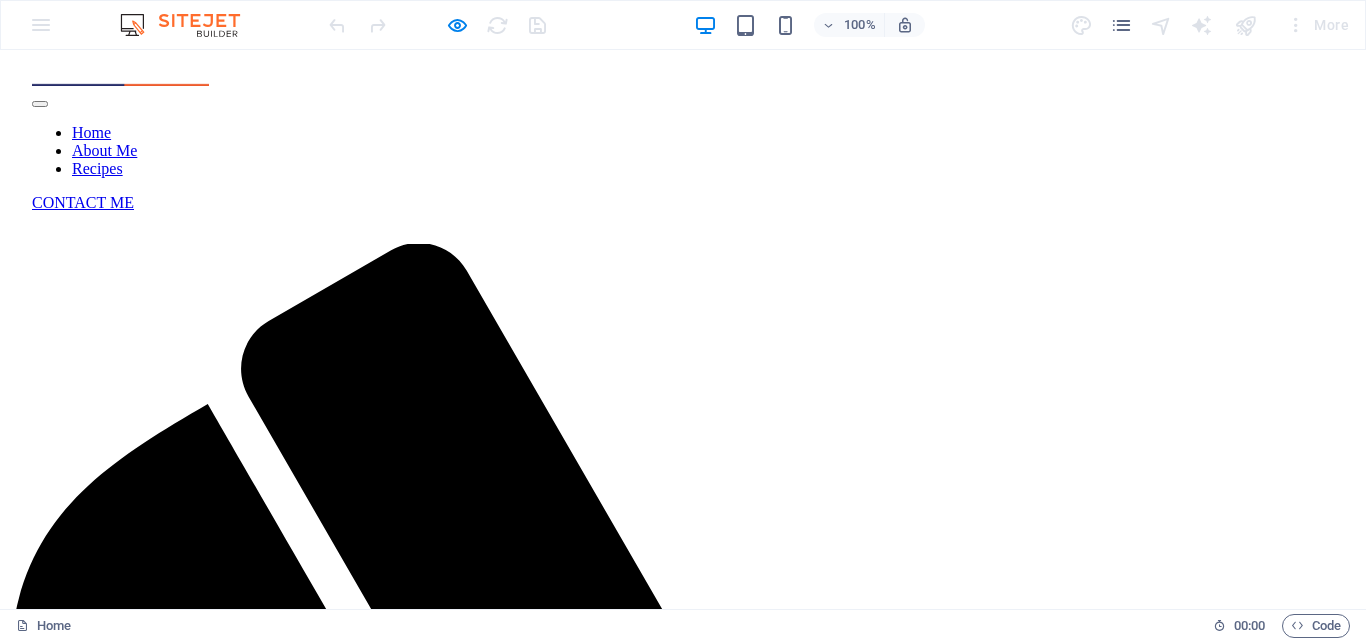 scroll, scrollTop: 216, scrollLeft: 0, axis: vertical 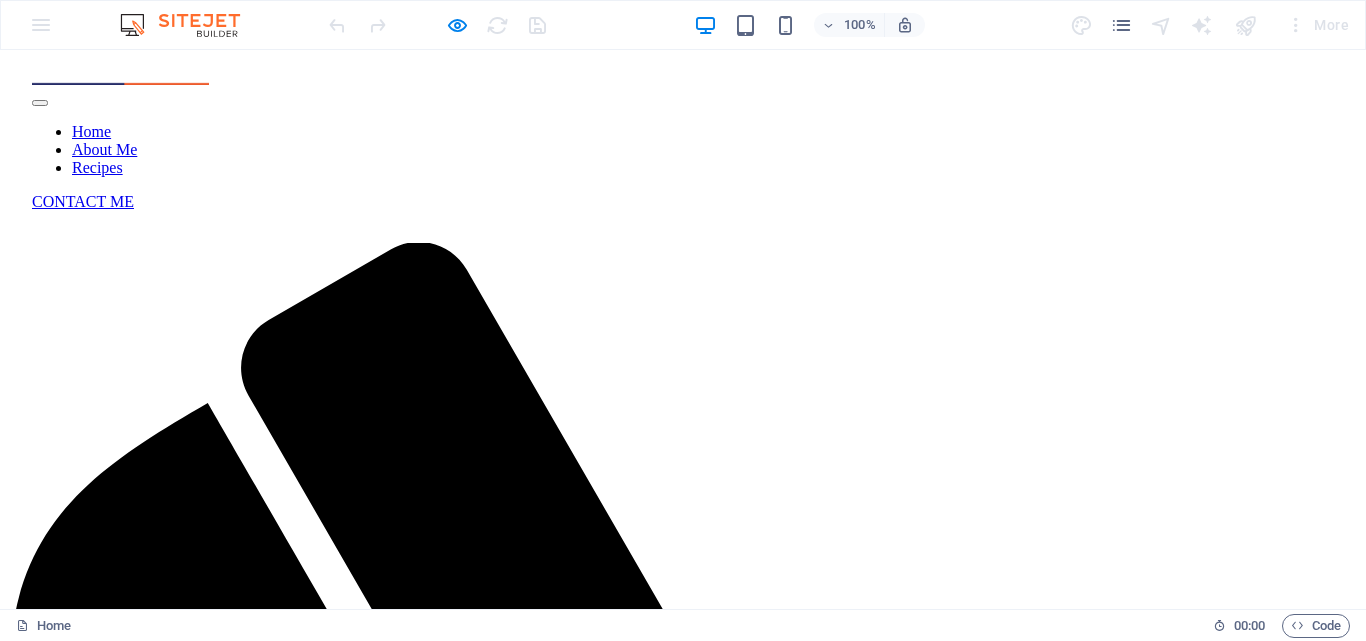 click on "Lorem ipsum dolor sit amet consectetur. Bibendum adipiscing morbi orci nibh eget posuere arcu volutpat nulla. Tortor cras suscipit augue sodales risus auctor. Fusce nunc vitae non dui ornare tellus nibh purus lectus. Pulvinar pellentesque nam vel nec eget ligula vel bibendum eget." at bounding box center (683, 2221) 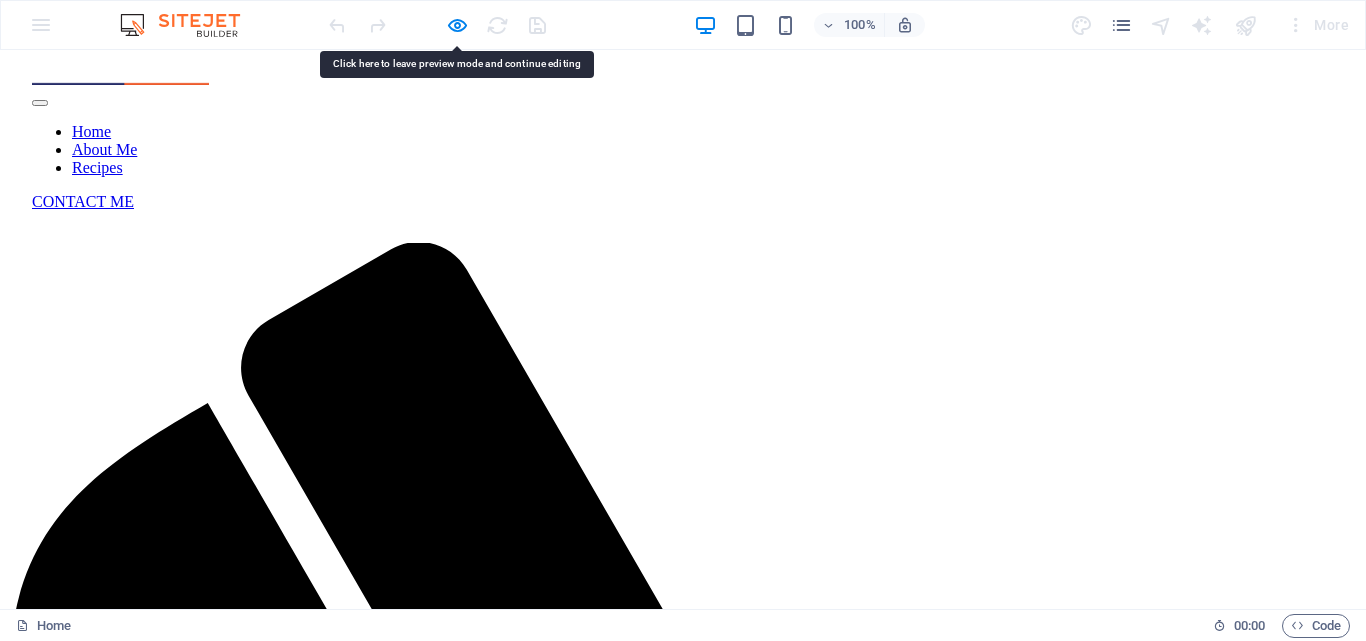 click at bounding box center (437, 25) 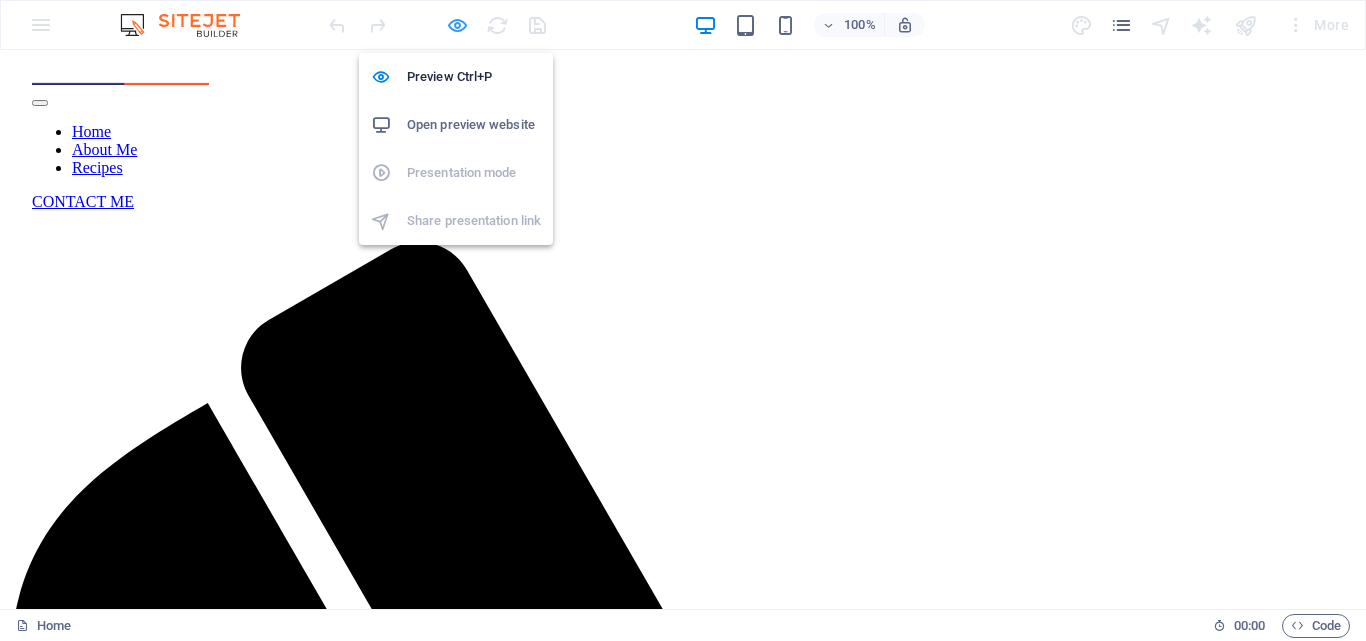 click at bounding box center [457, 25] 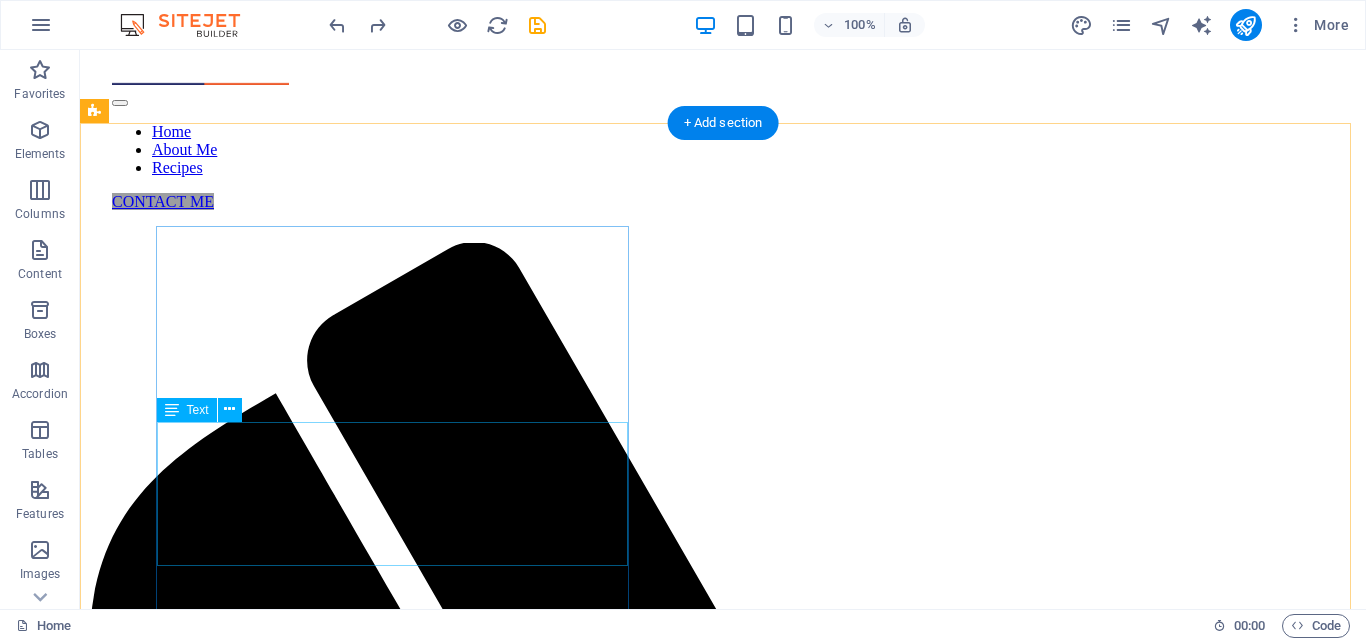 click on "Lorem ipsum dolor sit amet consectetur. Bibendum adipiscing morbi orci nibh eget posuere arcu volutpat nulla. Tortor cras suscipit augue sodales risus auctor. Fusce nunc vitae non dui ornare tellus nibh purus lectus. Pulvinar pellentesque nam vel nec eget ligula vel bibendum eget." at bounding box center [723, 2115] 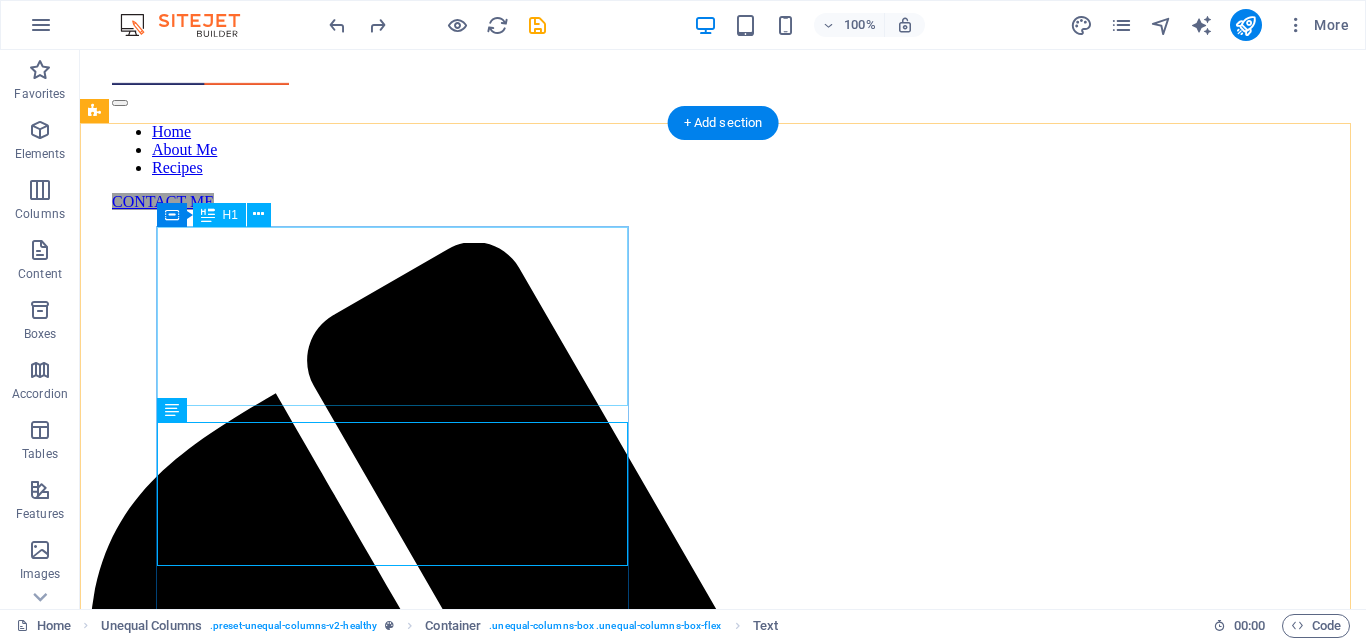 click on "Learn how to cook healthy" at bounding box center [723, 2024] 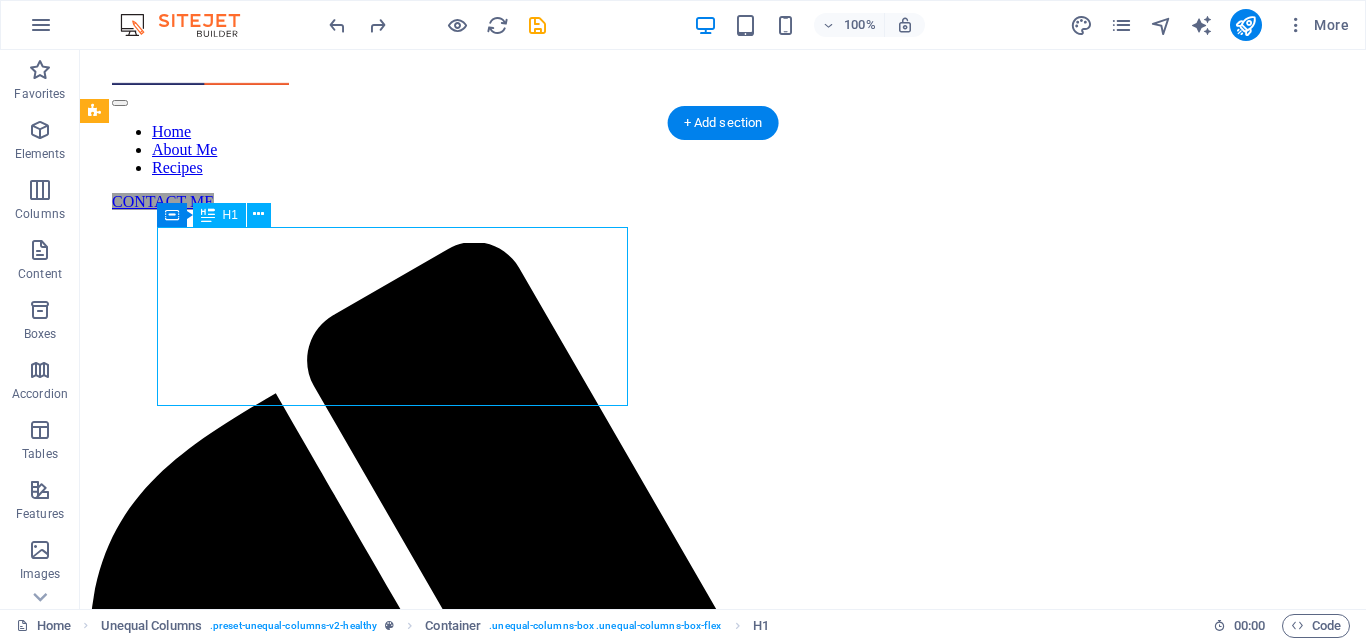 click on "Learn how to cook healthy" at bounding box center (723, 2024) 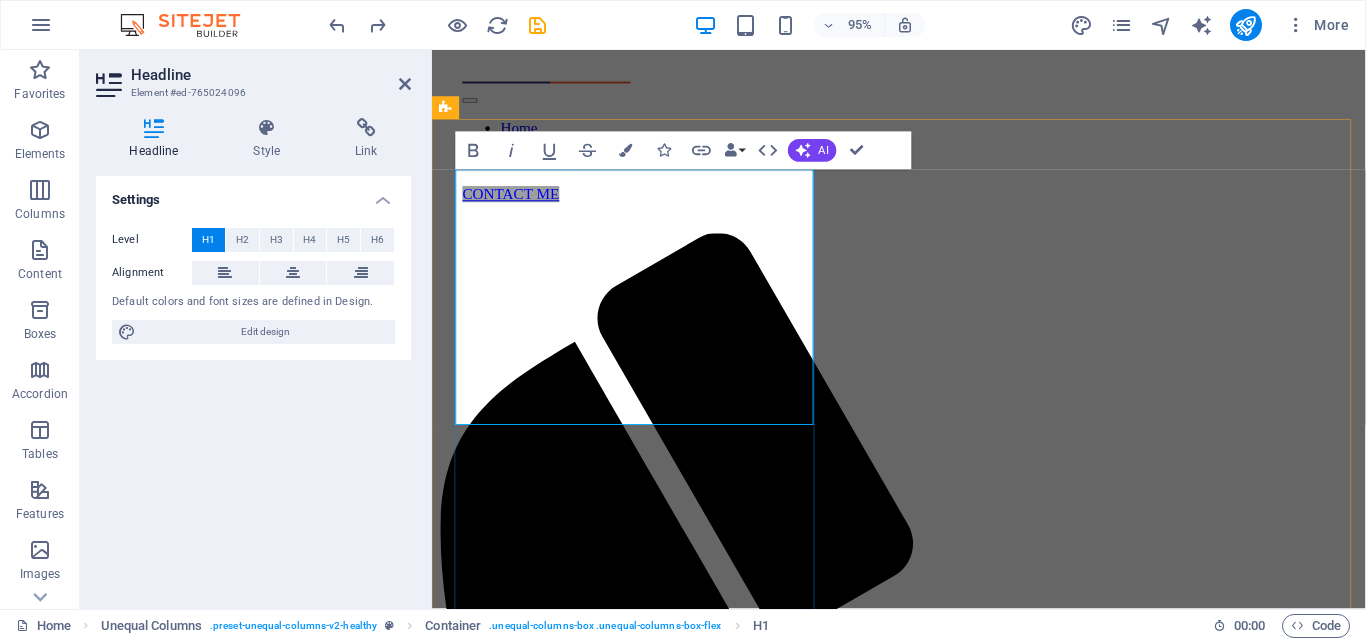 click on "Learn how to cook healthy" at bounding box center [923, 1622] 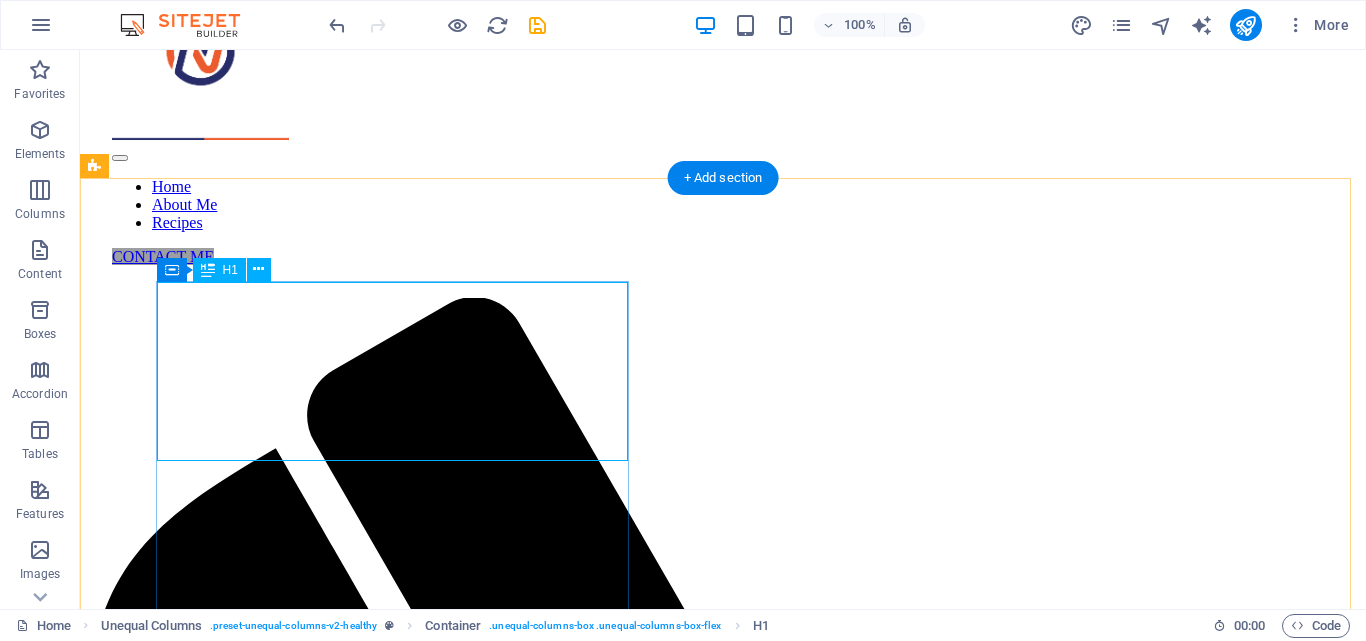 scroll, scrollTop: 225, scrollLeft: 0, axis: vertical 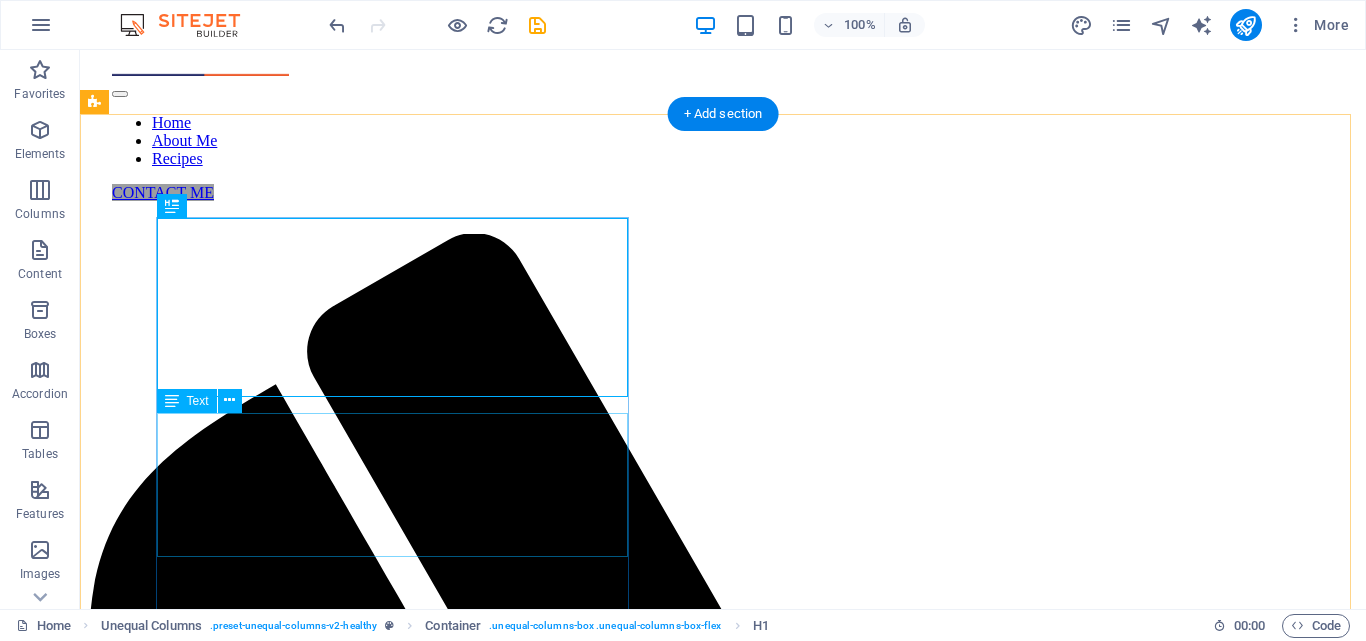 click on "Lorem ipsum dolor sit amet consectetur. Bibendum adipiscing morbi orci nibh eget posuere arcu volutpat nulla. Tortor cras suscipit augue sodales risus auctor. Fusce nunc vitae non dui ornare tellus nibh purus lectus. Pulvinar pellentesque nam vel nec eget ligula vel bibendum eget." at bounding box center (723, 2106) 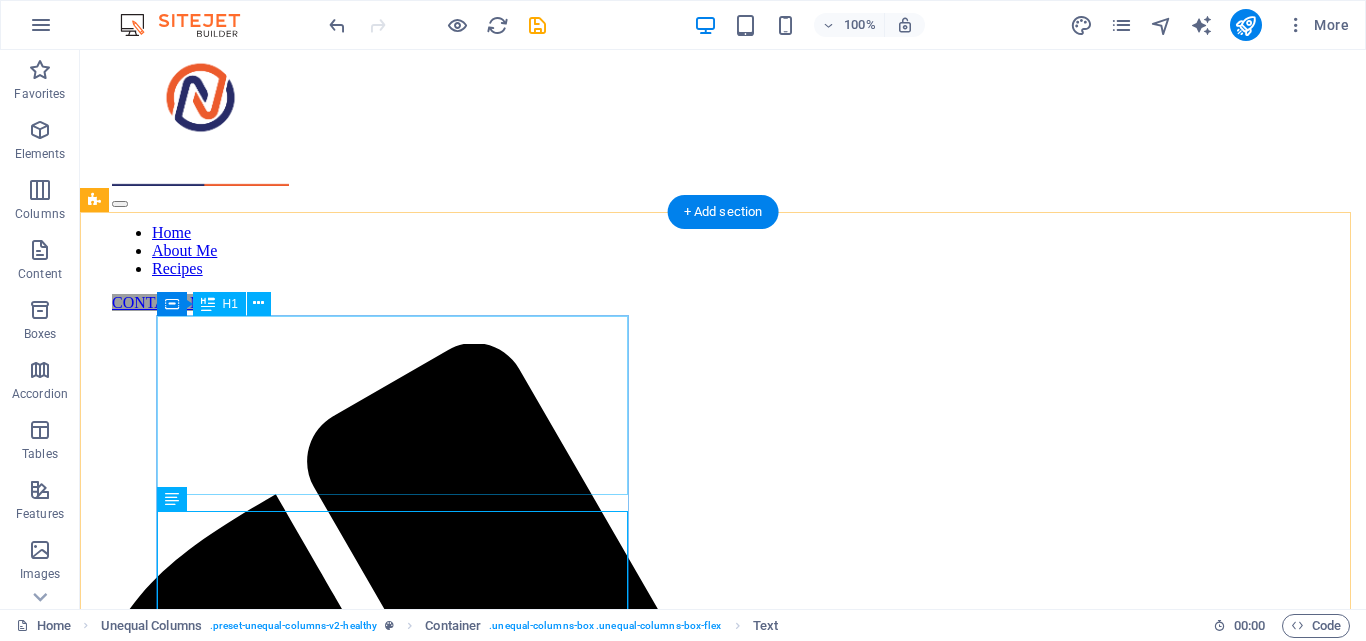 scroll, scrollTop: 112, scrollLeft: 0, axis: vertical 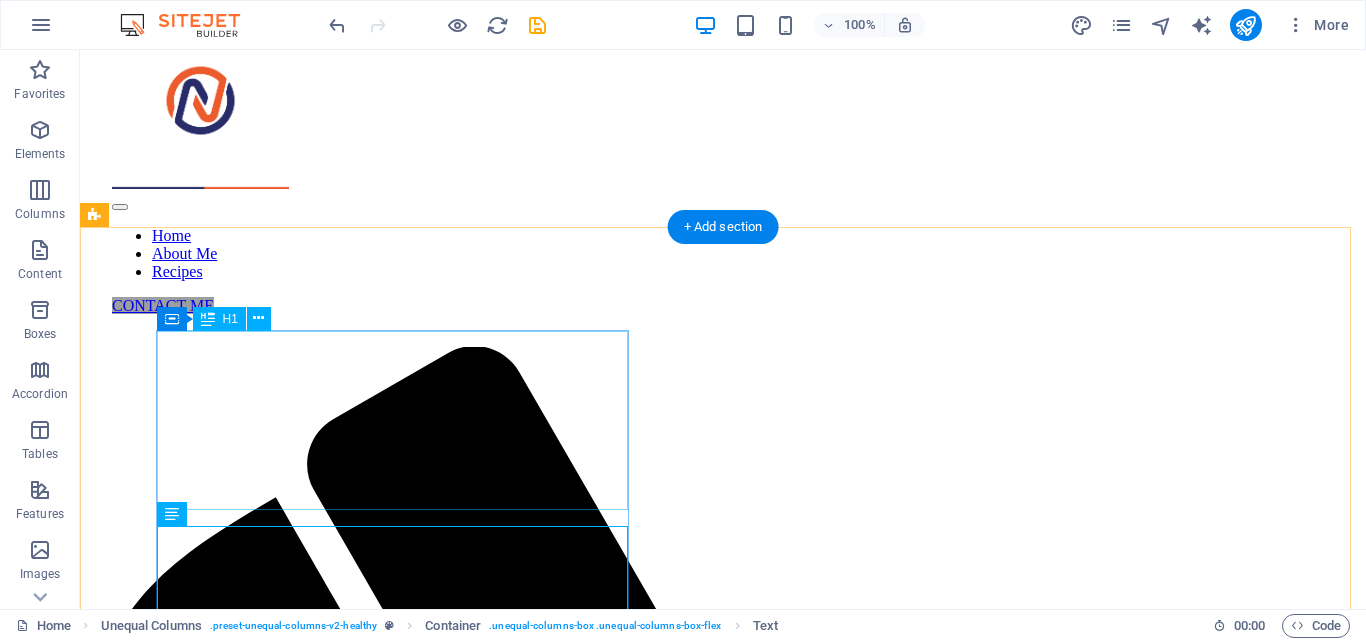 click on "We Tell Your Story Visually" at bounding box center [723, 2128] 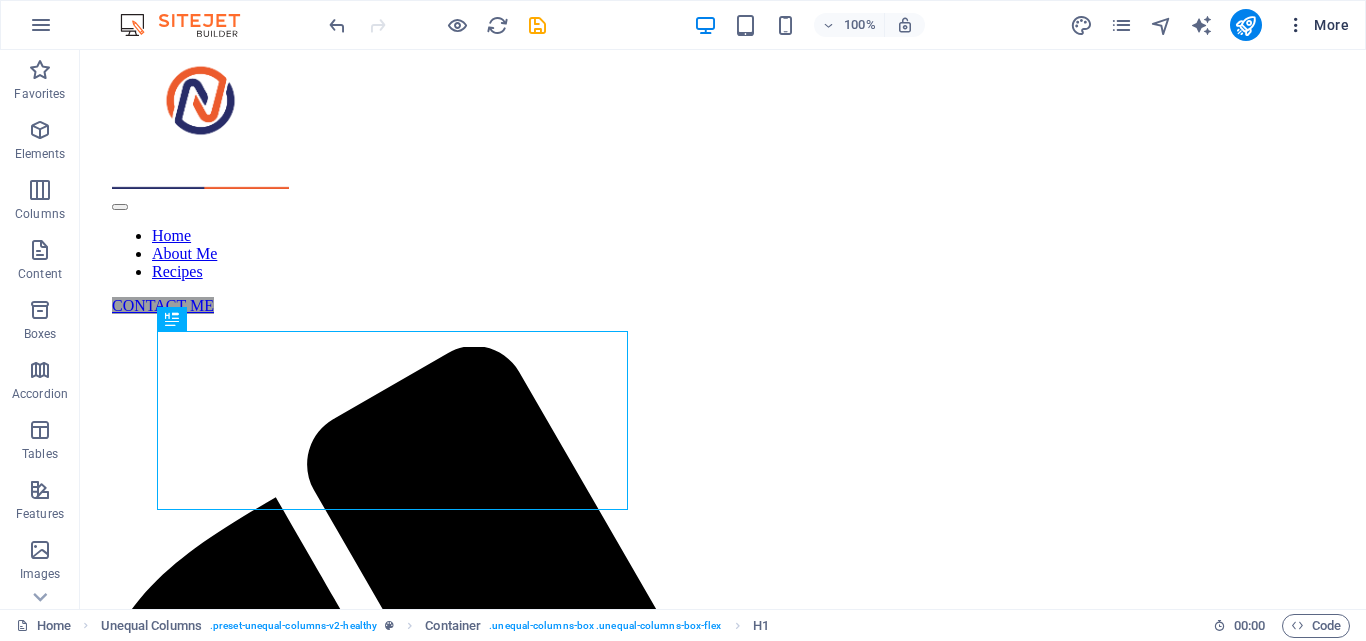 click at bounding box center [1296, 25] 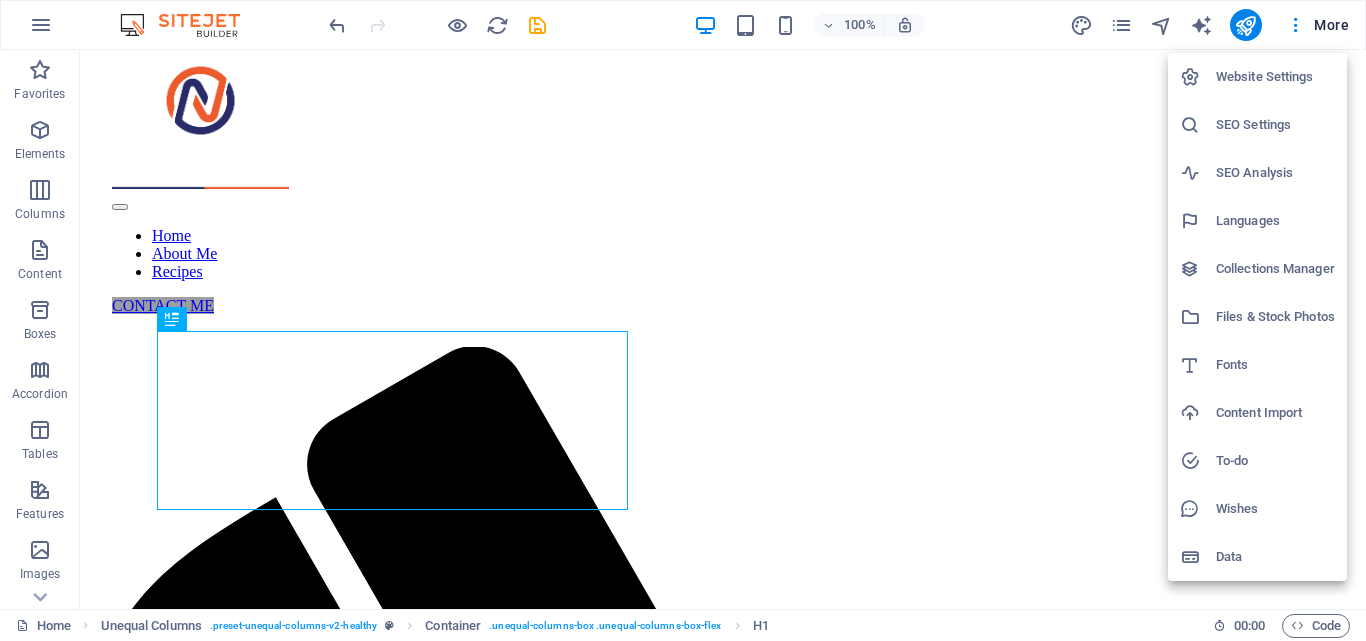 click on "Website Settings" at bounding box center (1275, 77) 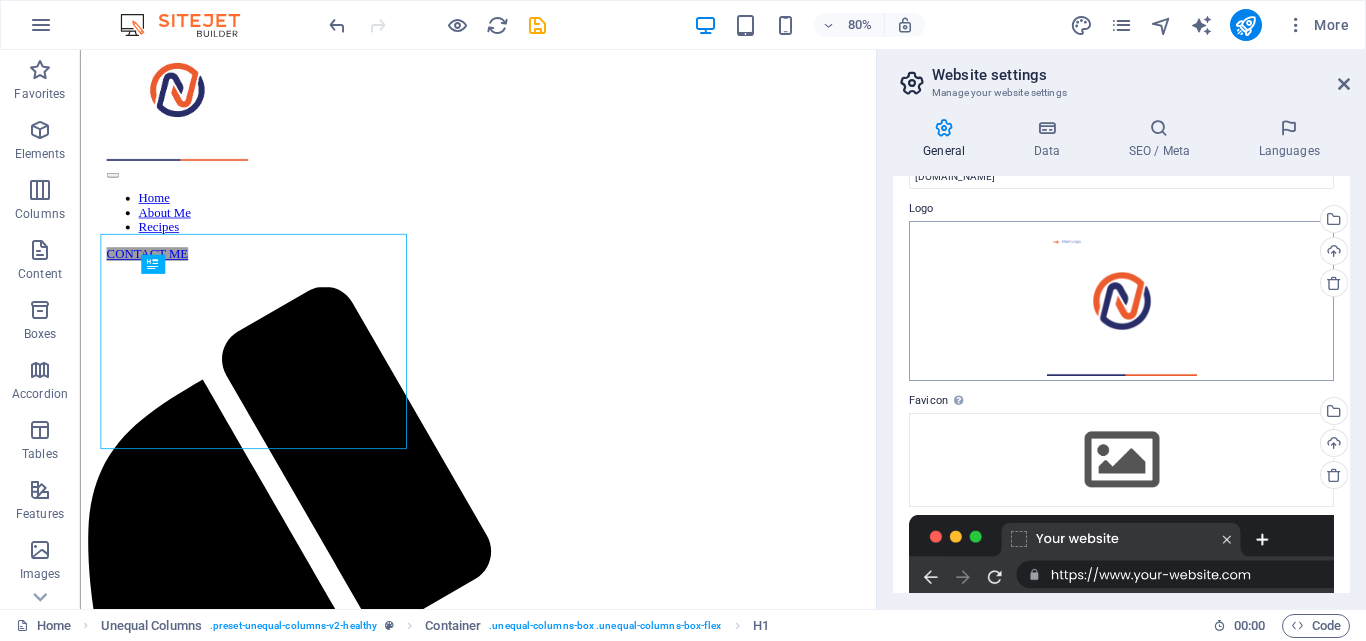 scroll, scrollTop: 50, scrollLeft: 0, axis: vertical 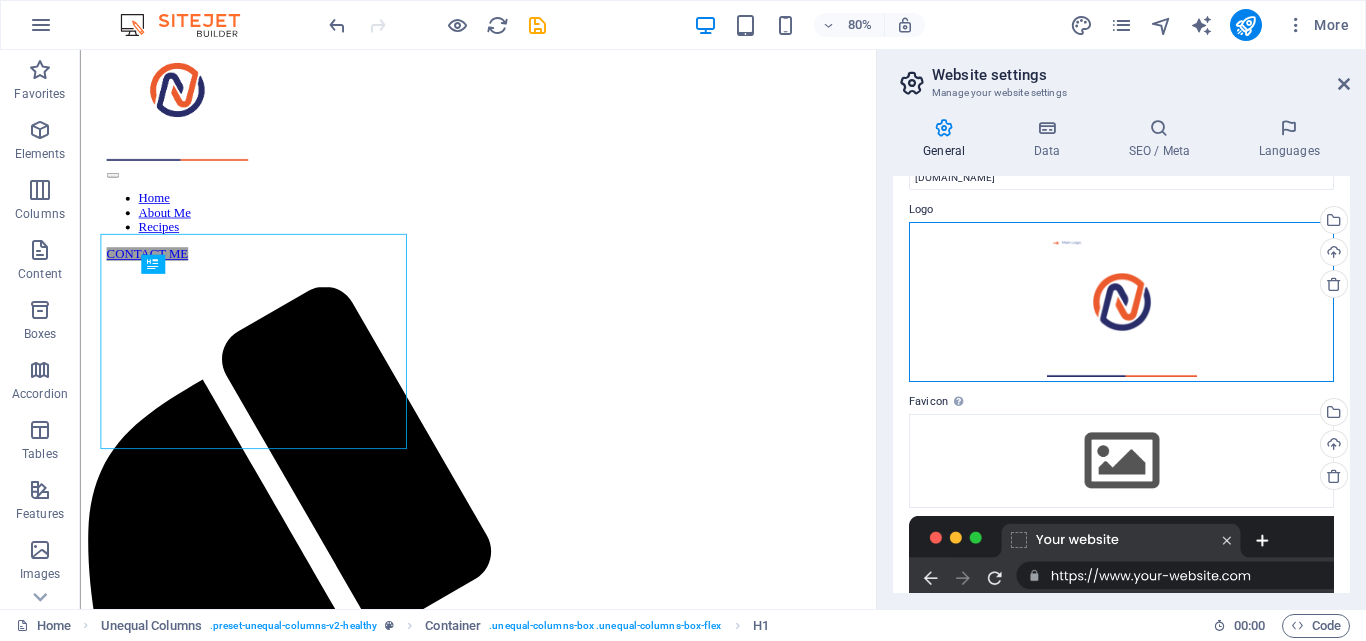 click on "Drag files here, click to choose files or select files from Files or our free stock photos & videos" at bounding box center (1121, 302) 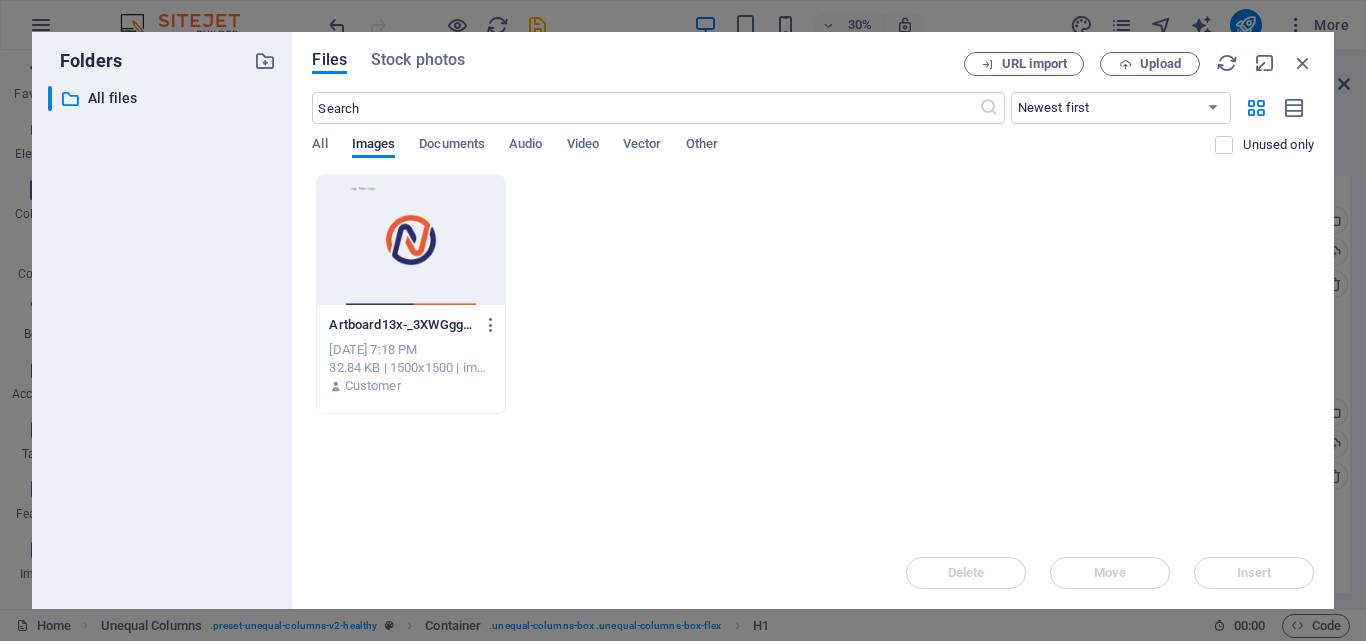 click at bounding box center (410, 240) 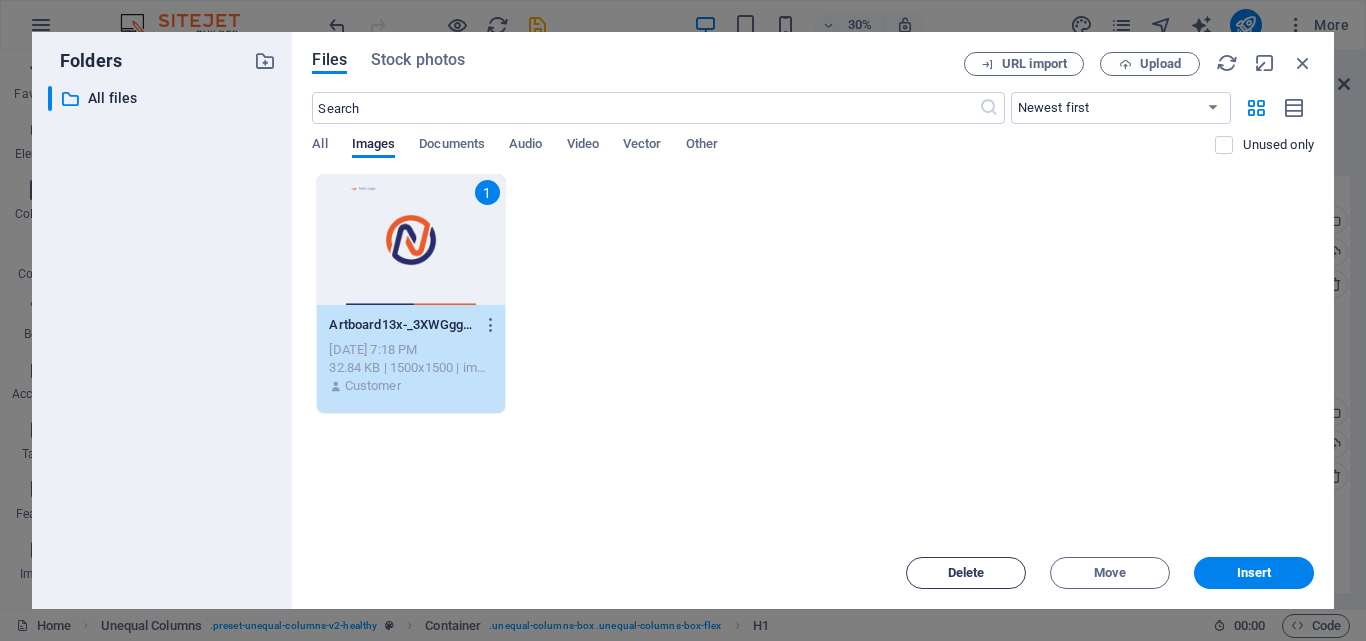 click on "Delete" at bounding box center (966, 573) 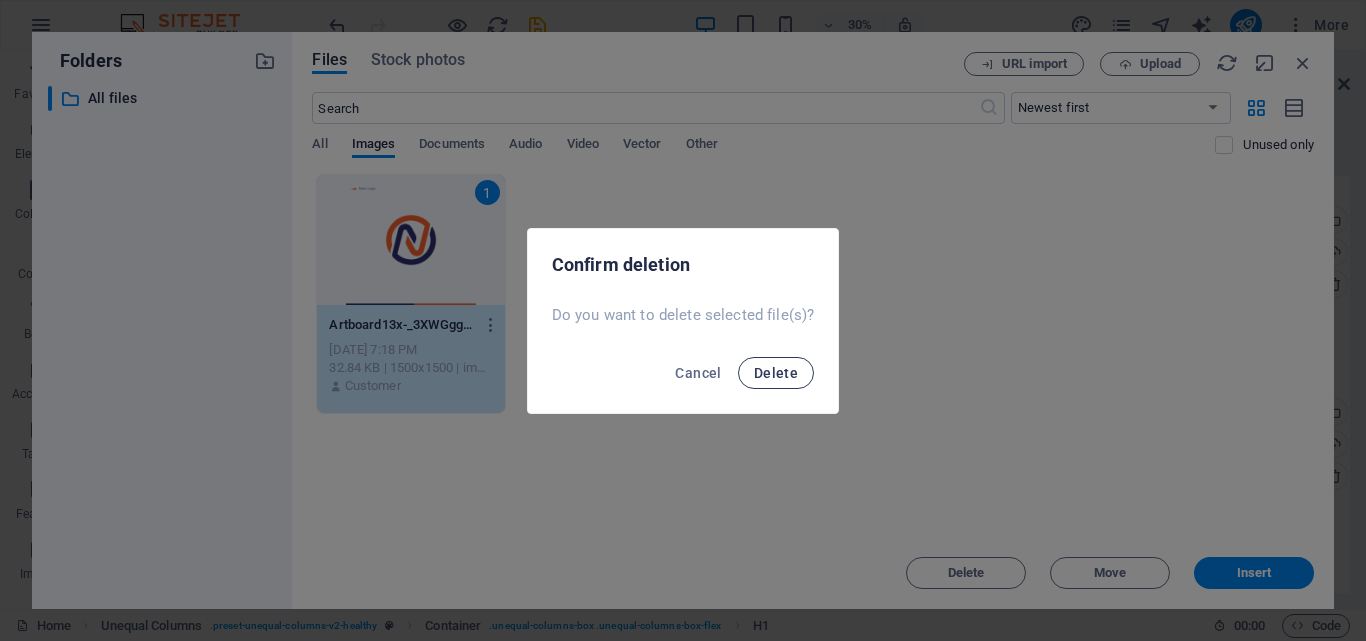 click on "Delete" at bounding box center [776, 373] 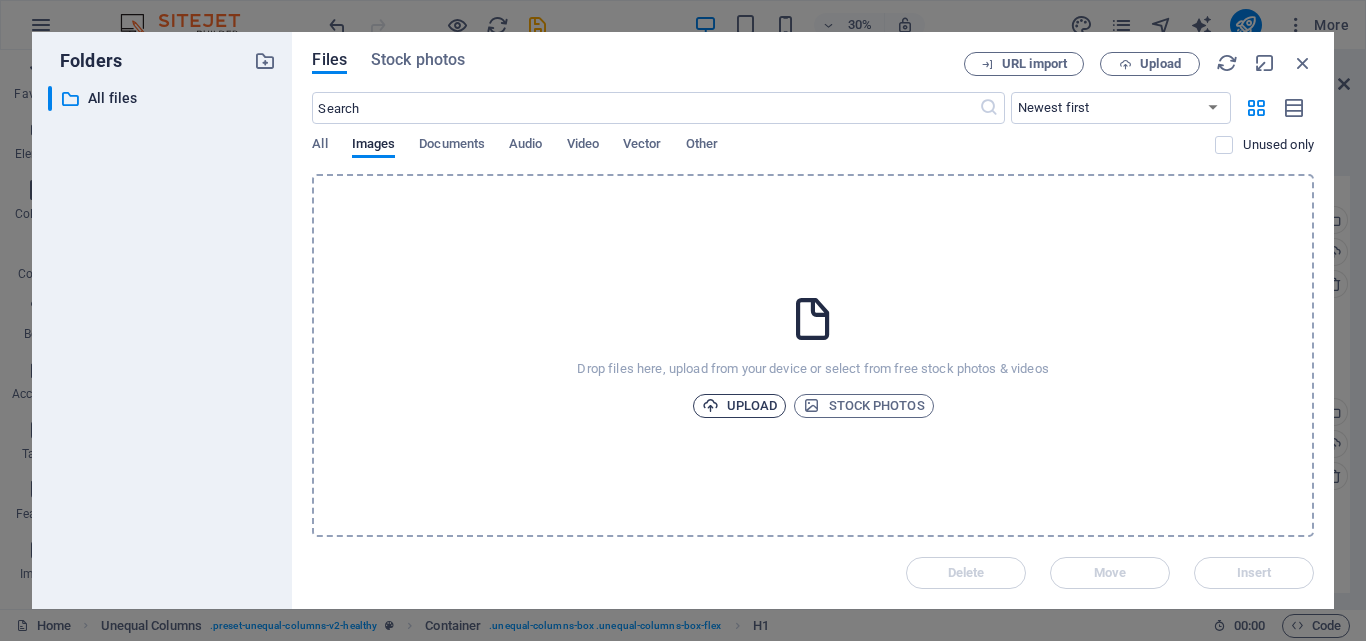 click on "Upload" at bounding box center [740, 406] 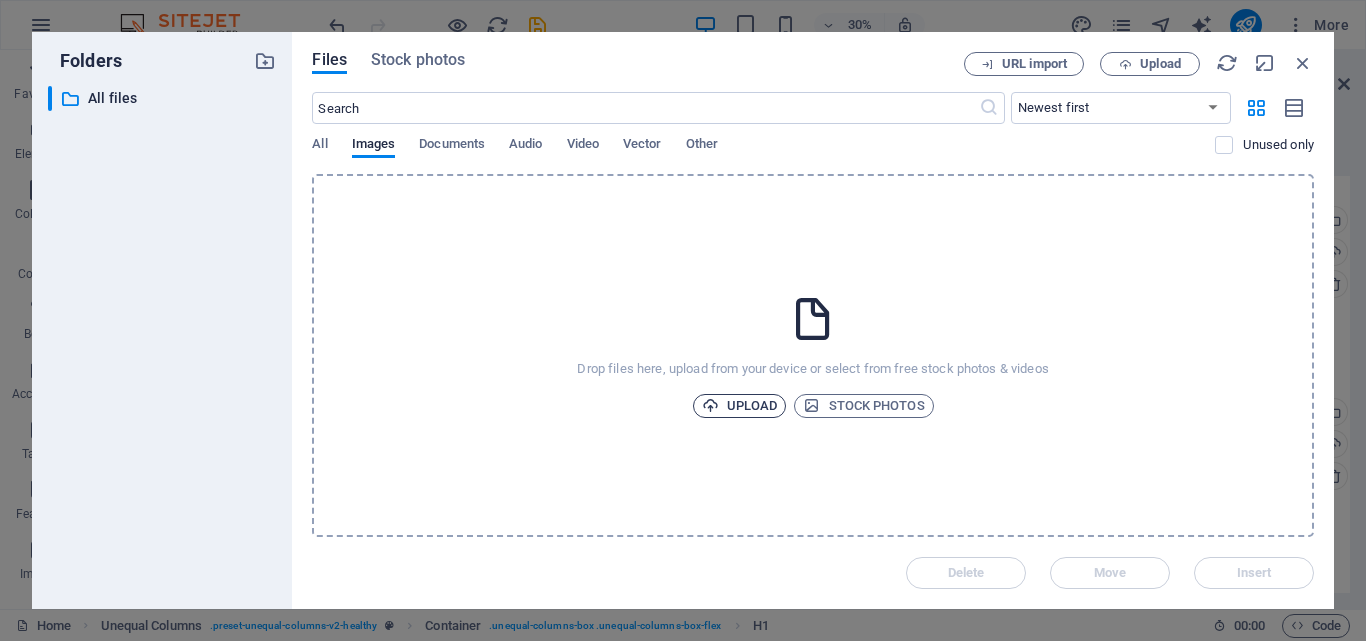 click on "Upload" at bounding box center [740, 406] 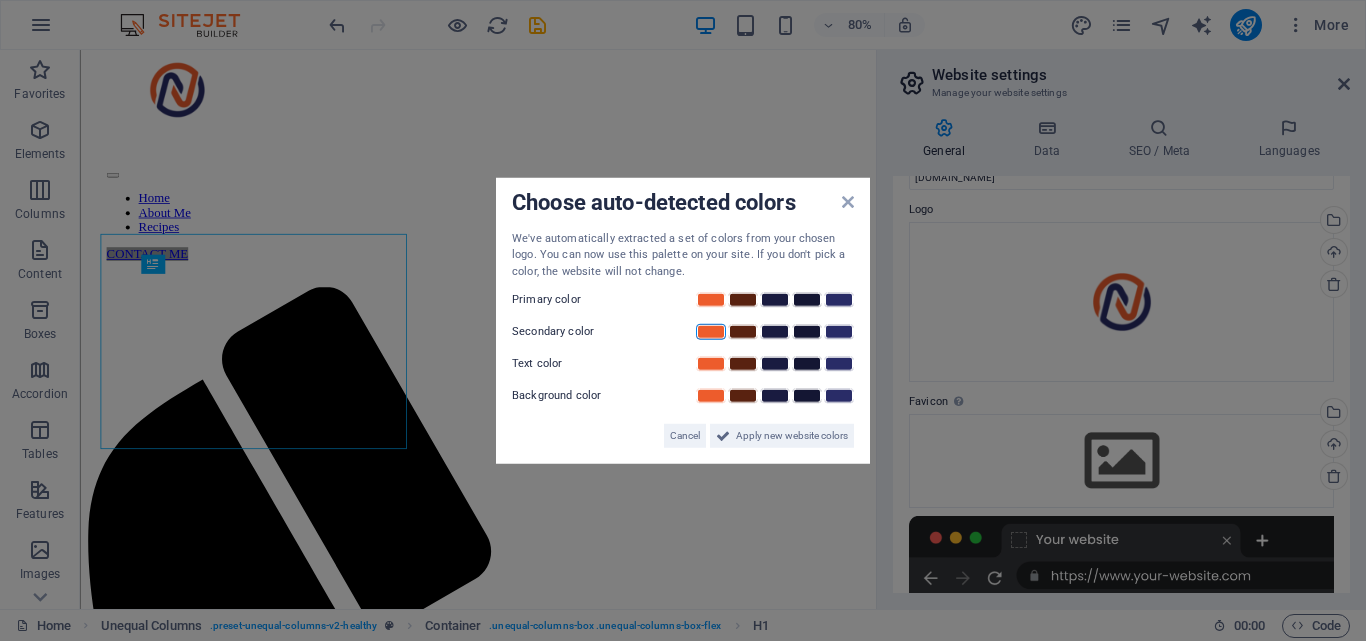 click at bounding box center [711, 332] 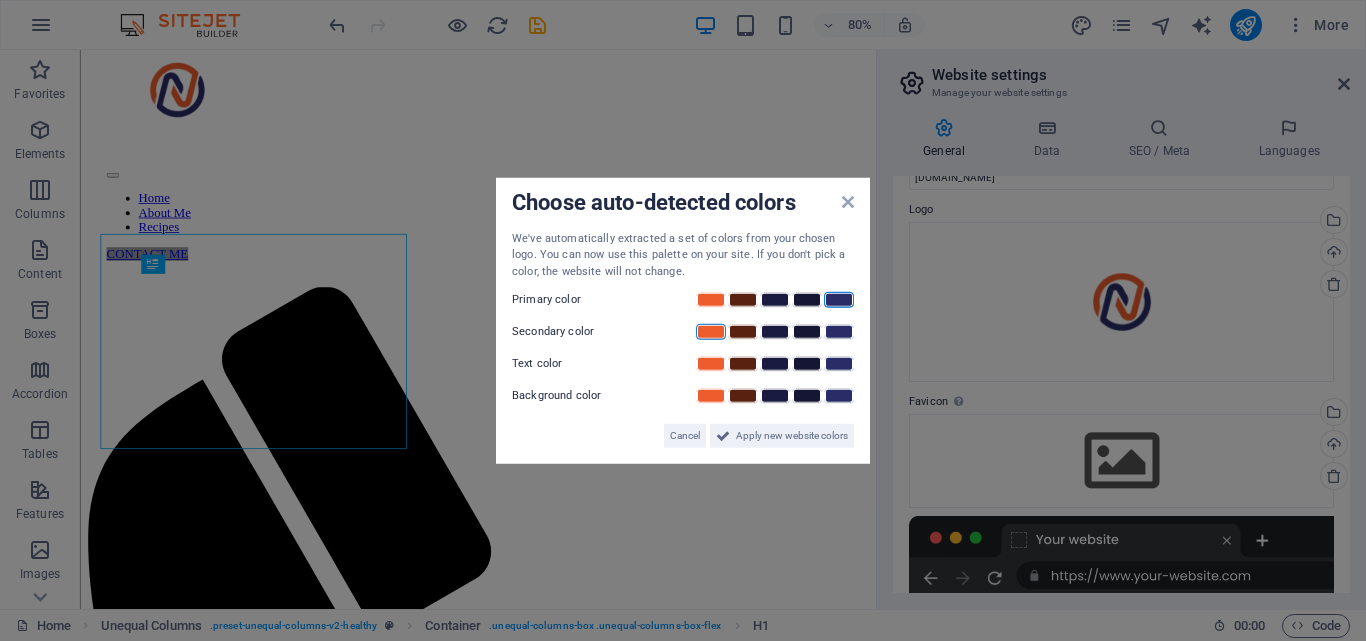 click at bounding box center (839, 300) 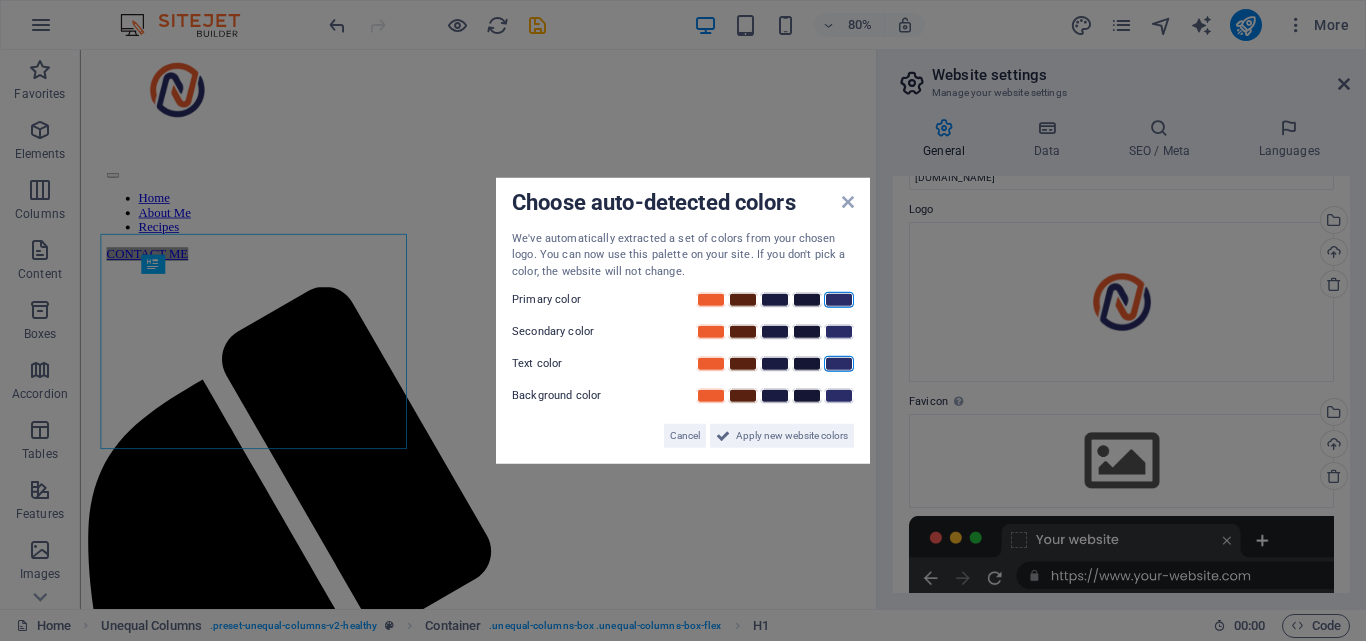 click at bounding box center [839, 364] 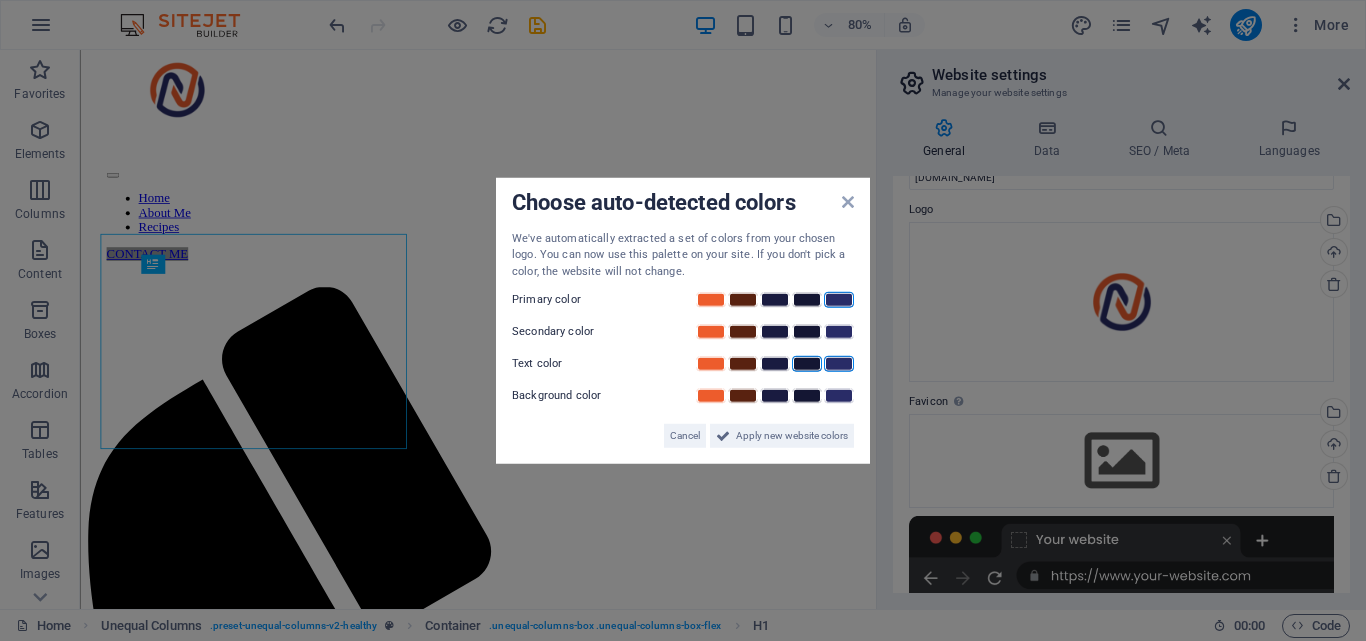 click at bounding box center (807, 364) 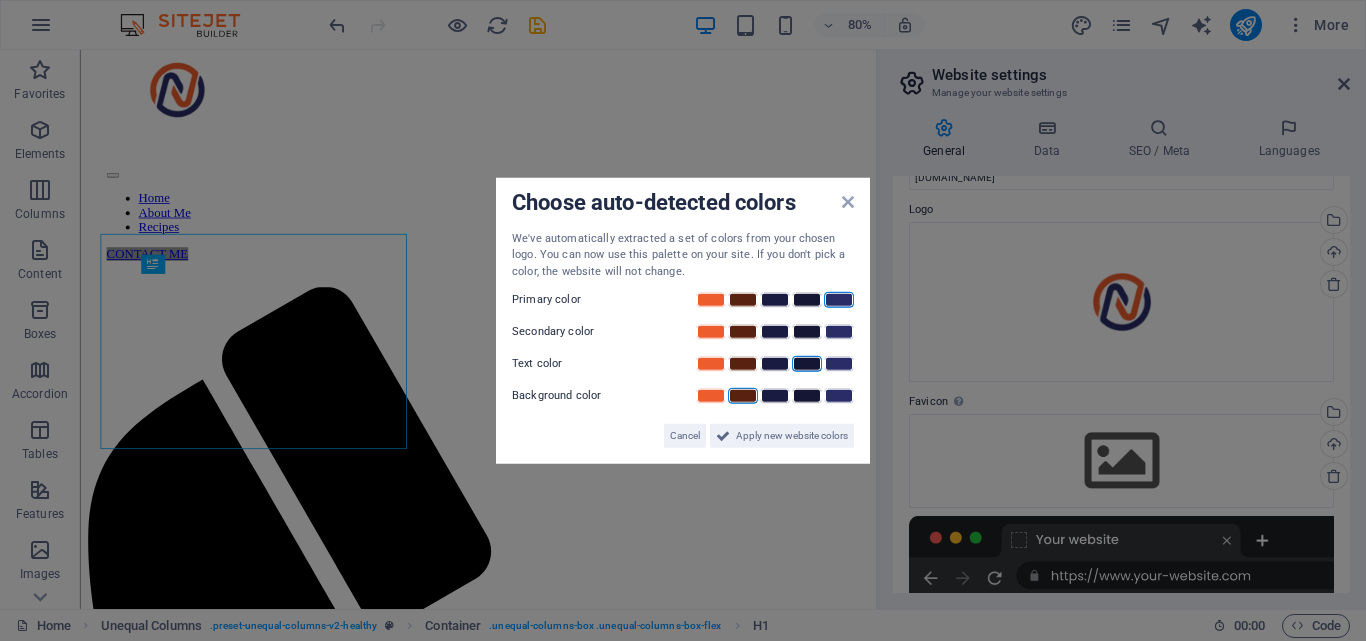 click at bounding box center (743, 396) 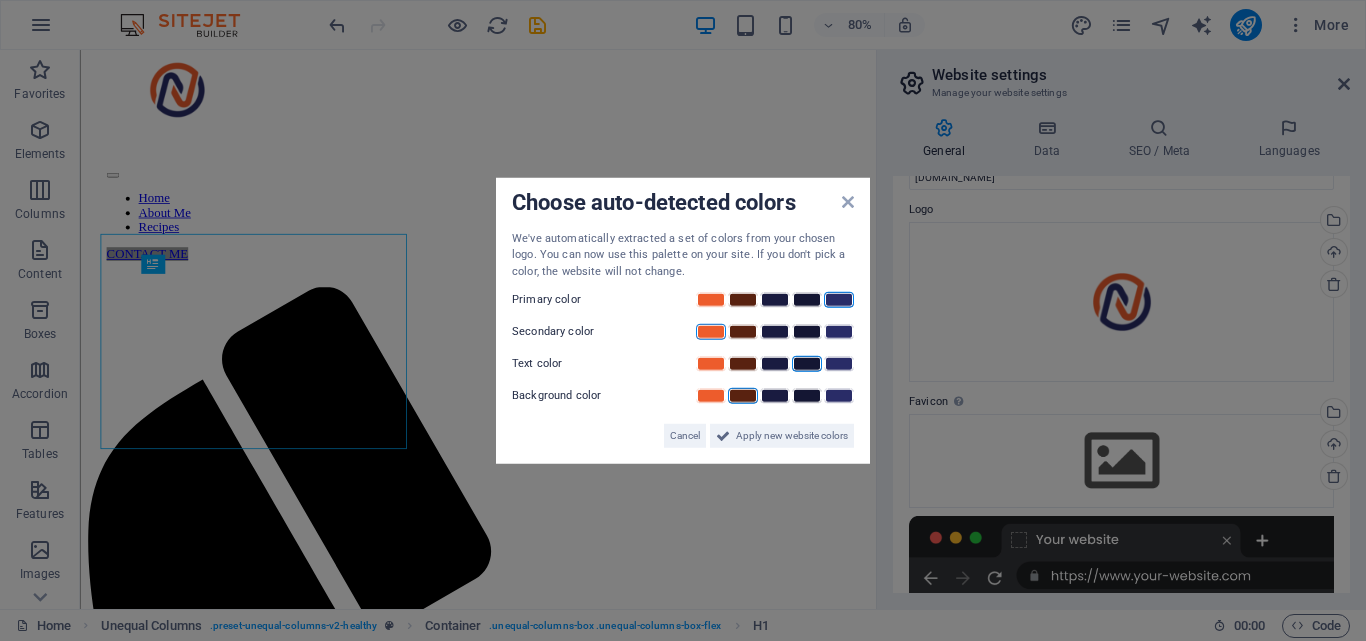 click at bounding box center (711, 332) 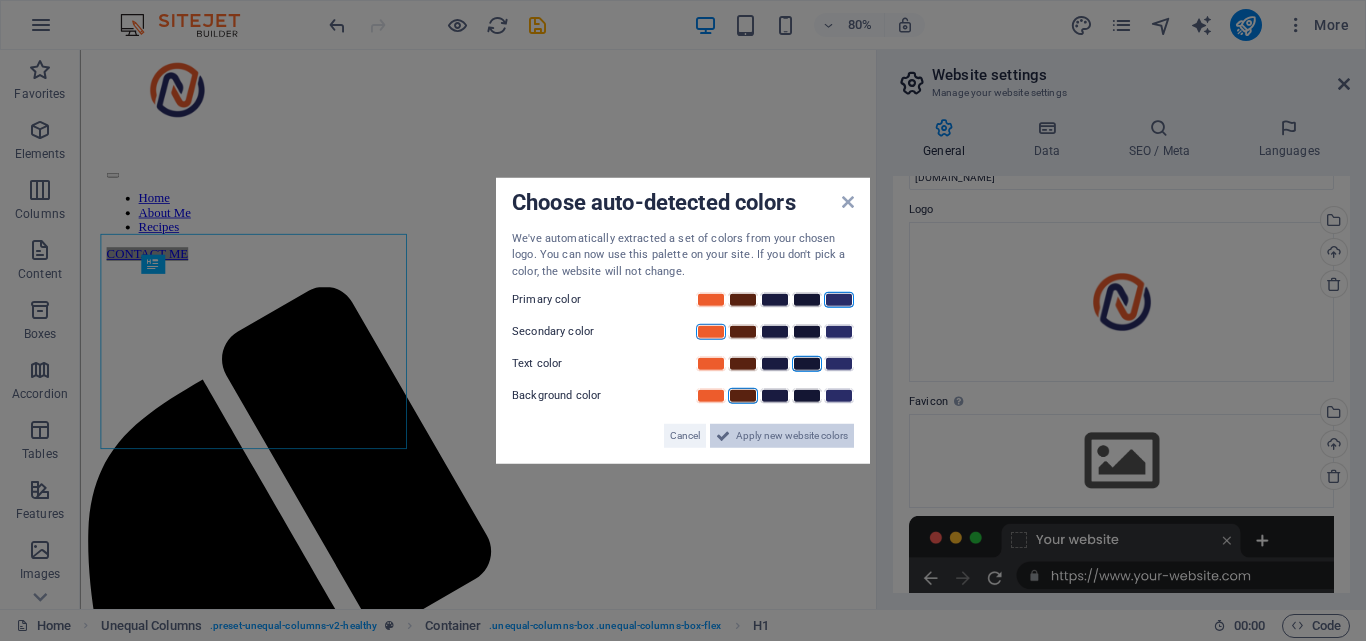 click on "Apply new website colors" at bounding box center [792, 436] 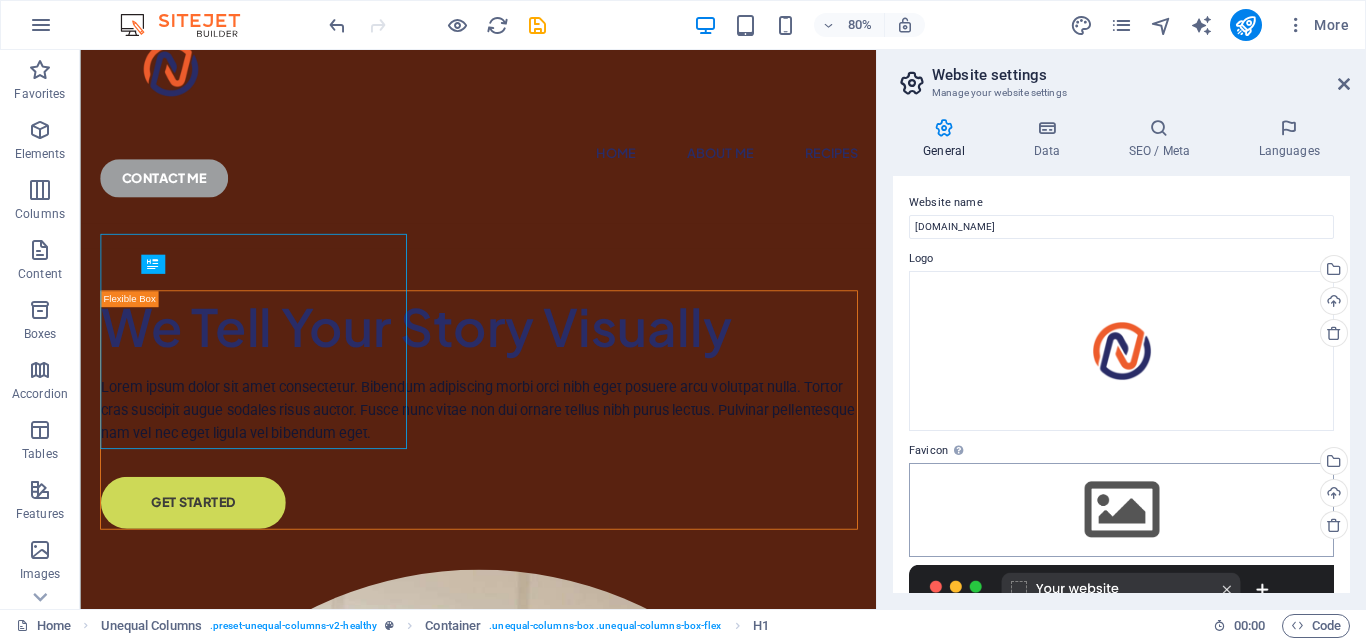 scroll, scrollTop: 0, scrollLeft: 0, axis: both 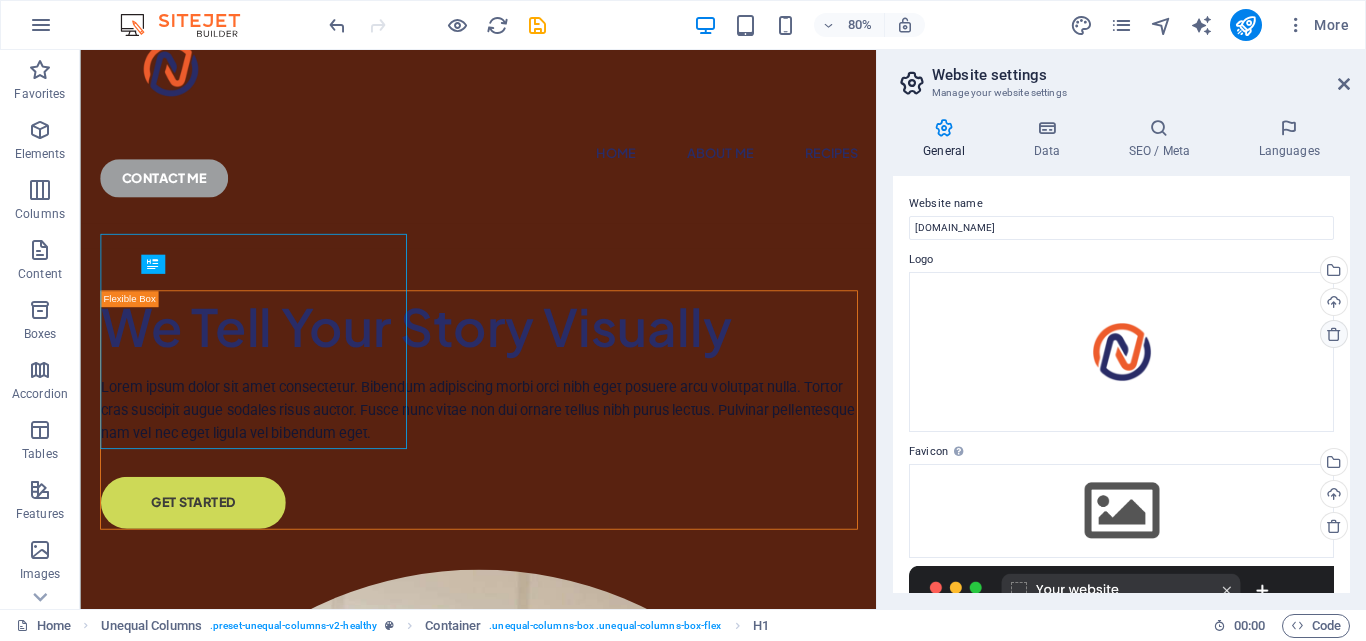 click at bounding box center (1334, 334) 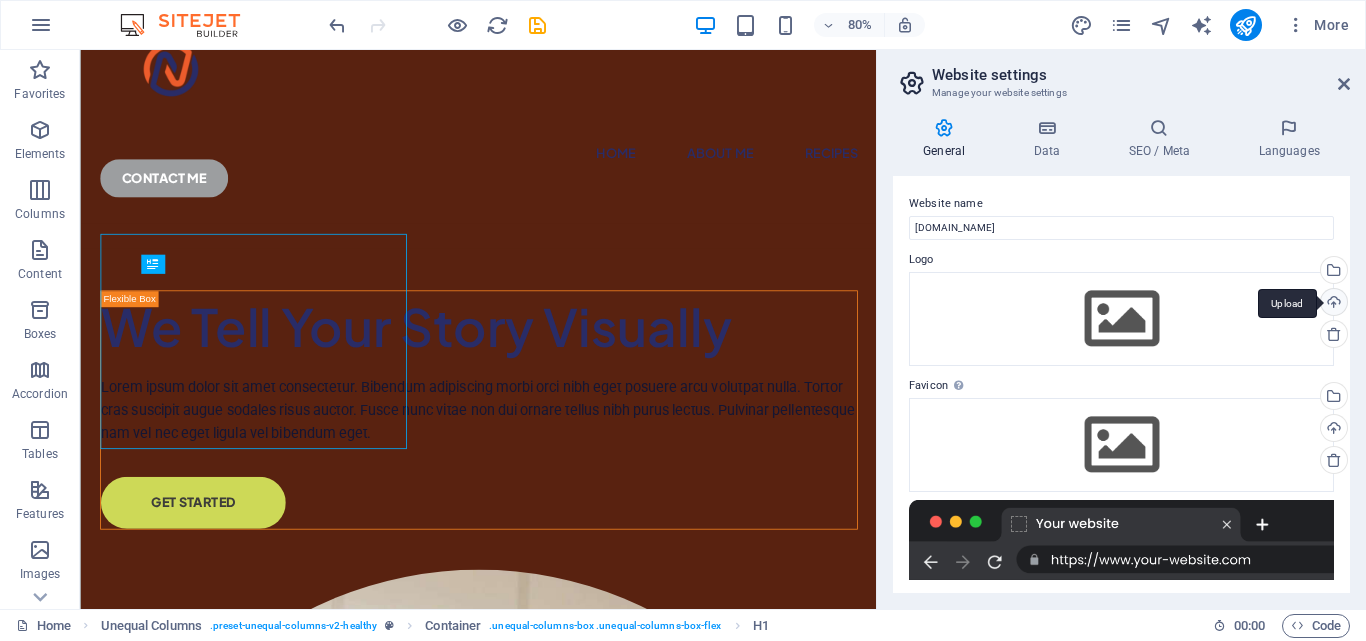 click on "Upload" at bounding box center [1332, 304] 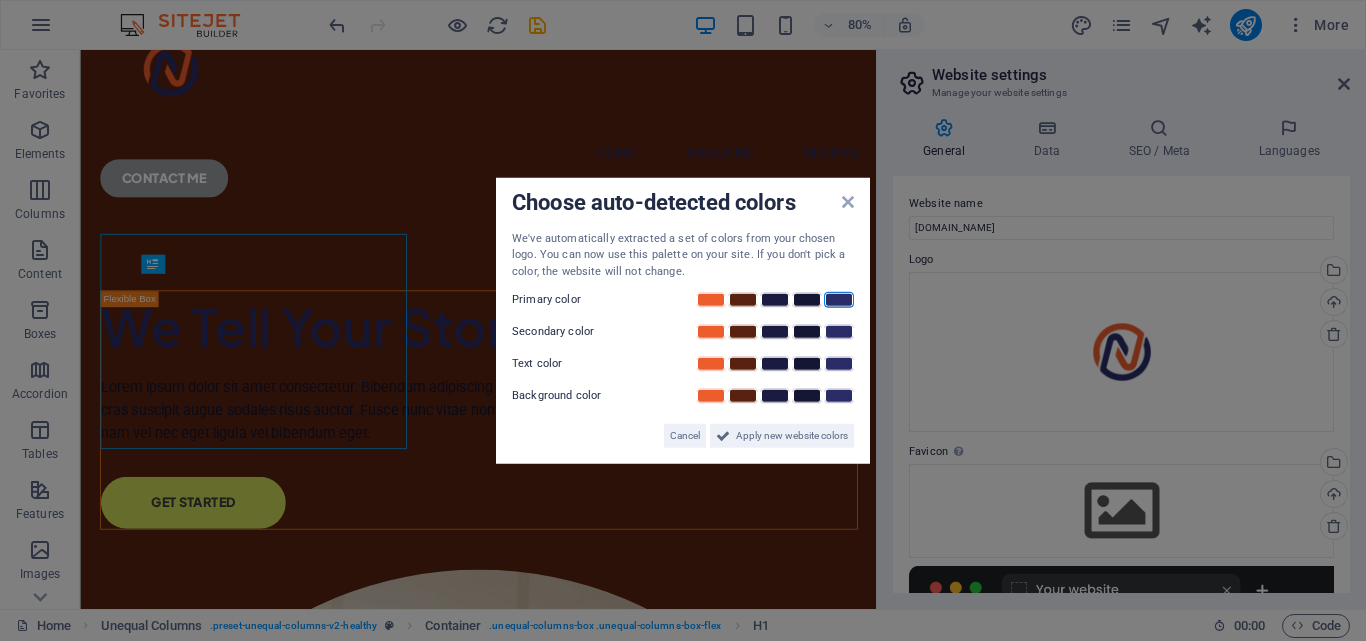 click at bounding box center (839, 300) 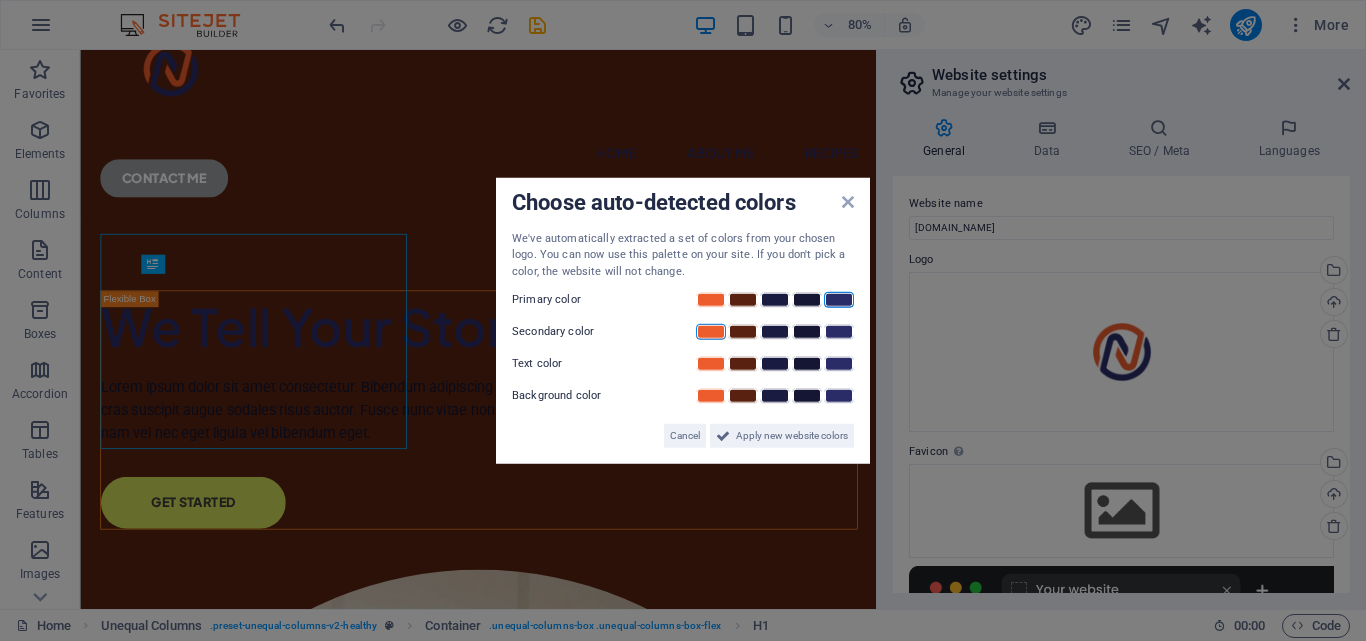 click at bounding box center [711, 332] 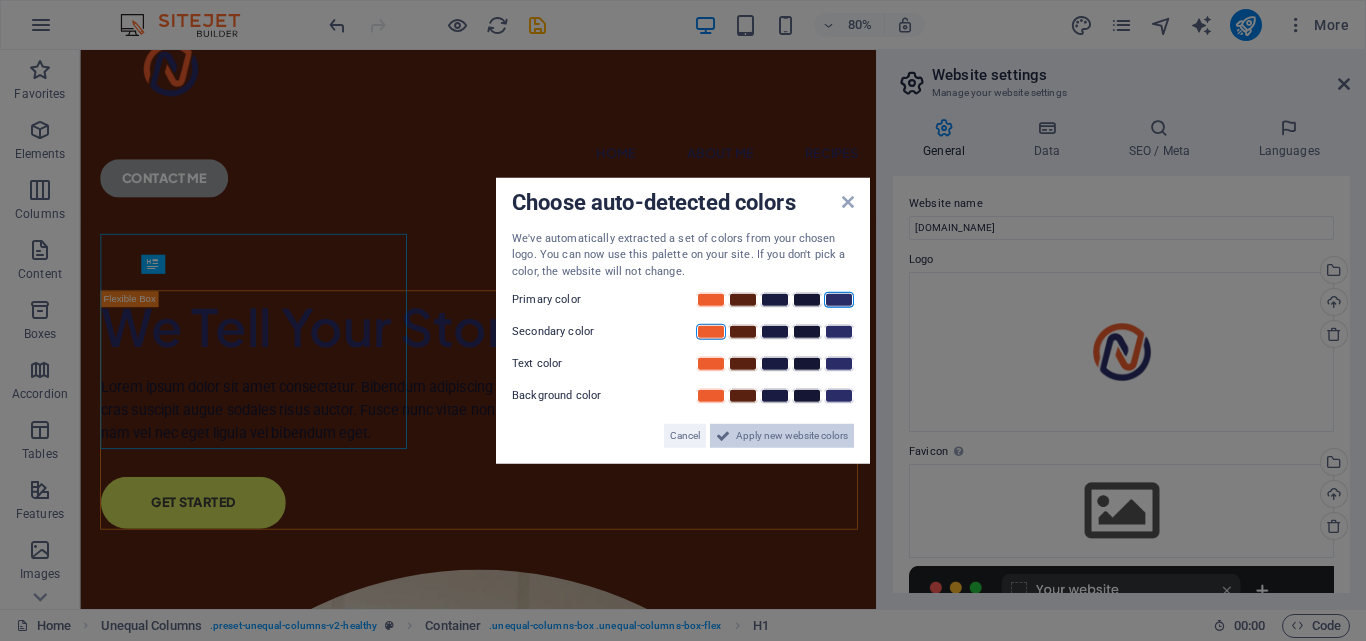 click on "Apply new website colors" at bounding box center (792, 436) 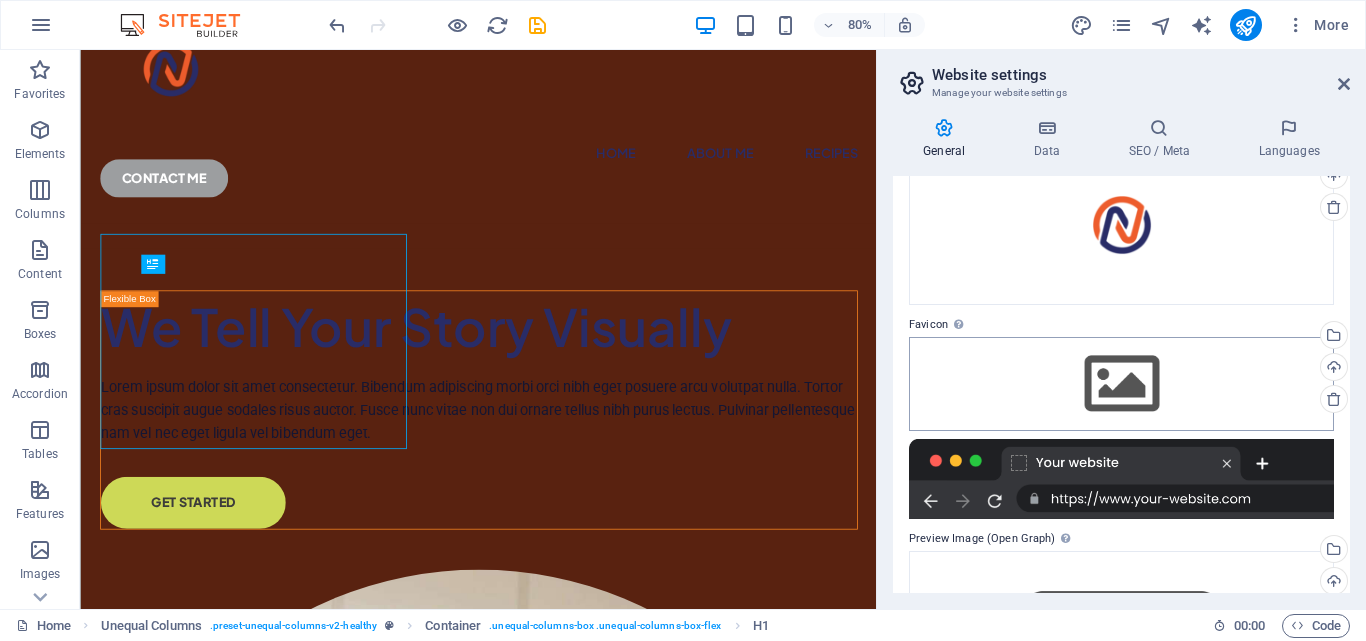 scroll, scrollTop: 133, scrollLeft: 0, axis: vertical 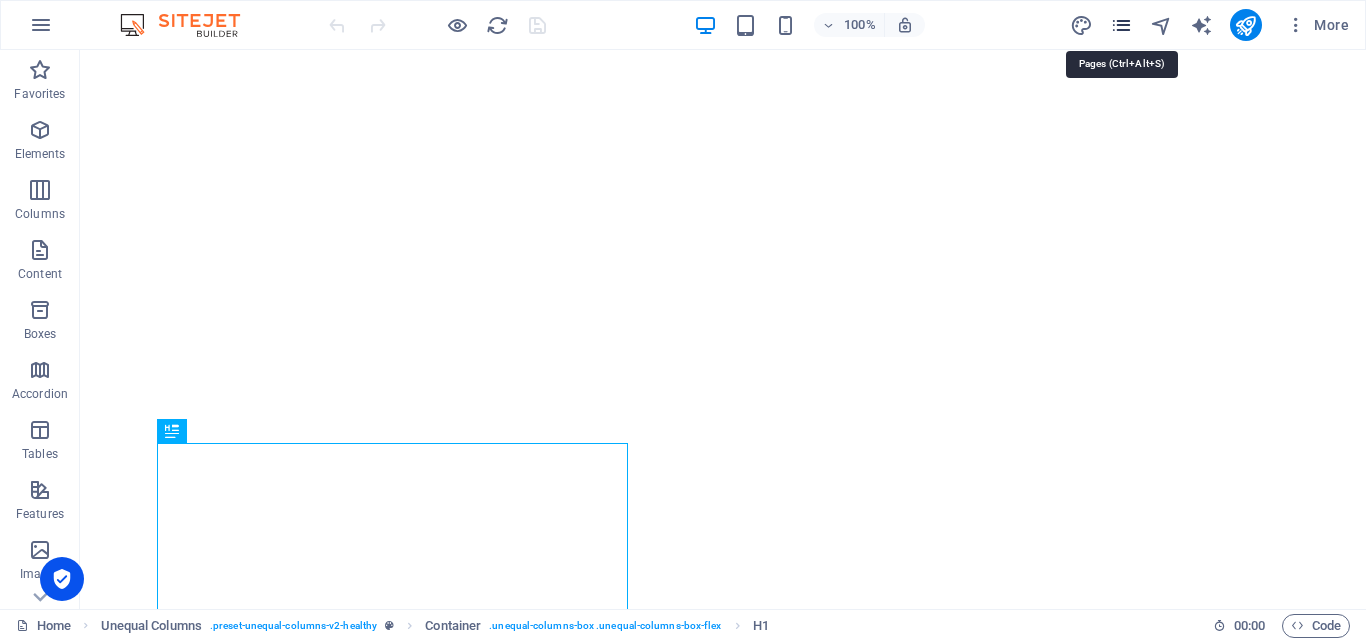 click at bounding box center [1121, 25] 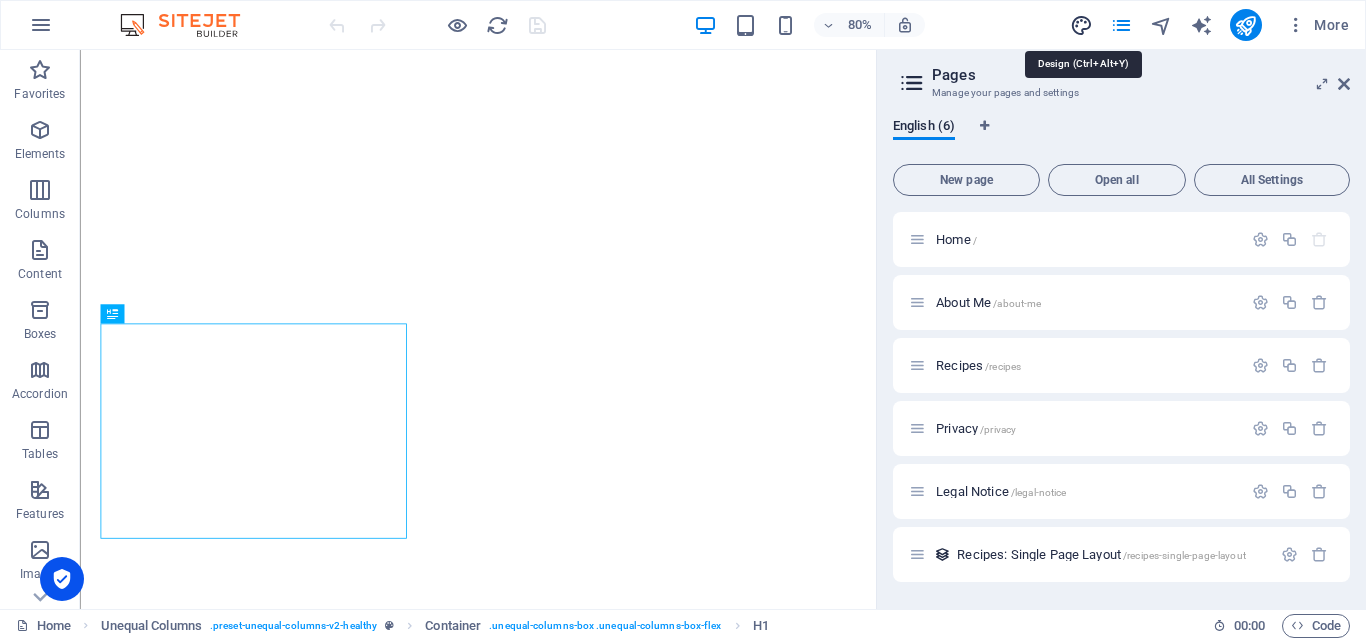 click at bounding box center [1081, 25] 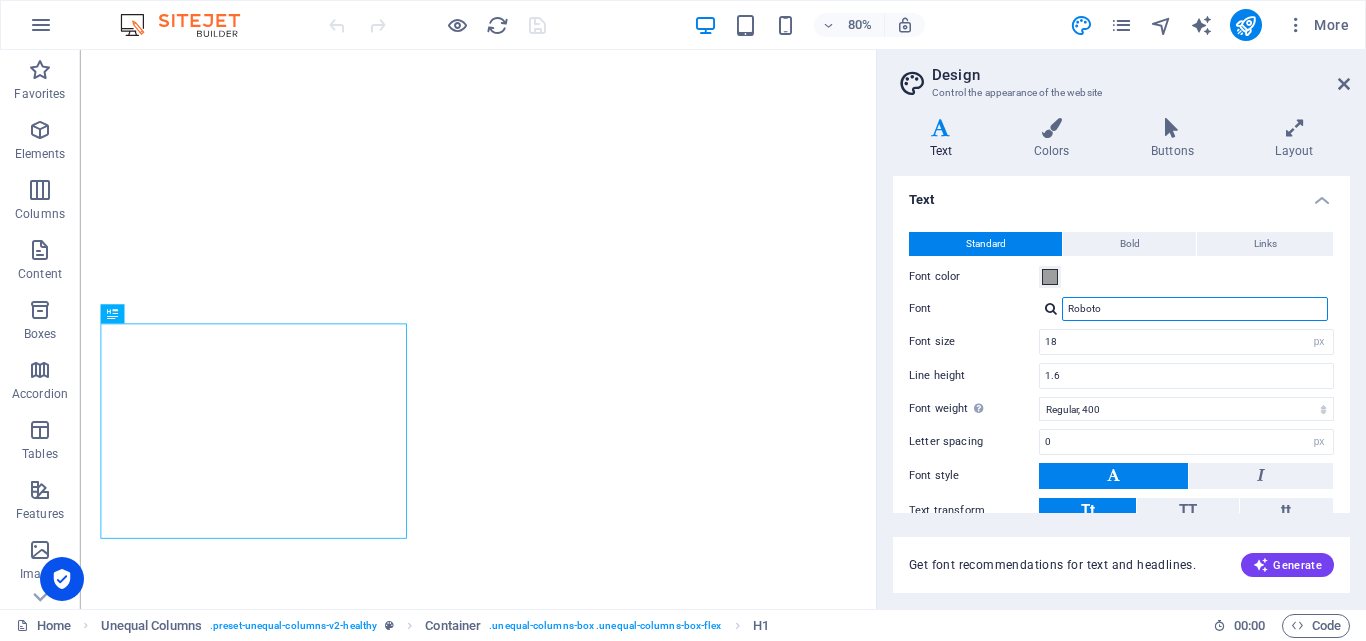 click on "Roboto" at bounding box center [1195, 309] 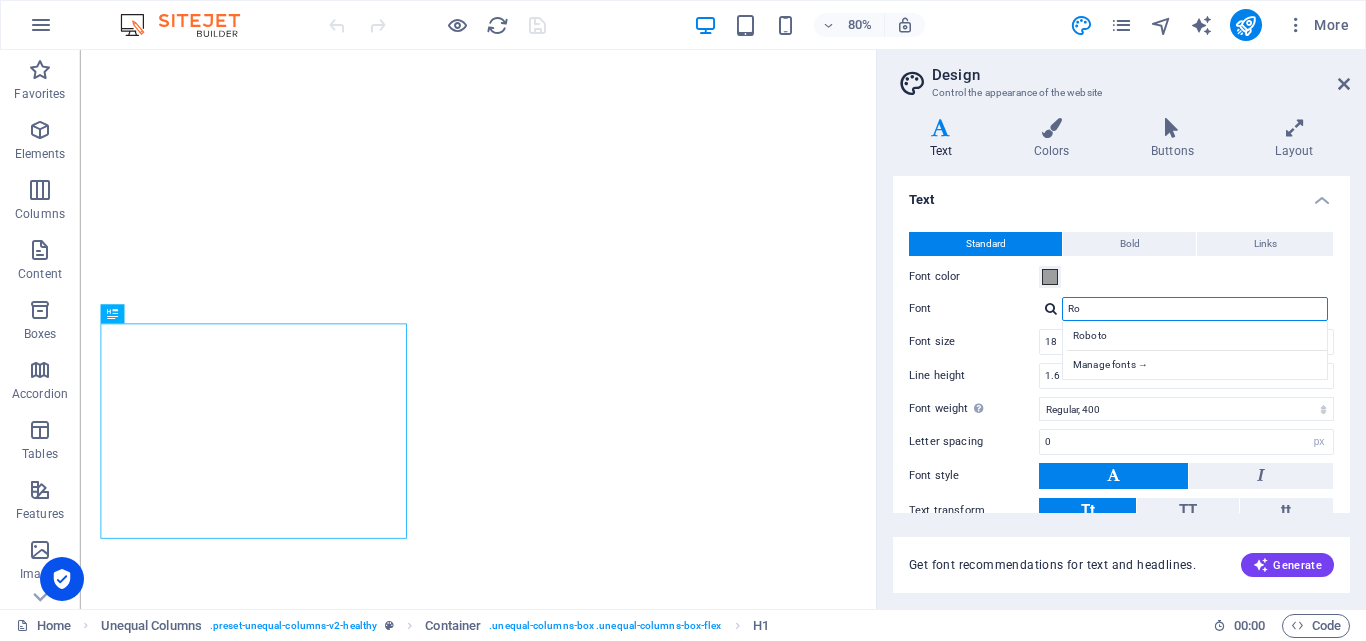 type on "R" 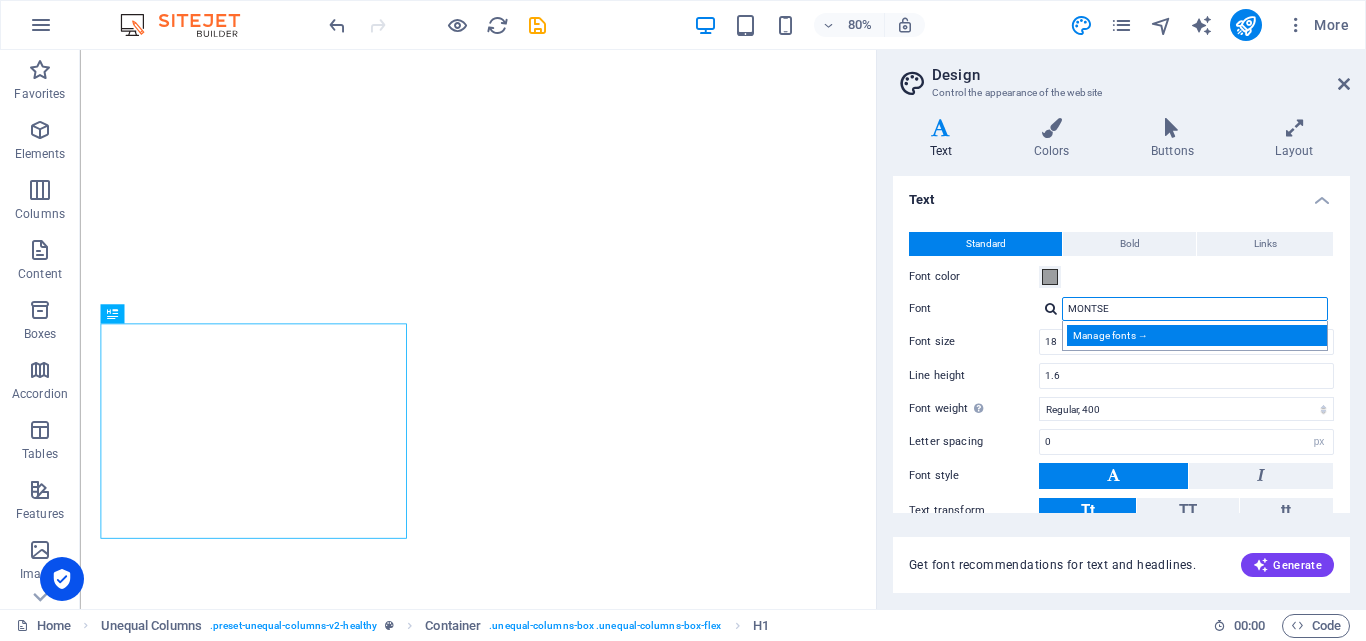 type on "MONTSE" 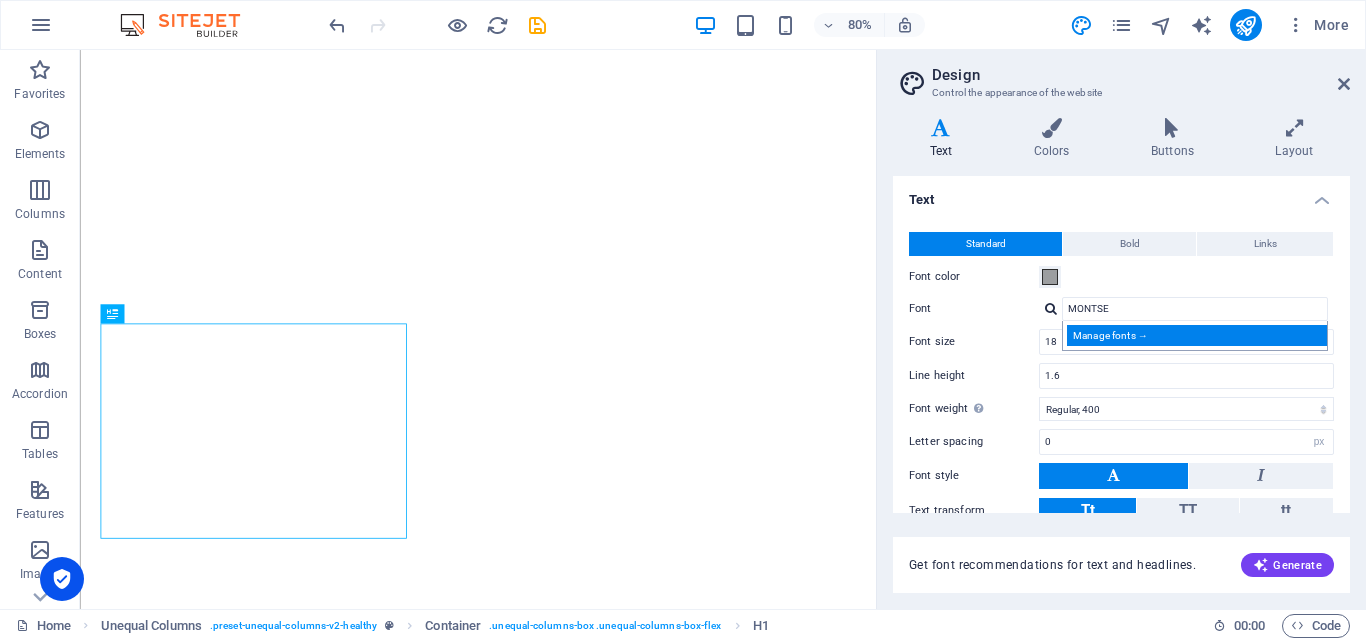 click on "Manage fonts →" at bounding box center [1199, 335] 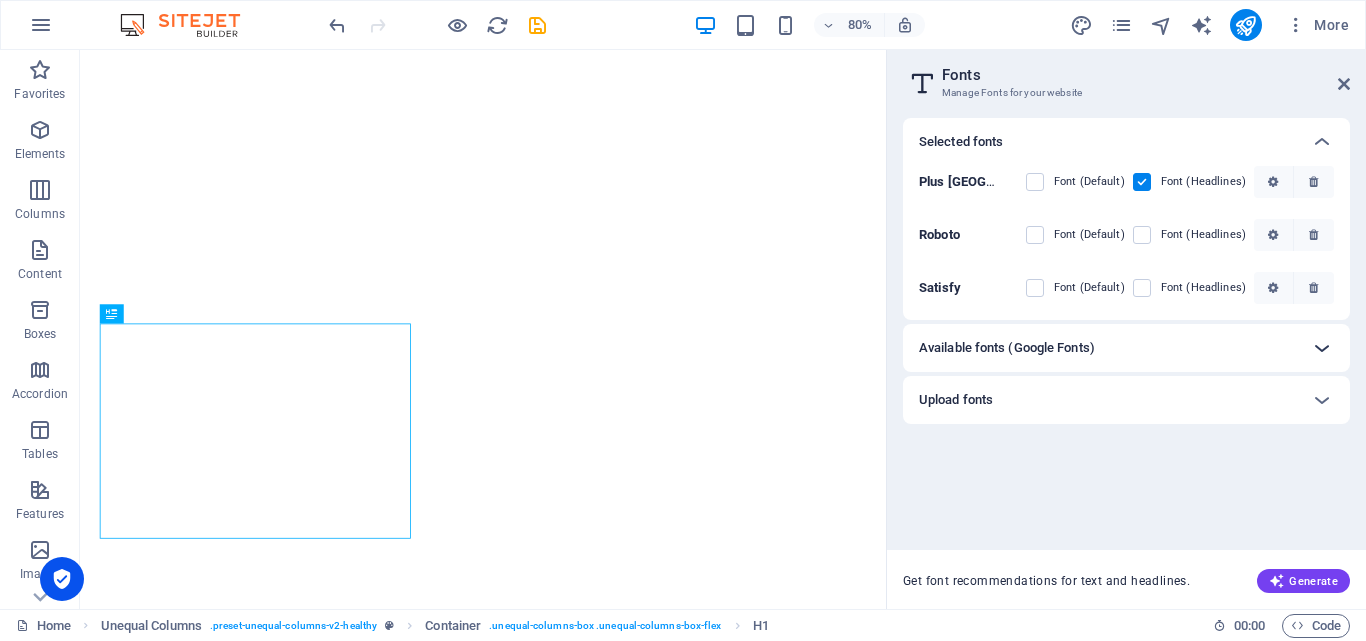 click at bounding box center [1322, 348] 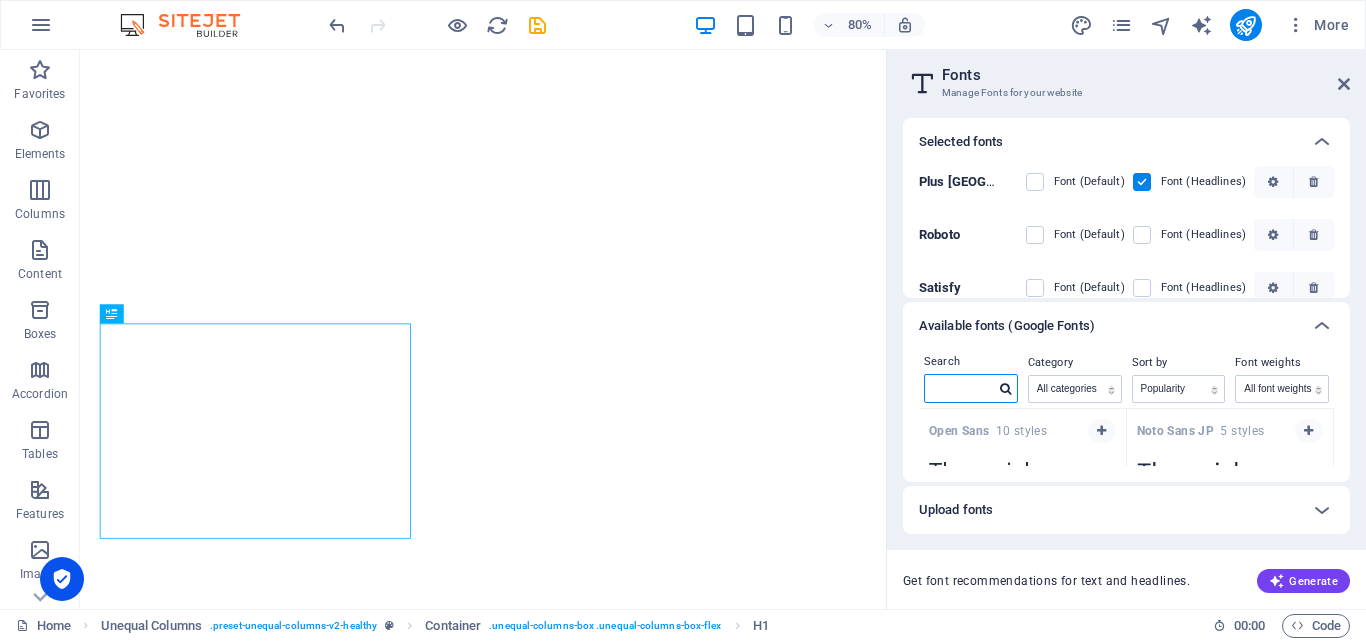 click at bounding box center [960, 388] 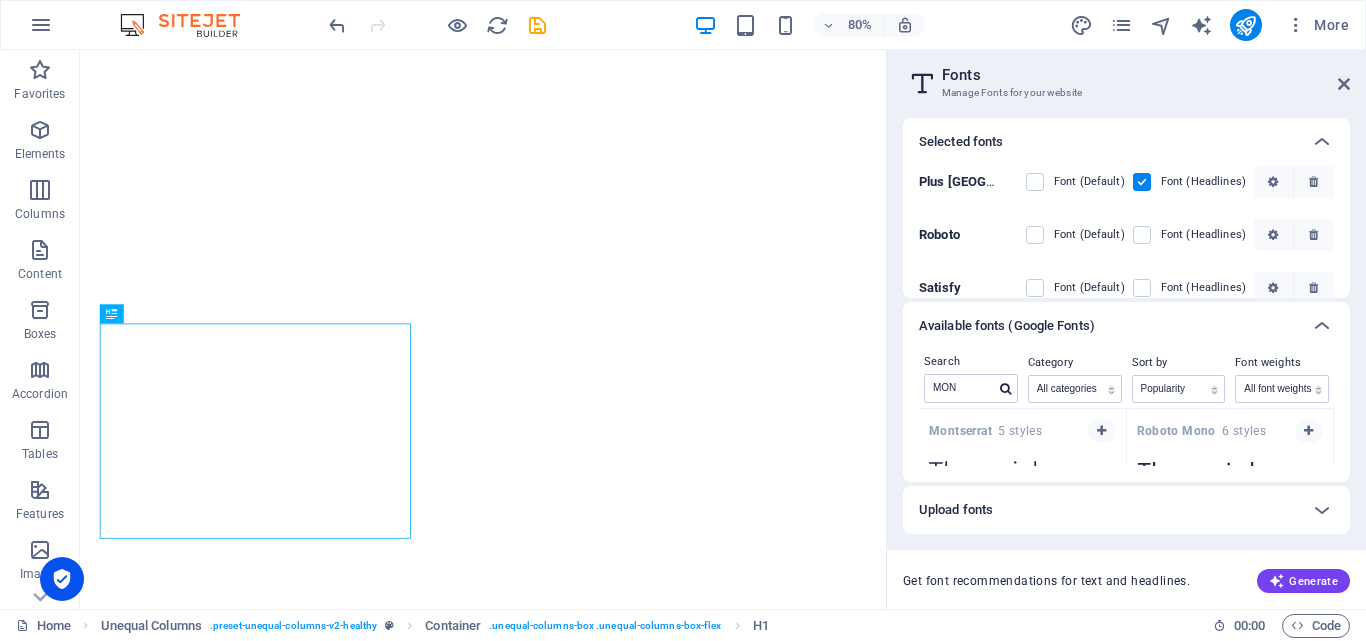 click on "Montserrat" at bounding box center (963, 431) 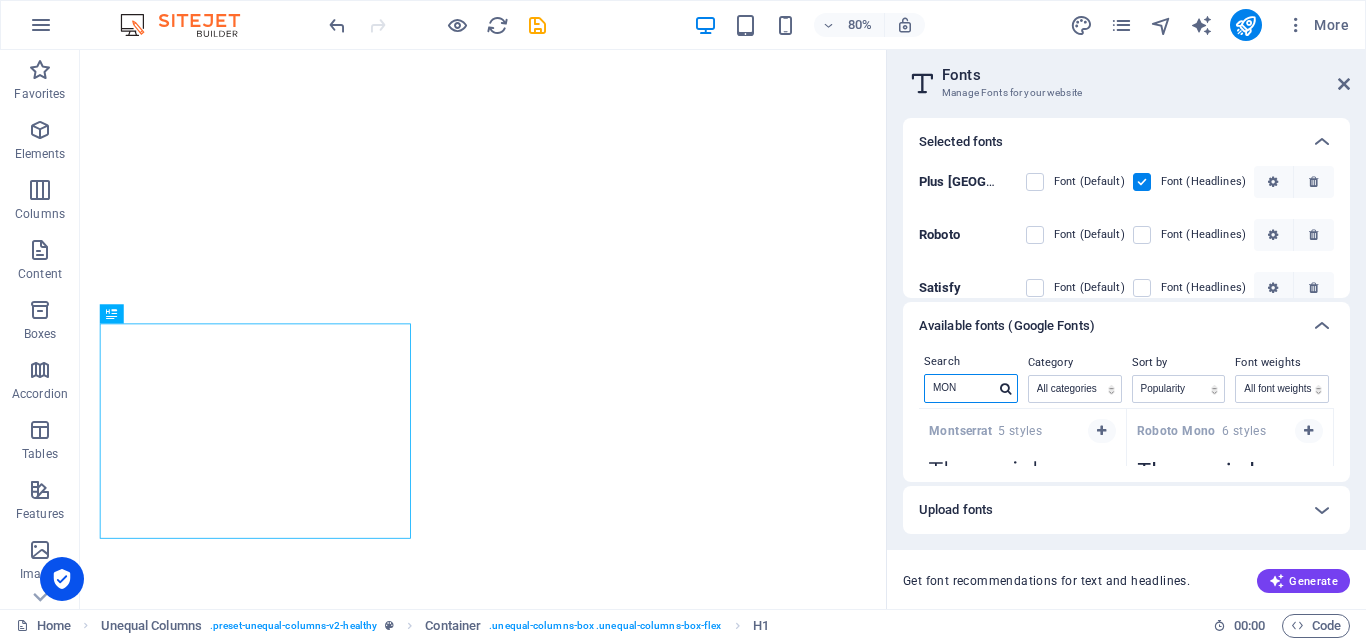click on "MON" at bounding box center [960, 388] 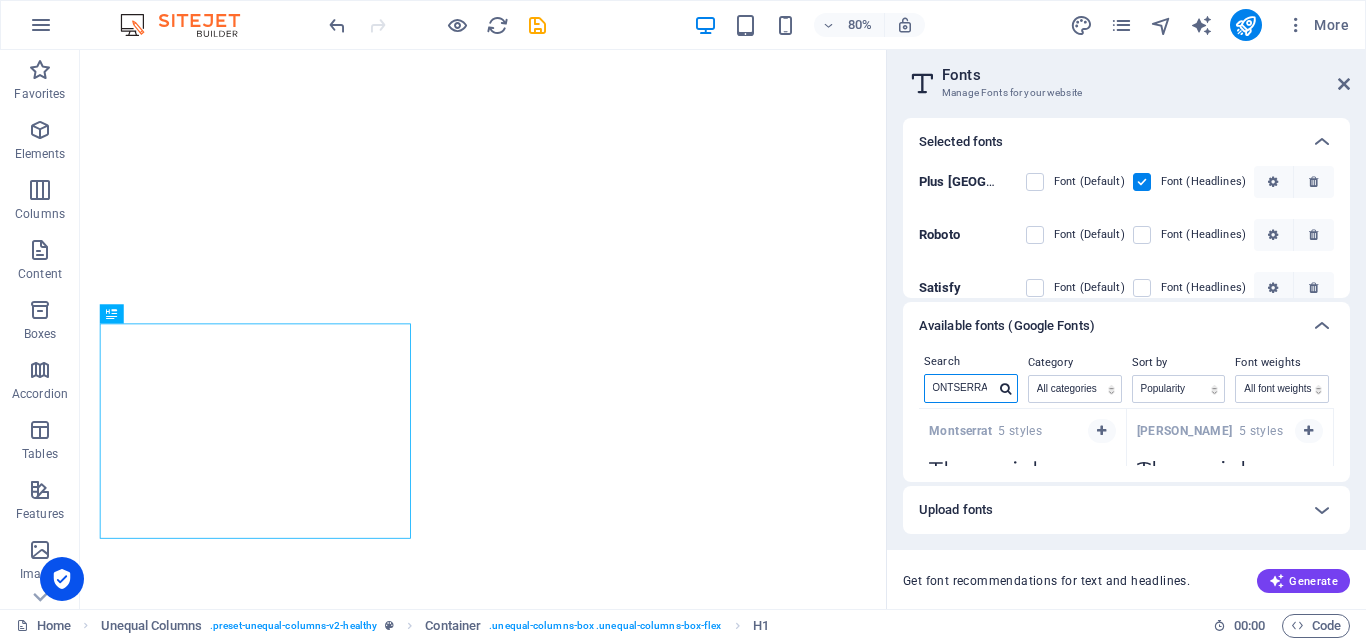 scroll, scrollTop: 0, scrollLeft: 15, axis: horizontal 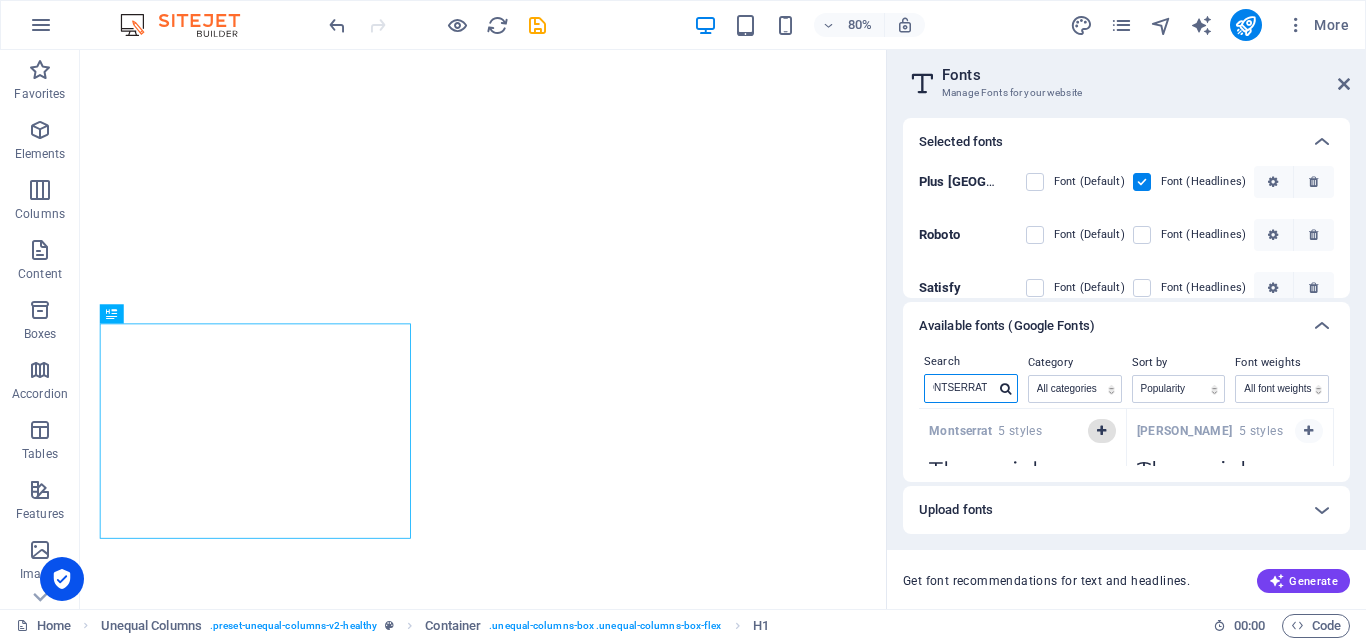 type on "MONTSERRAT" 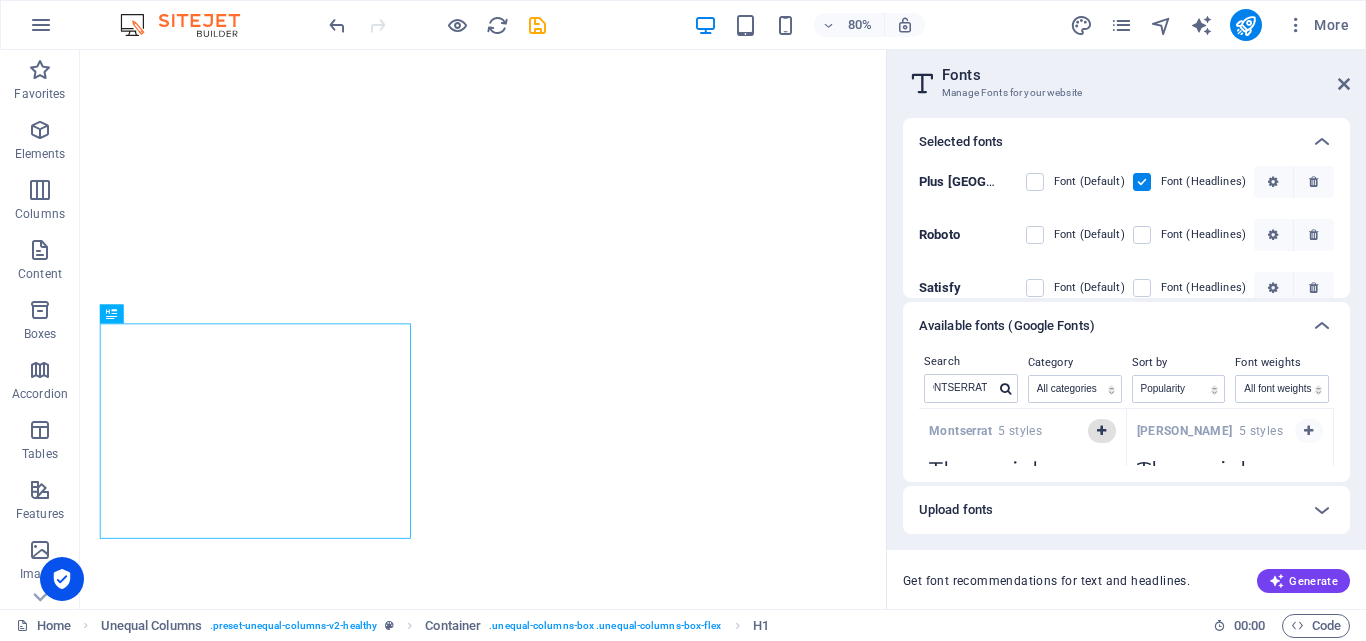 click at bounding box center [1102, 431] 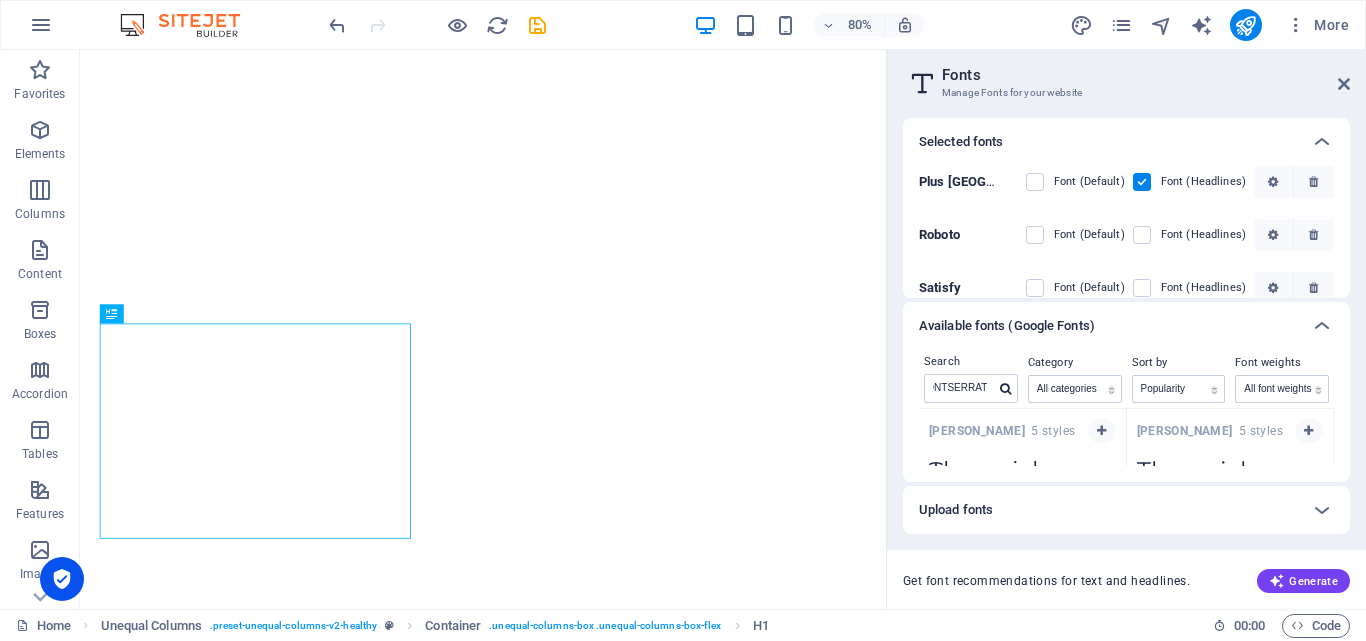 scroll, scrollTop: 0, scrollLeft: 0, axis: both 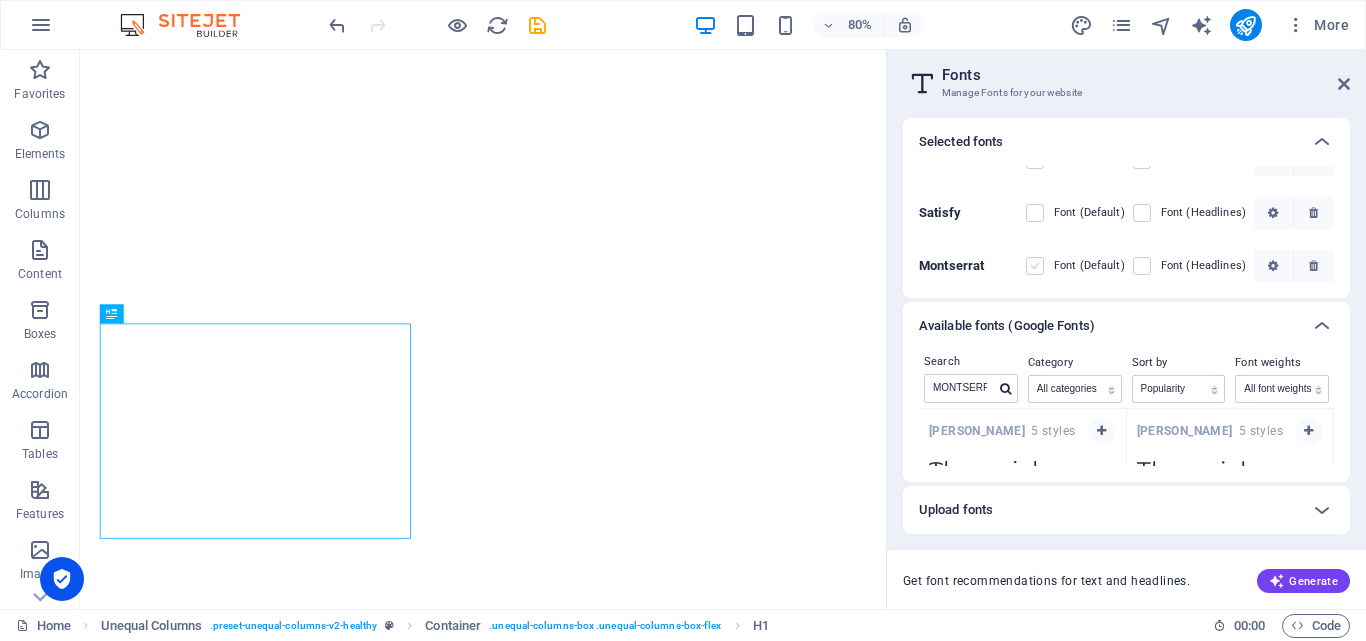 click at bounding box center (1035, 266) 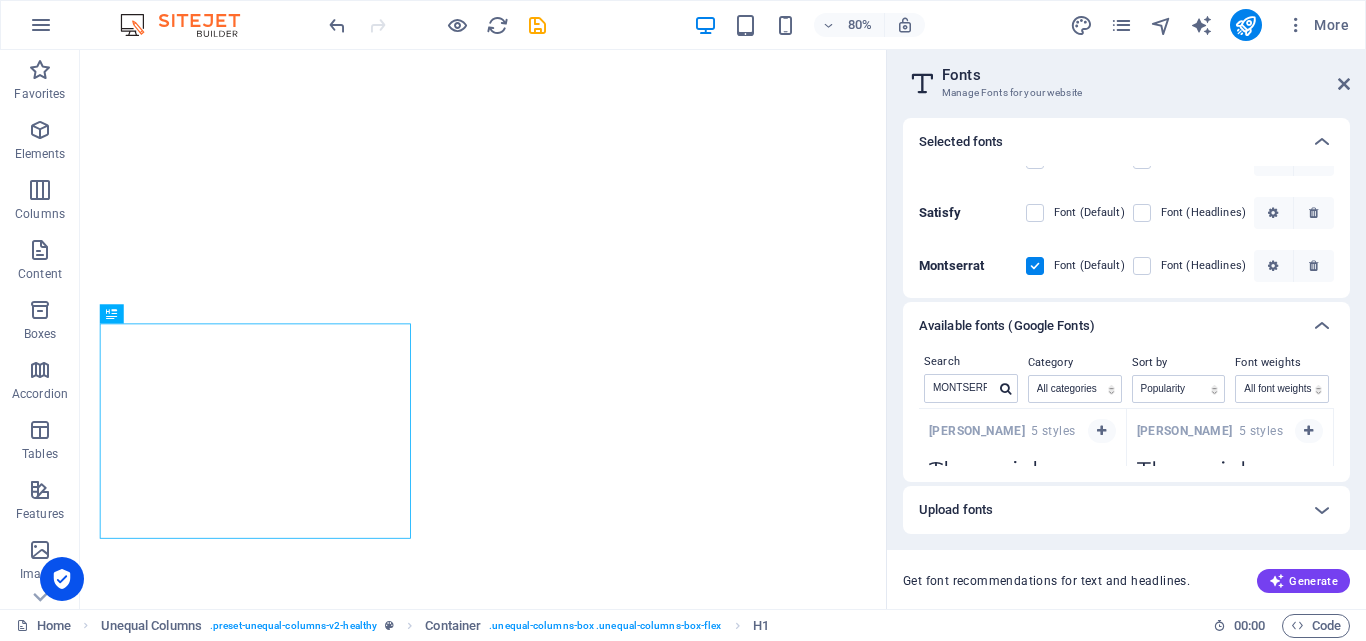 click at bounding box center [1142, 266] 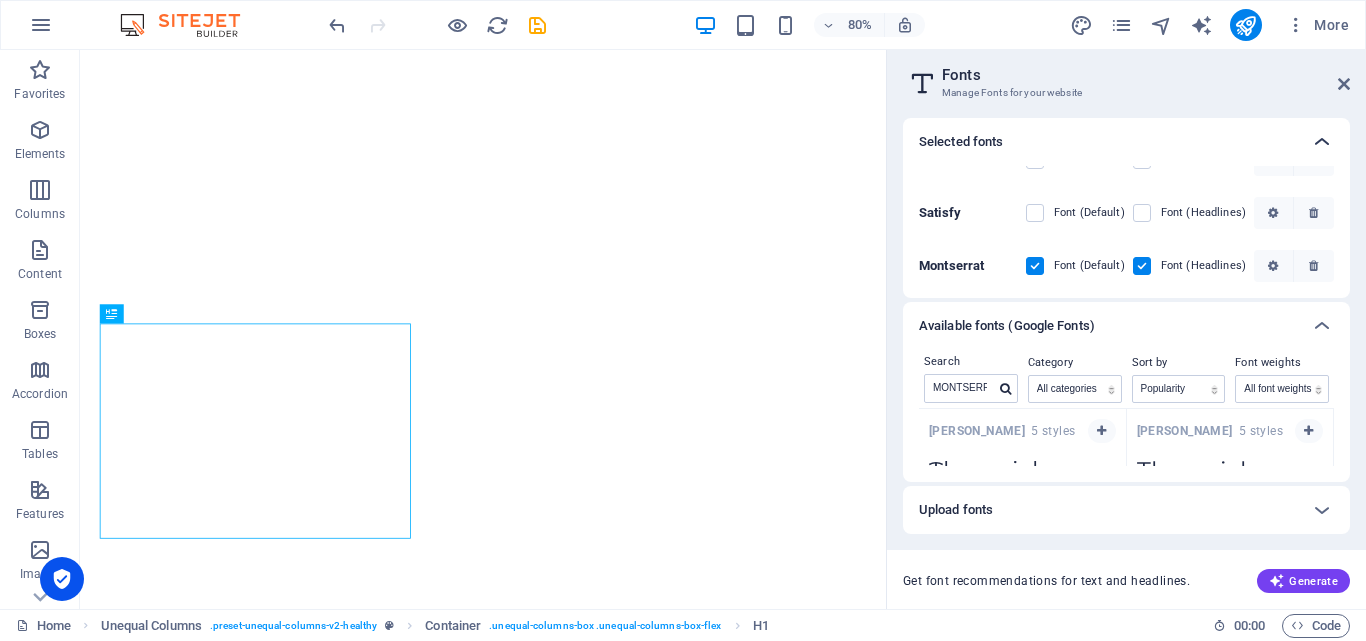 scroll, scrollTop: 75, scrollLeft: 0, axis: vertical 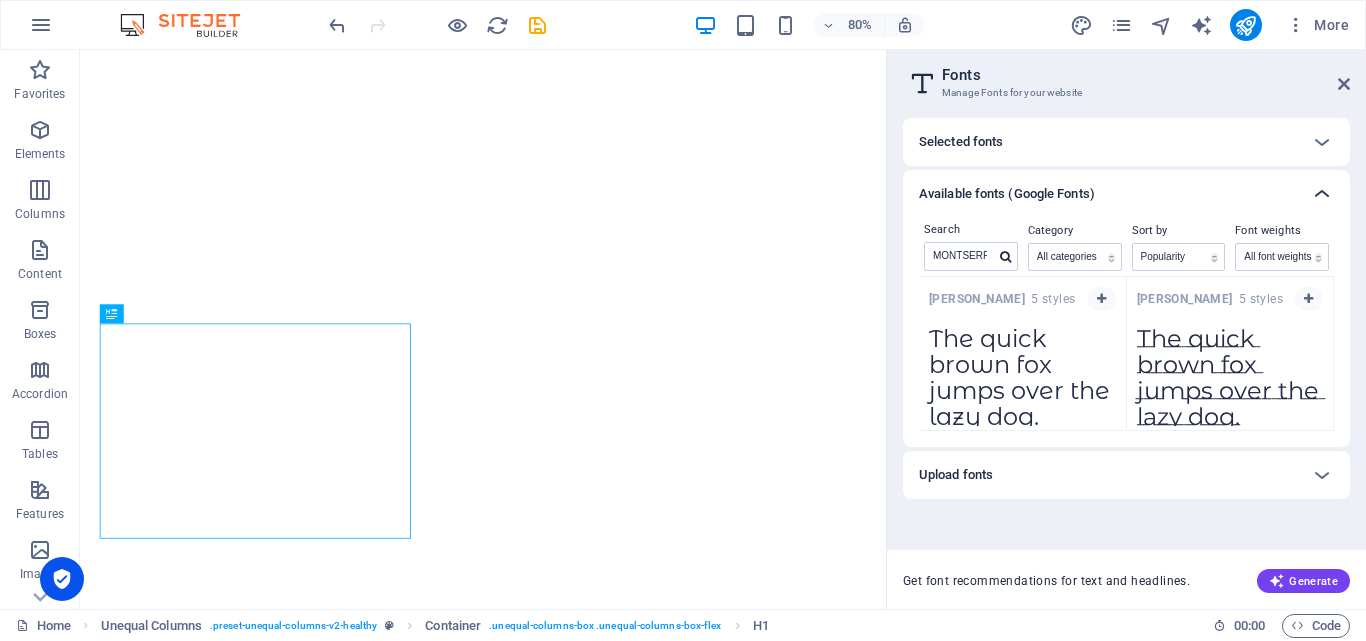 click at bounding box center (1322, 194) 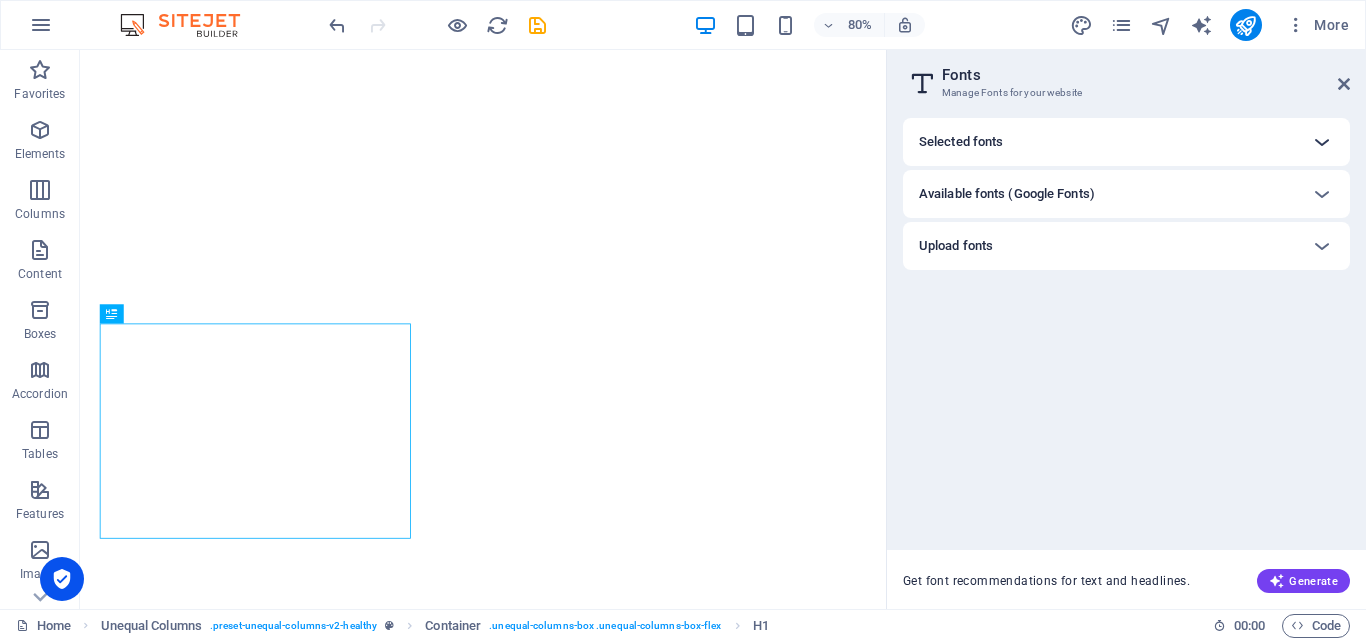 click at bounding box center (1322, 142) 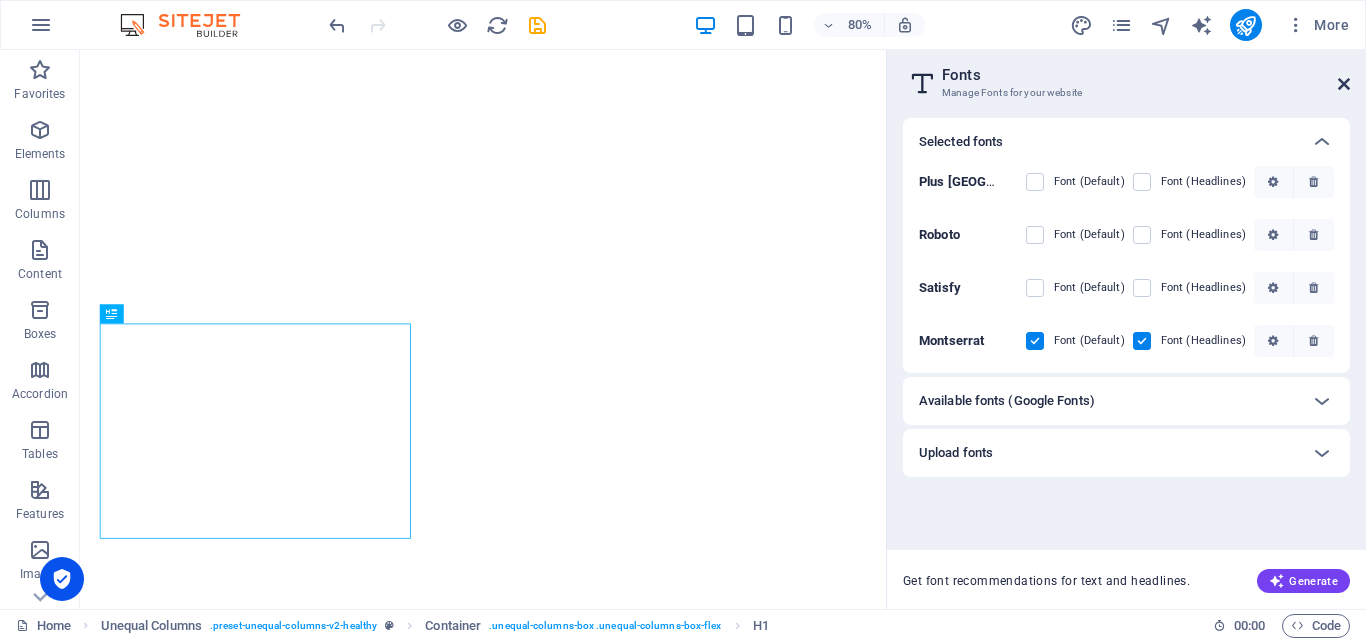 click at bounding box center [1344, 84] 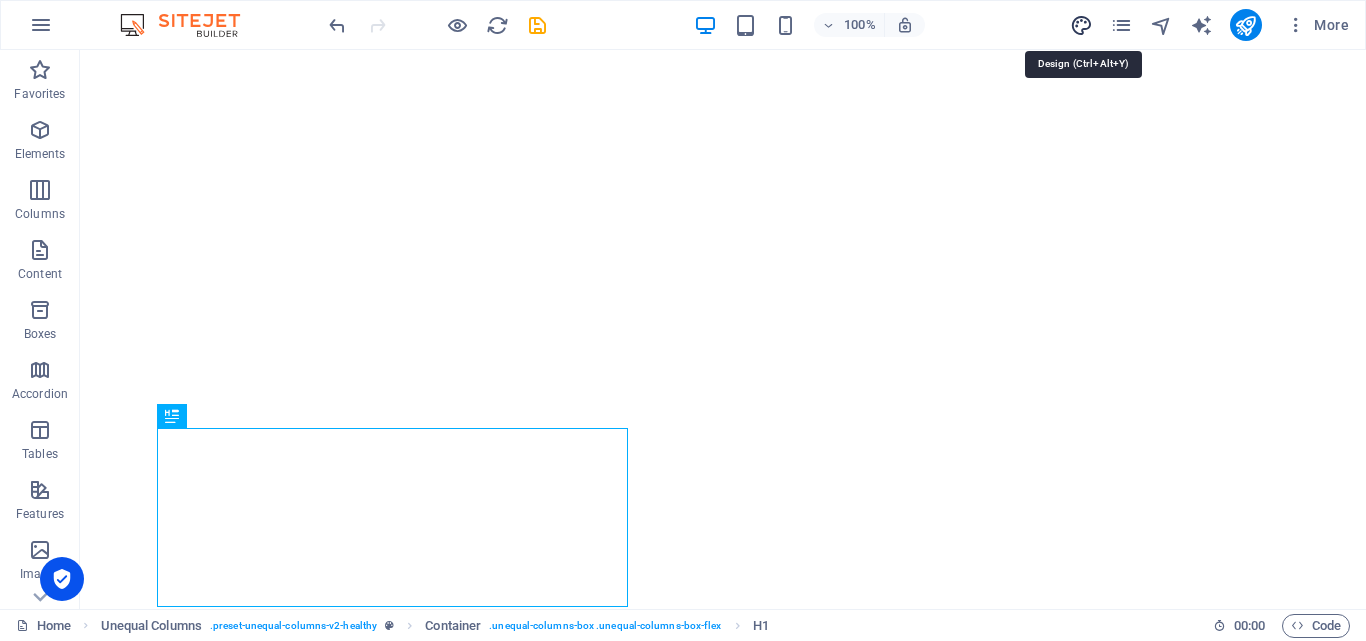 click at bounding box center (1081, 25) 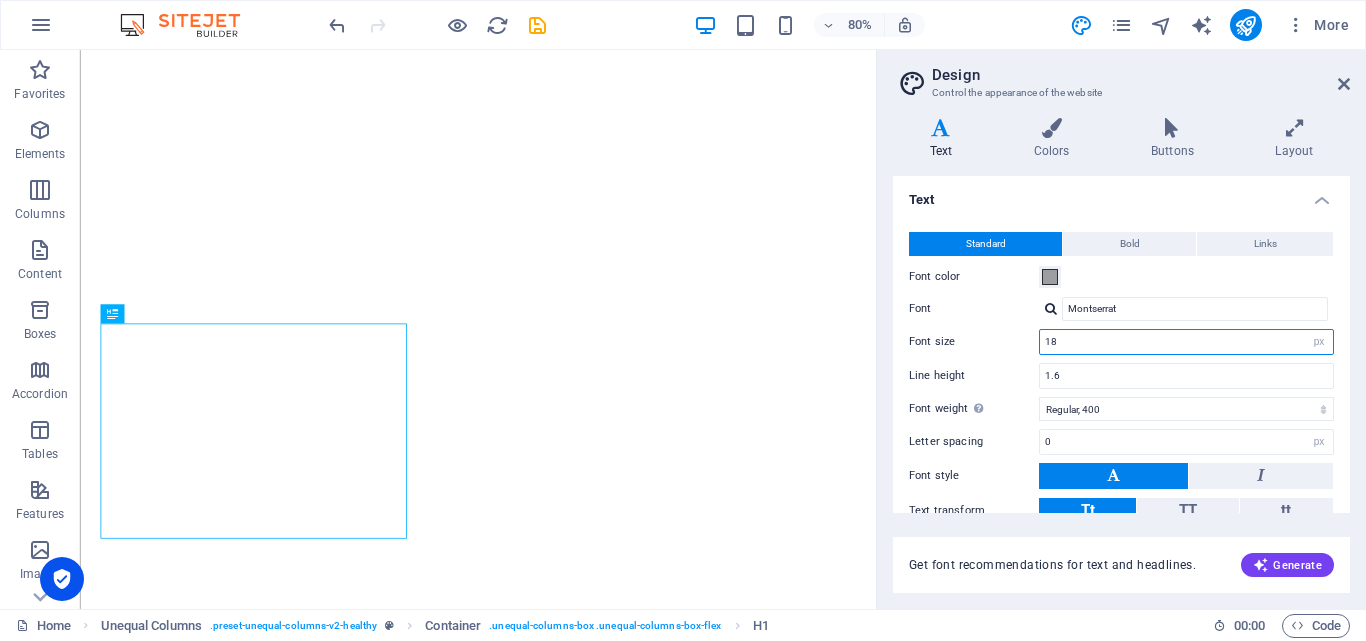click on "18" at bounding box center [1186, 342] 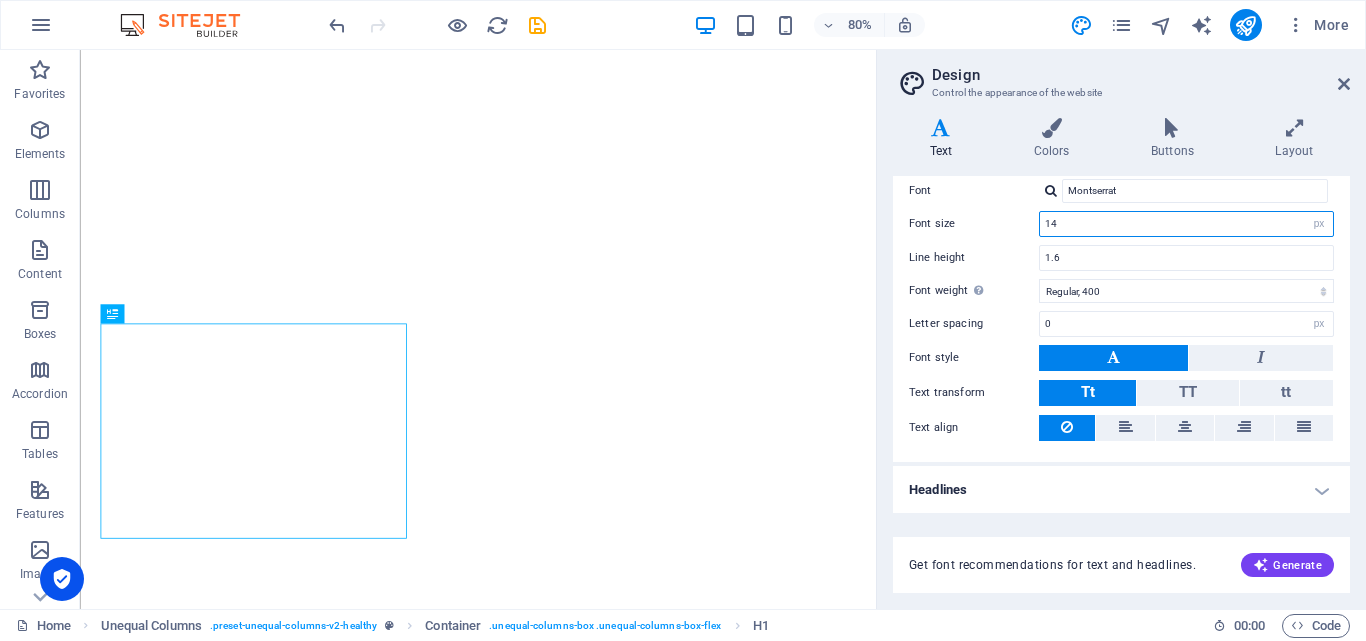 scroll, scrollTop: 119, scrollLeft: 0, axis: vertical 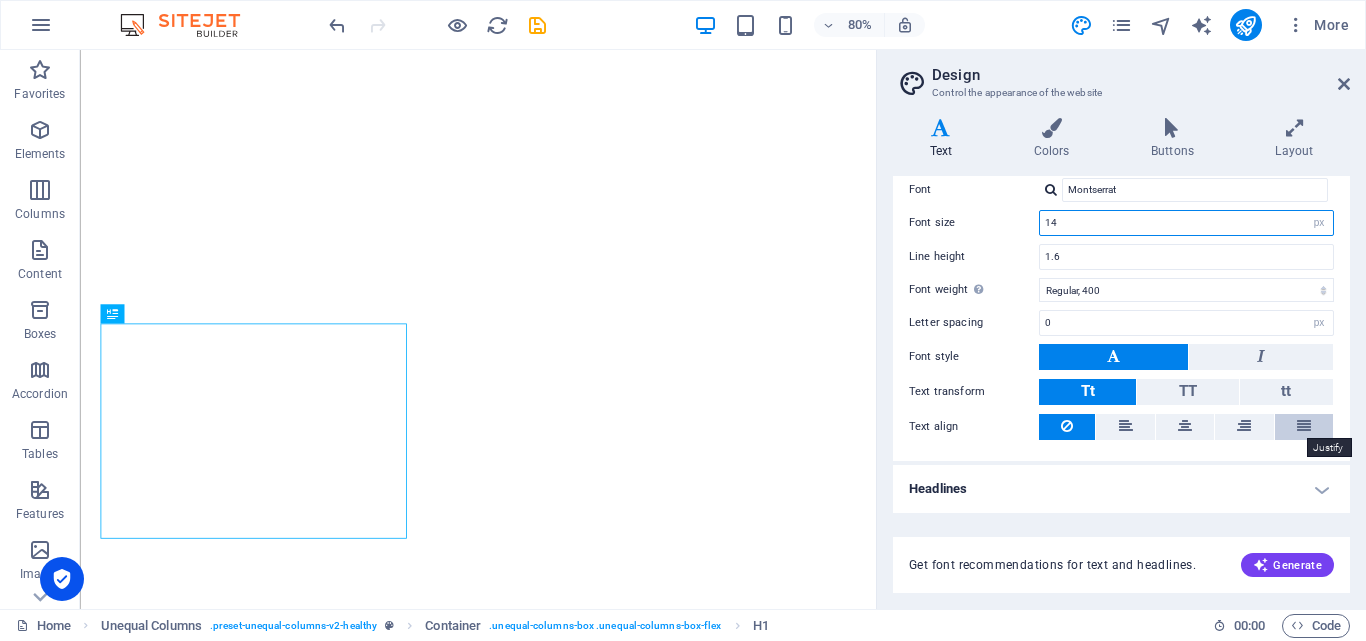 type on "14" 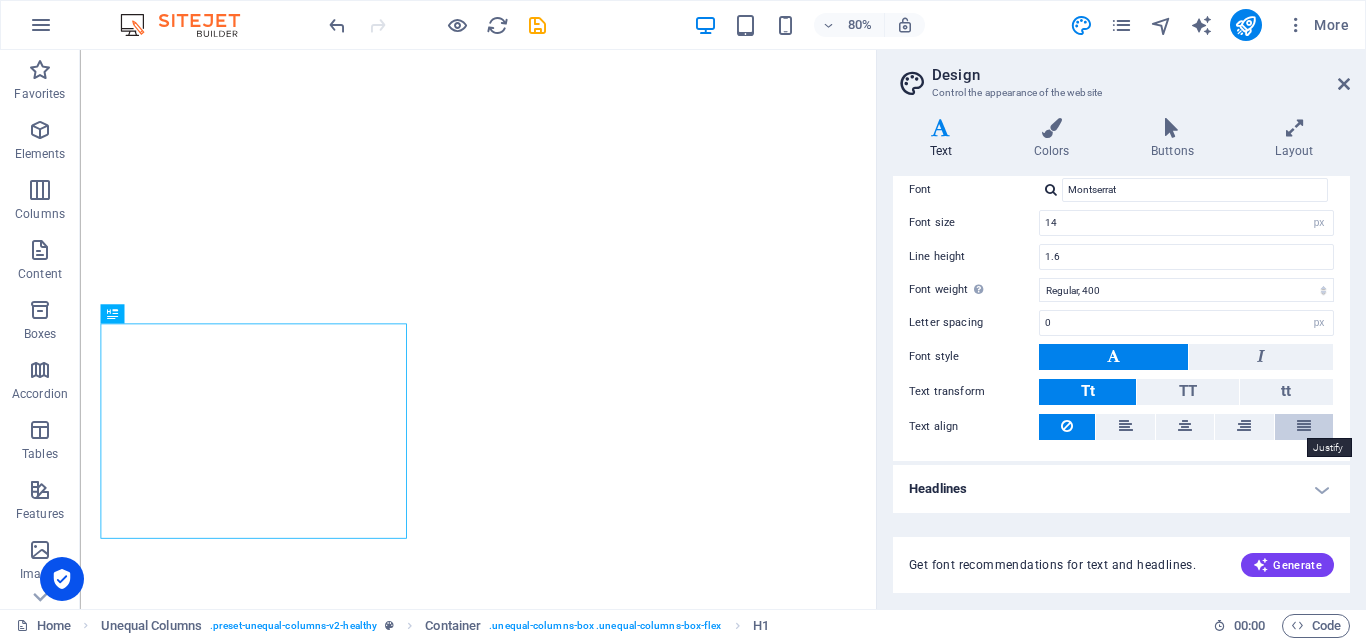 click at bounding box center (1304, 426) 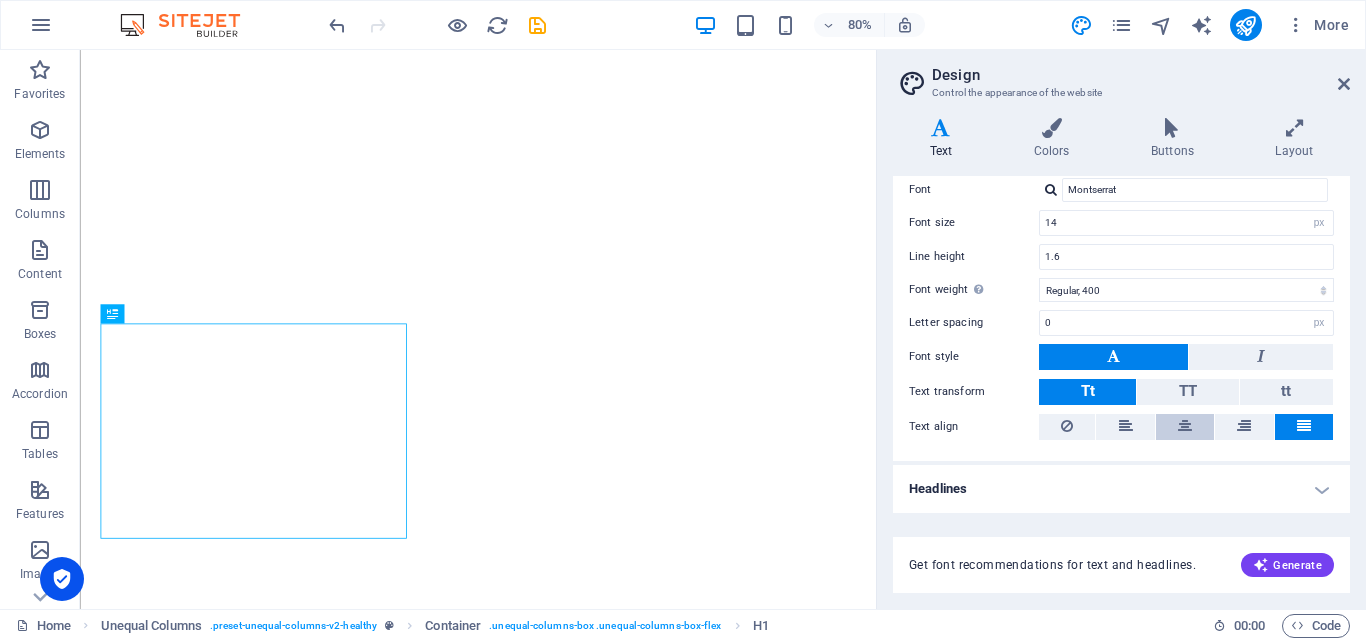 click at bounding box center (1185, 427) 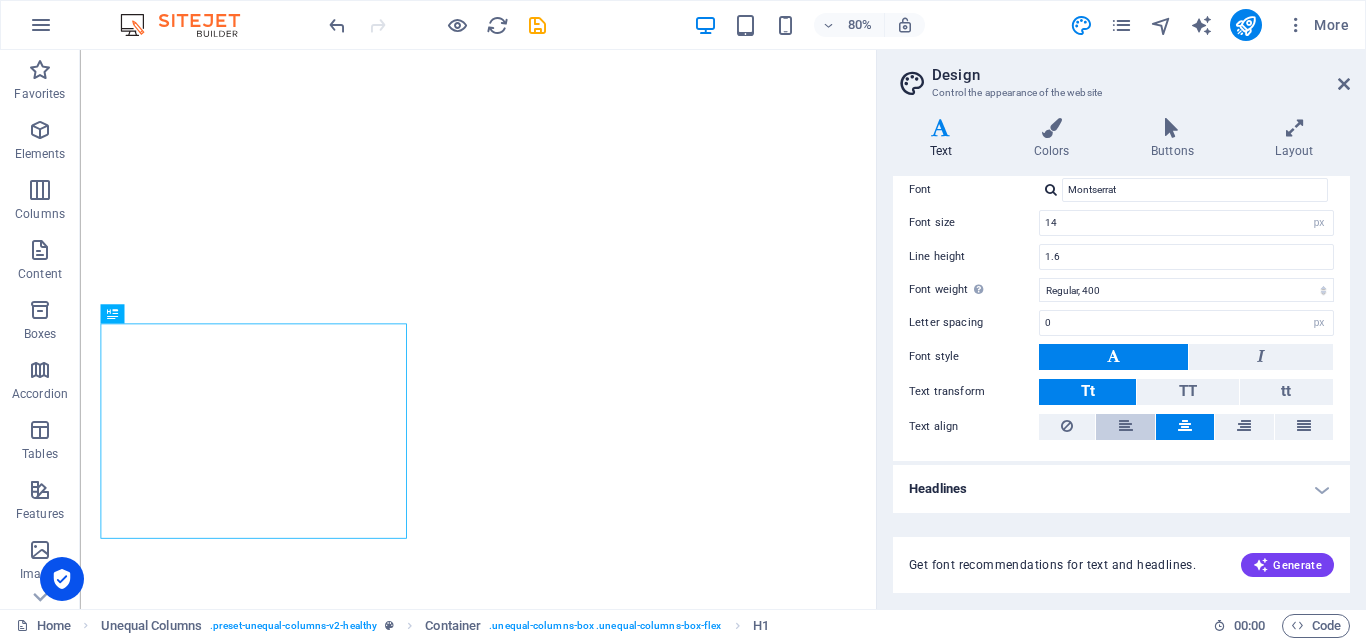 click at bounding box center [1125, 427] 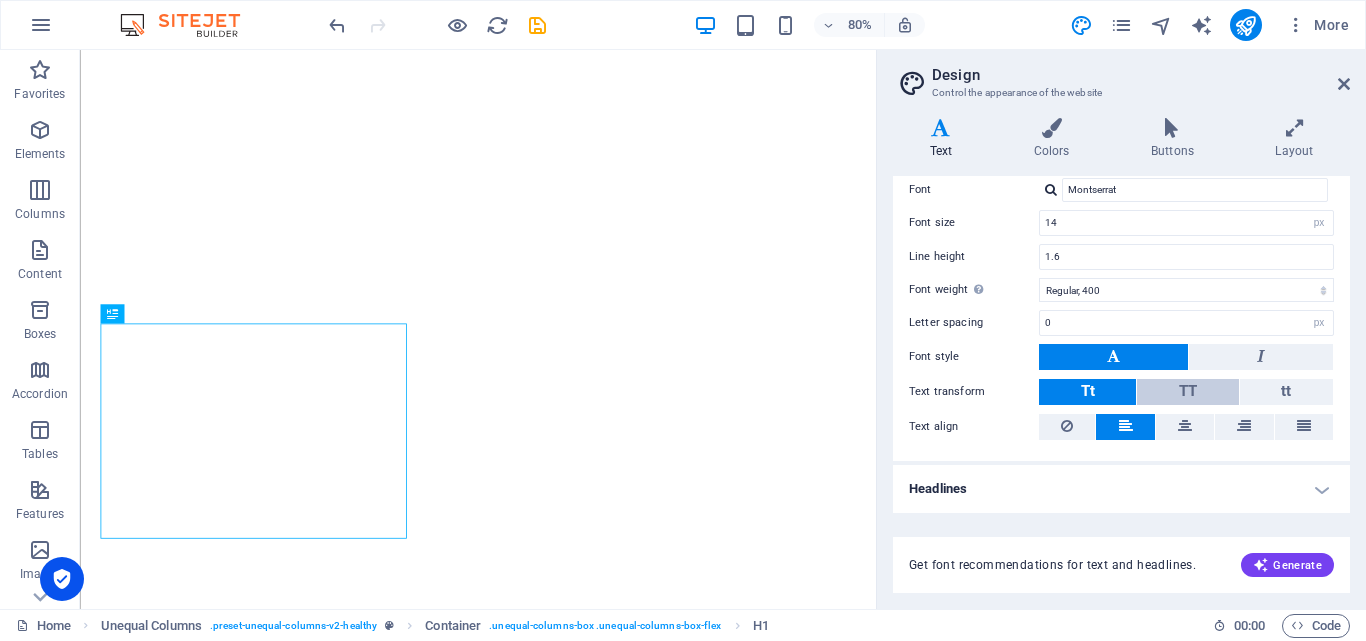 click on "TT" at bounding box center (1188, 391) 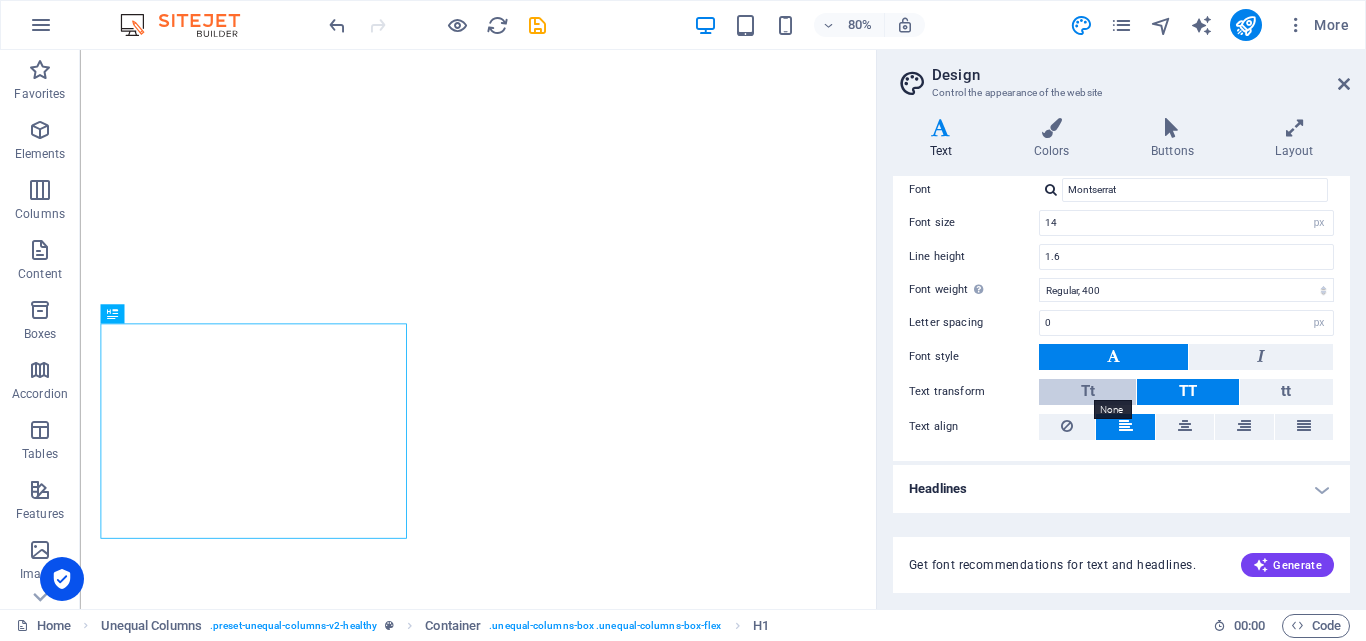 click on "Tt" at bounding box center (1088, 391) 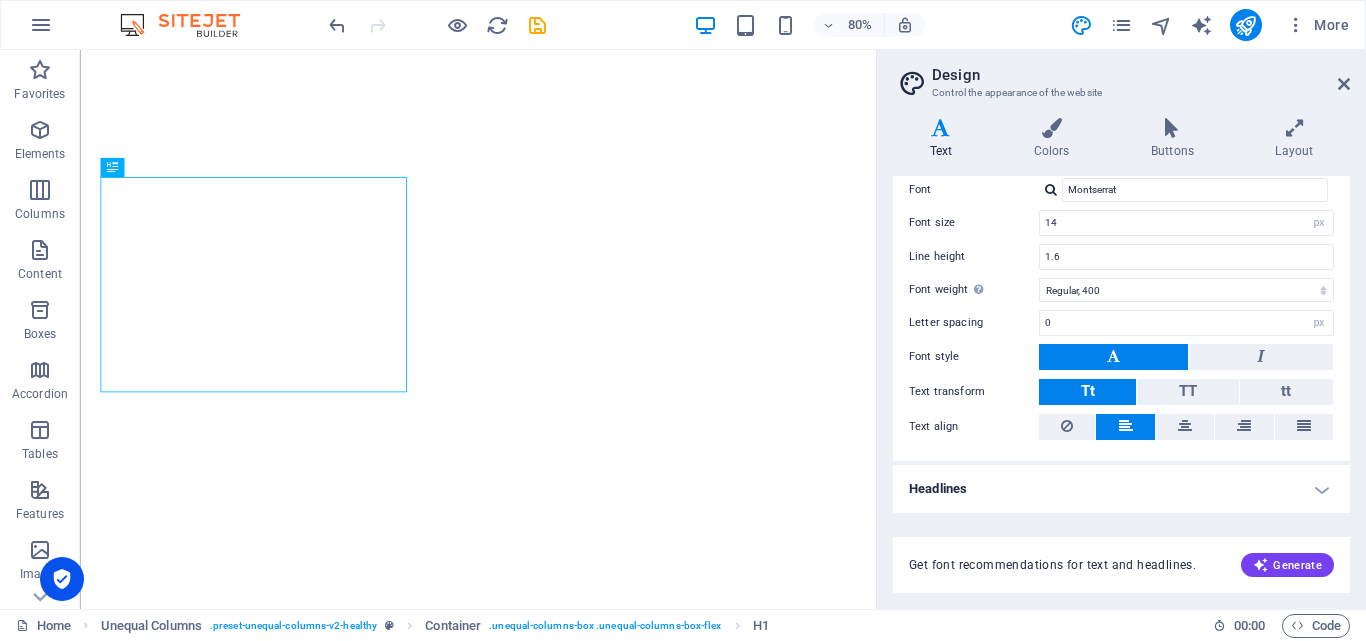 click on "Headlines" at bounding box center [1121, 489] 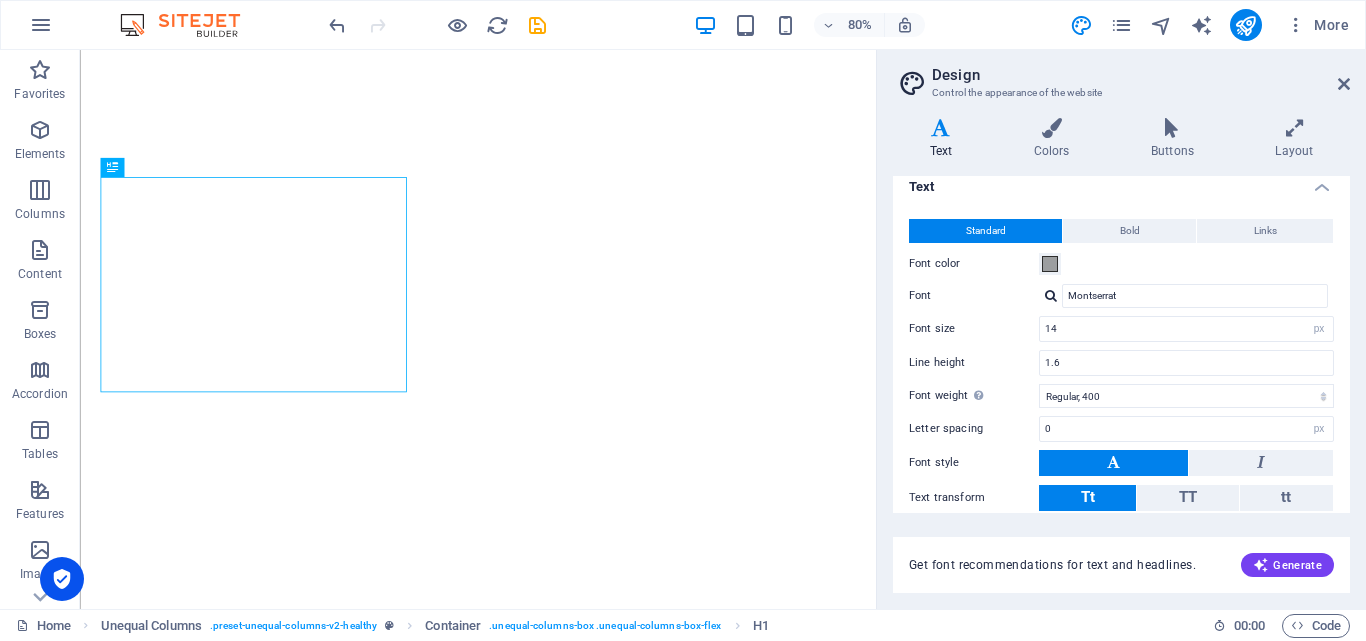 scroll, scrollTop: 0, scrollLeft: 0, axis: both 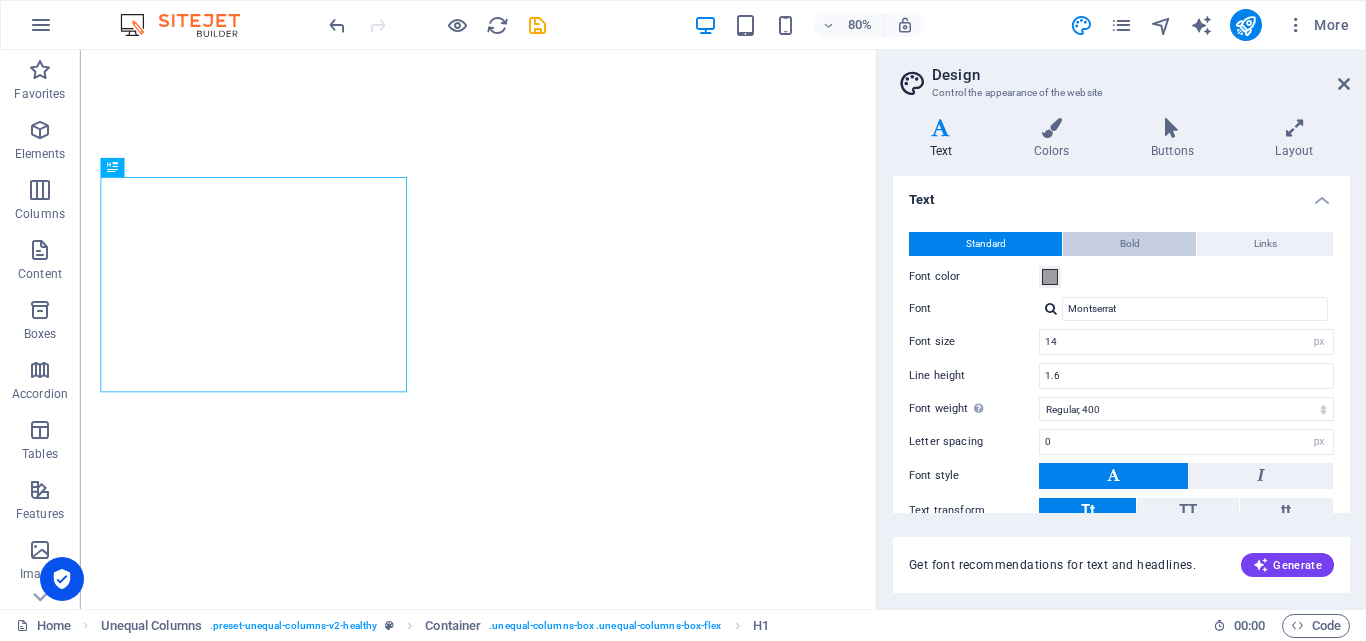 click on "Bold" at bounding box center (1130, 244) 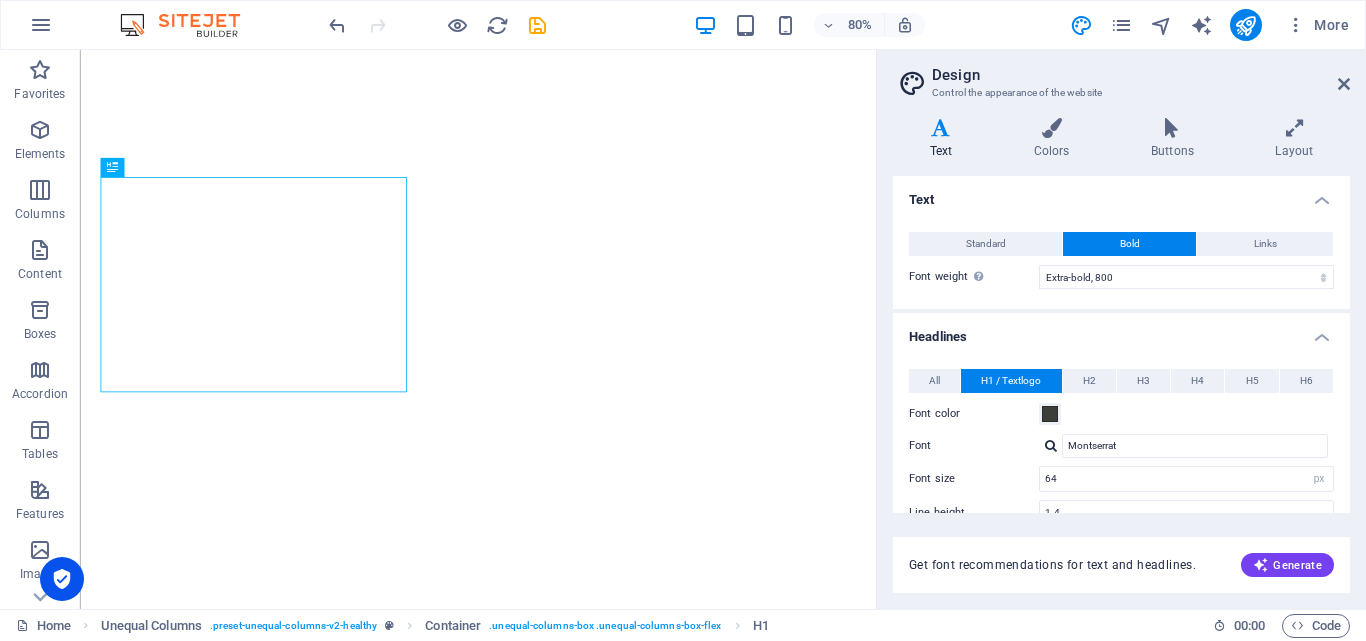drag, startPoint x: 1012, startPoint y: 234, endPoint x: 1053, endPoint y: 321, distance: 96.17692 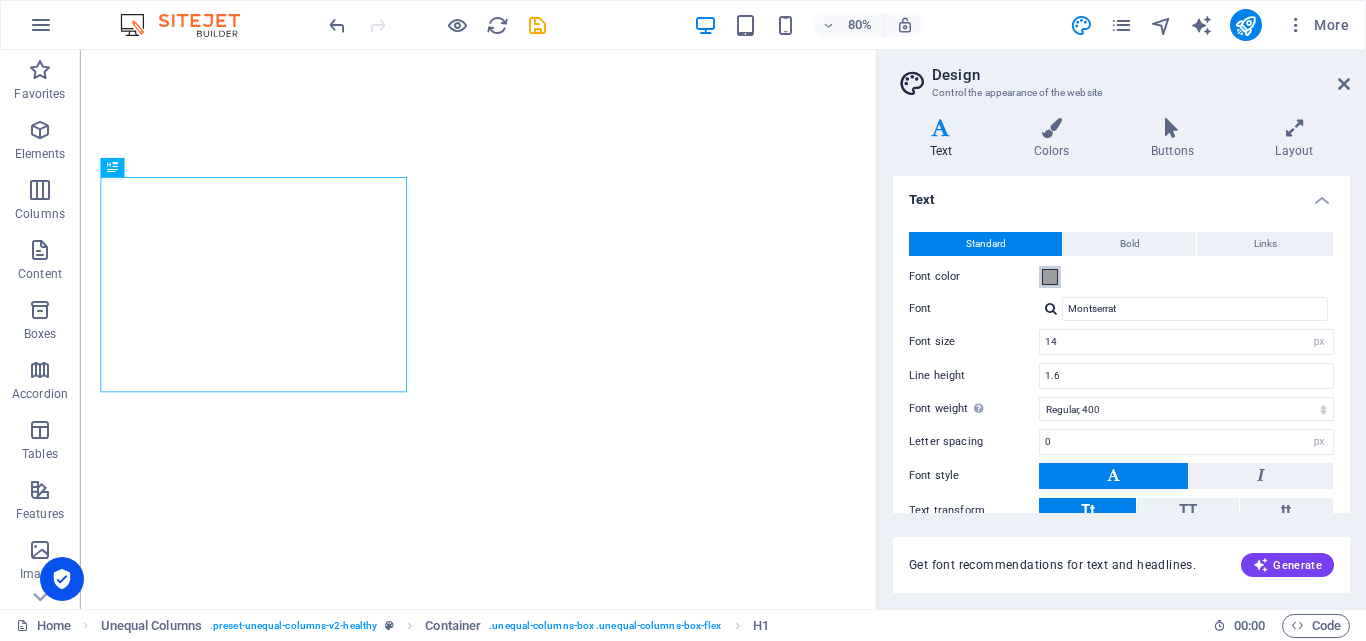 click at bounding box center (1050, 277) 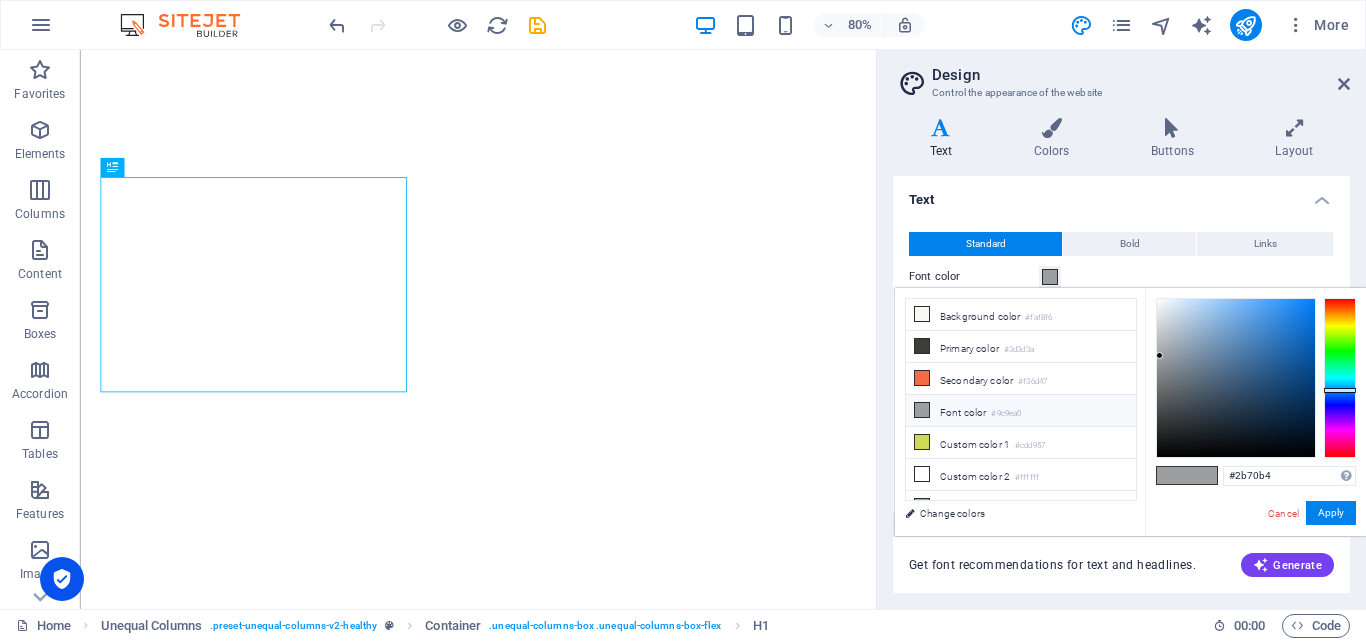 click at bounding box center [1236, 378] 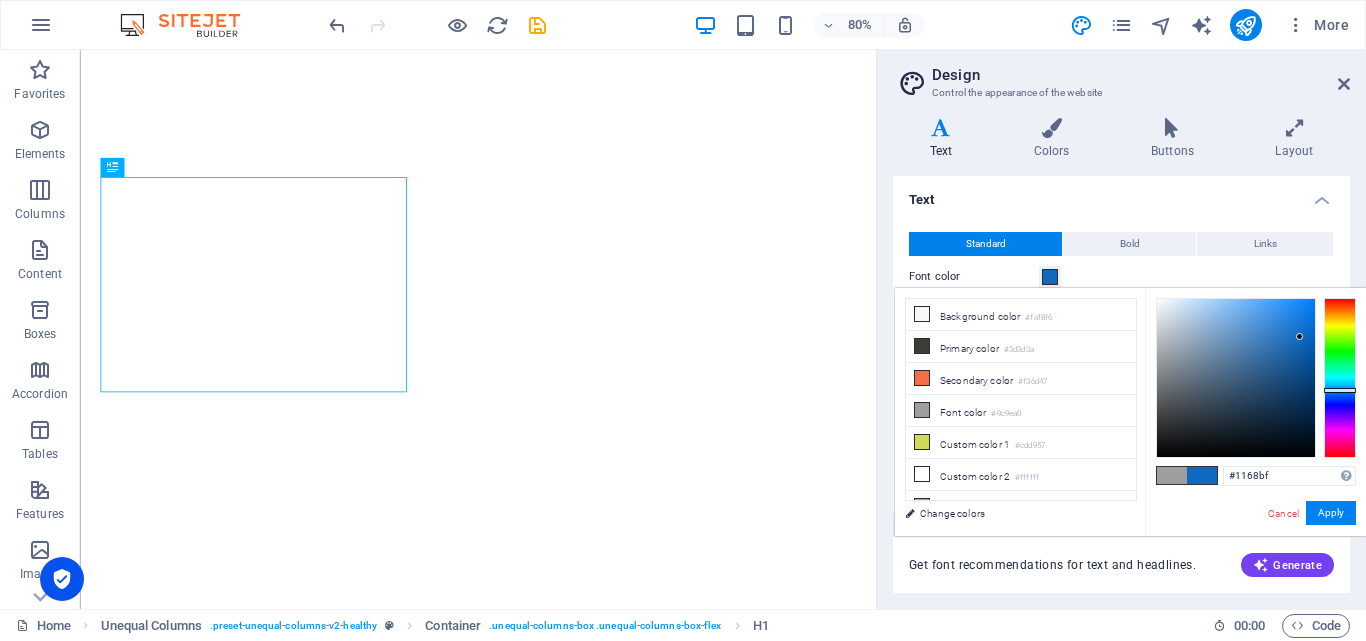 drag, startPoint x: 1300, startPoint y: 337, endPoint x: 1309, endPoint y: 310, distance: 28.460499 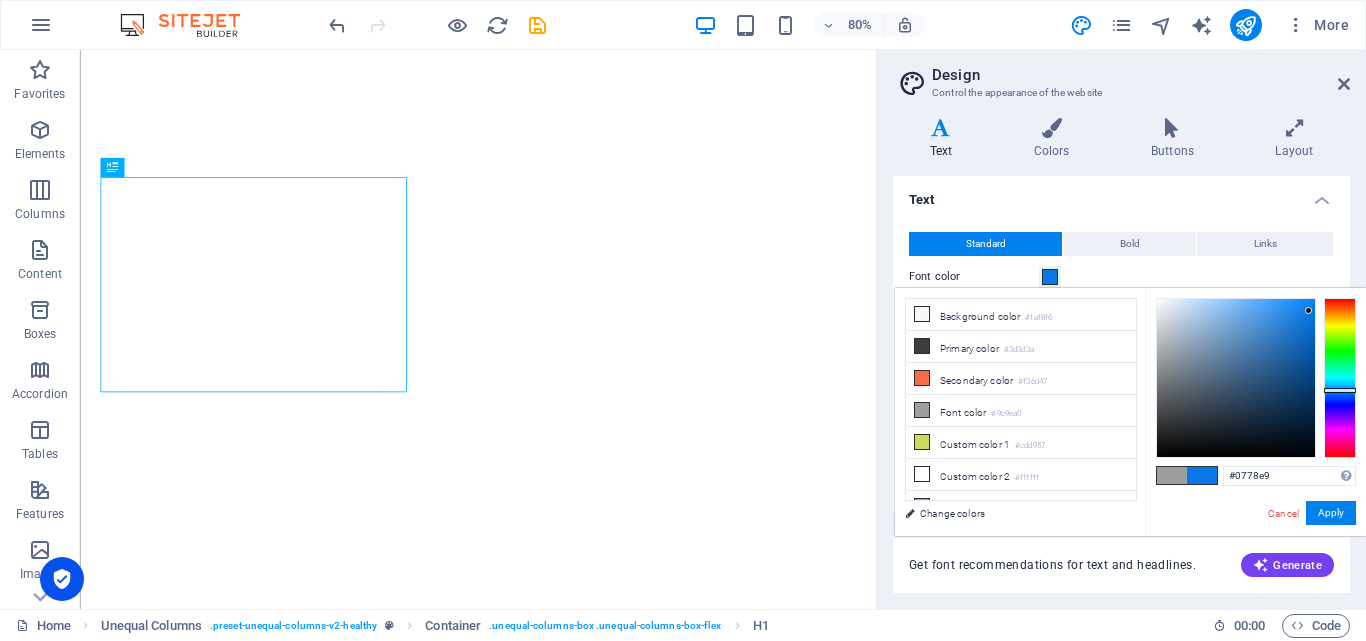 click at bounding box center [1308, 310] 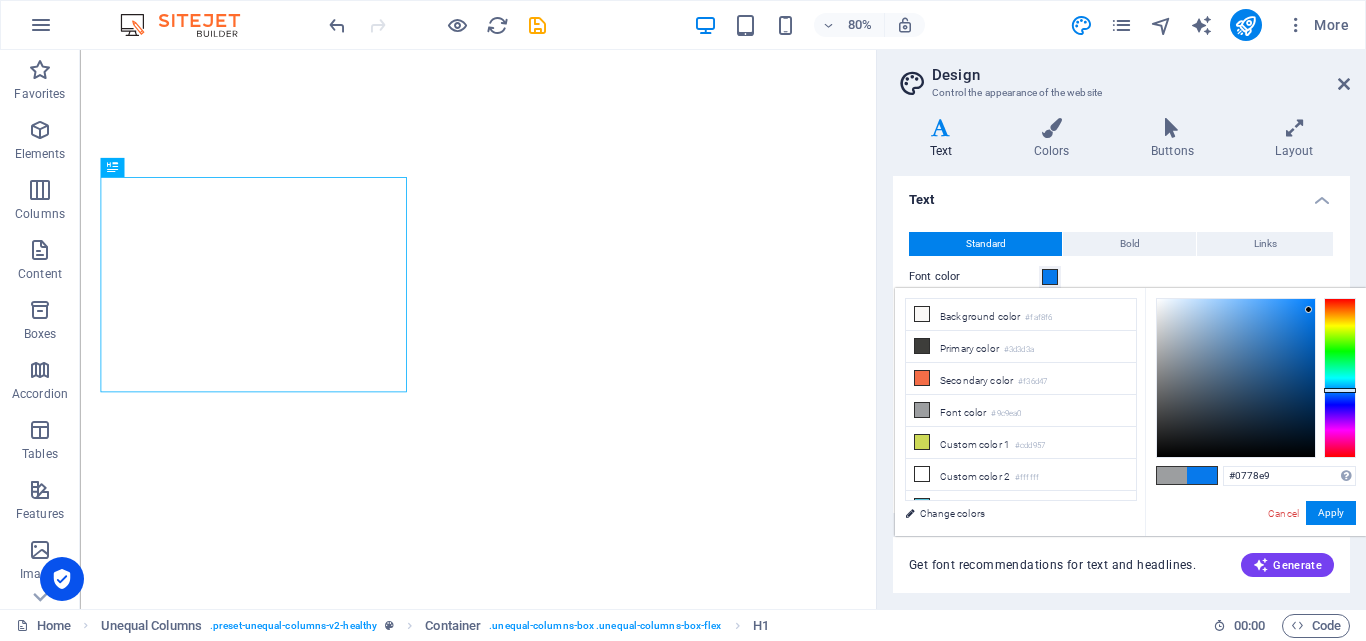 type on "#0779eb" 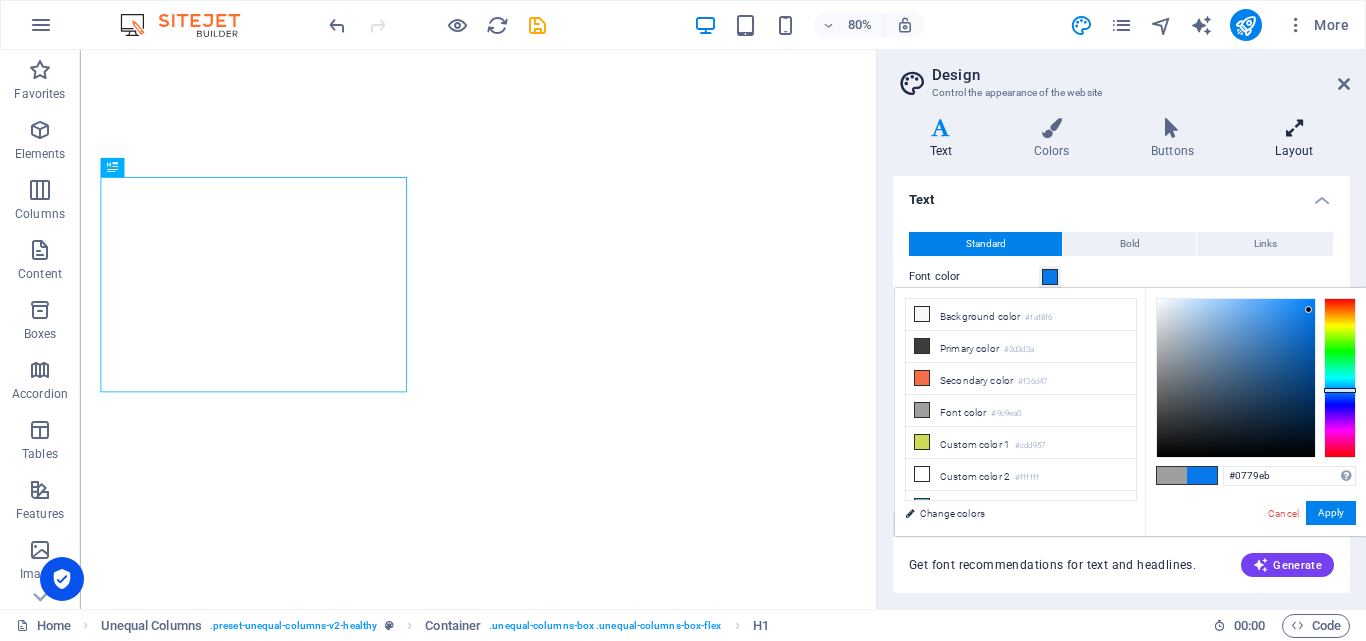click on "Text" at bounding box center (1121, 194) 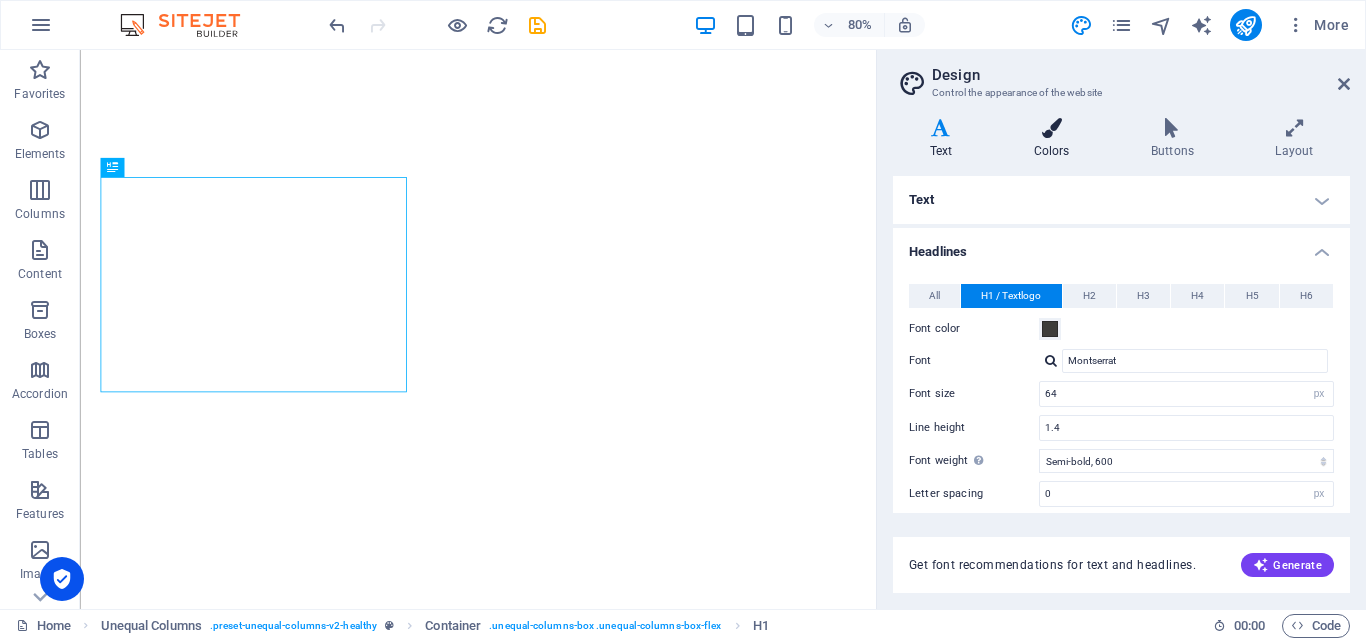 click at bounding box center [1051, 128] 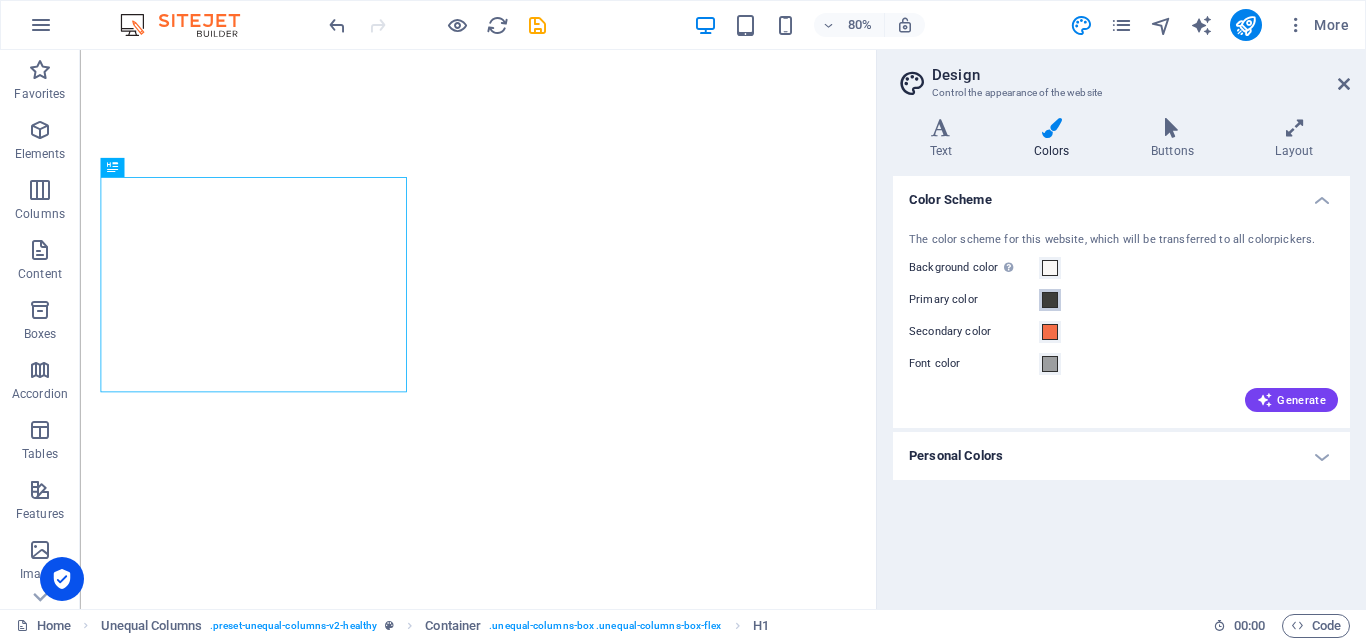 click at bounding box center [1050, 300] 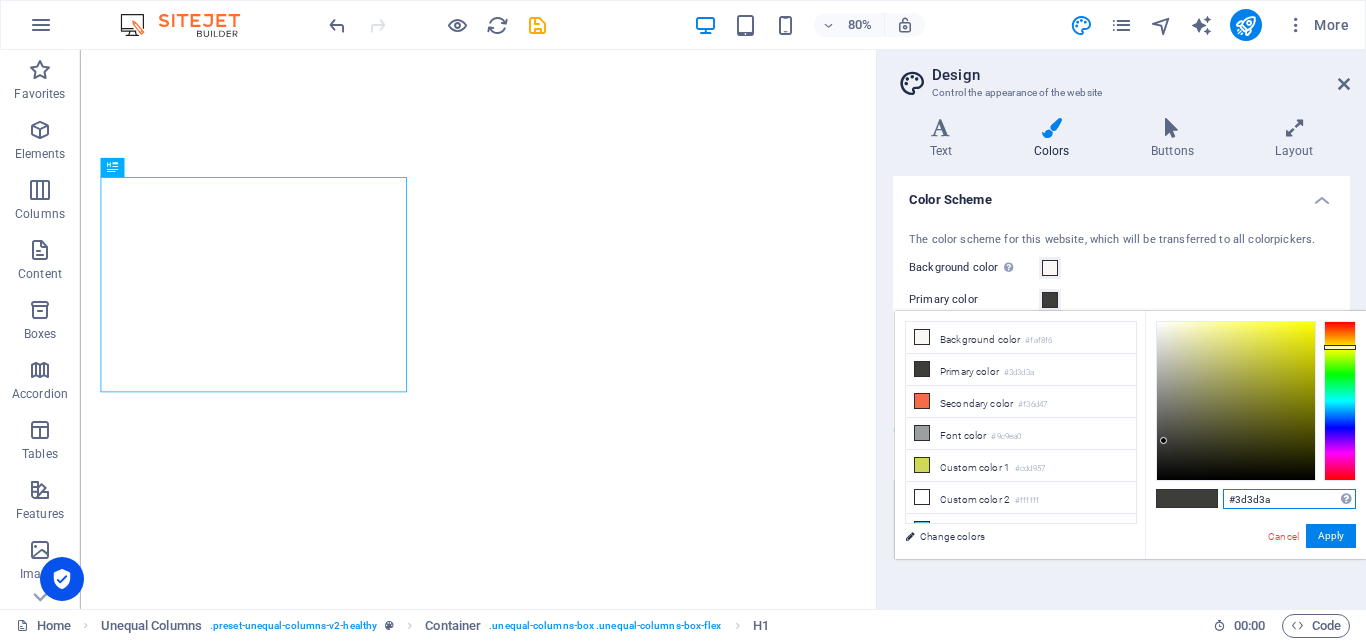 drag, startPoint x: 1276, startPoint y: 496, endPoint x: 1199, endPoint y: 494, distance: 77.02597 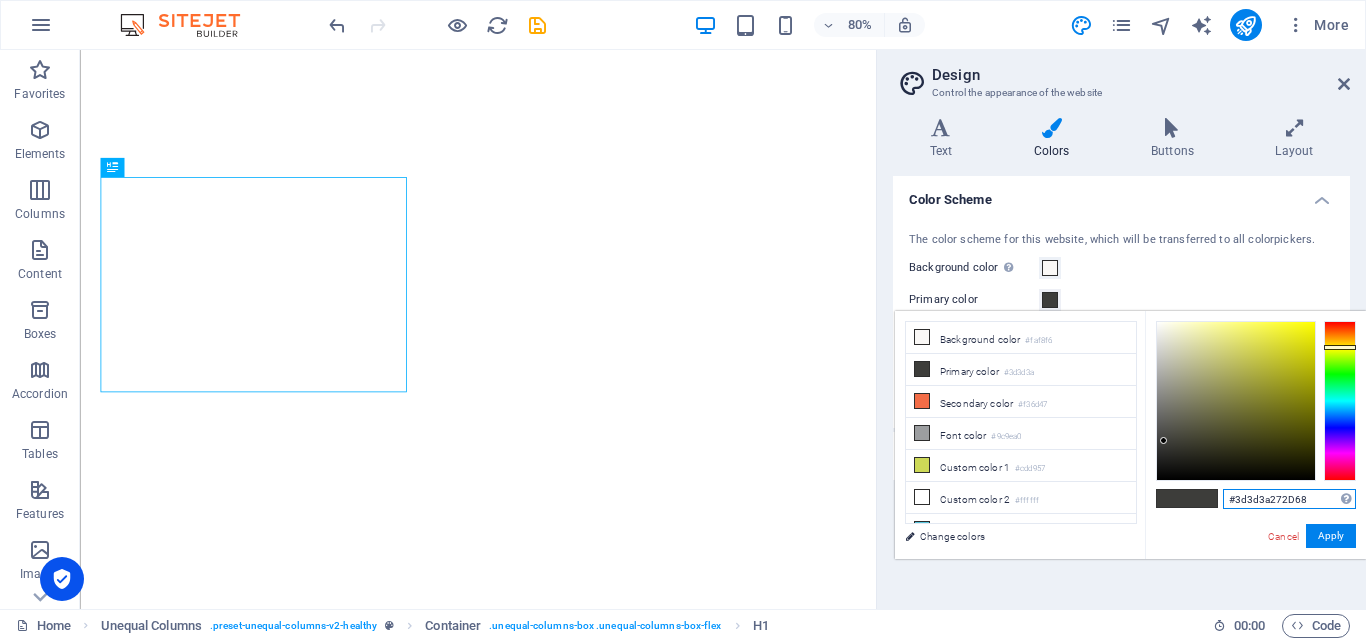 click on "#3d3d3a272D68" at bounding box center (1289, 499) 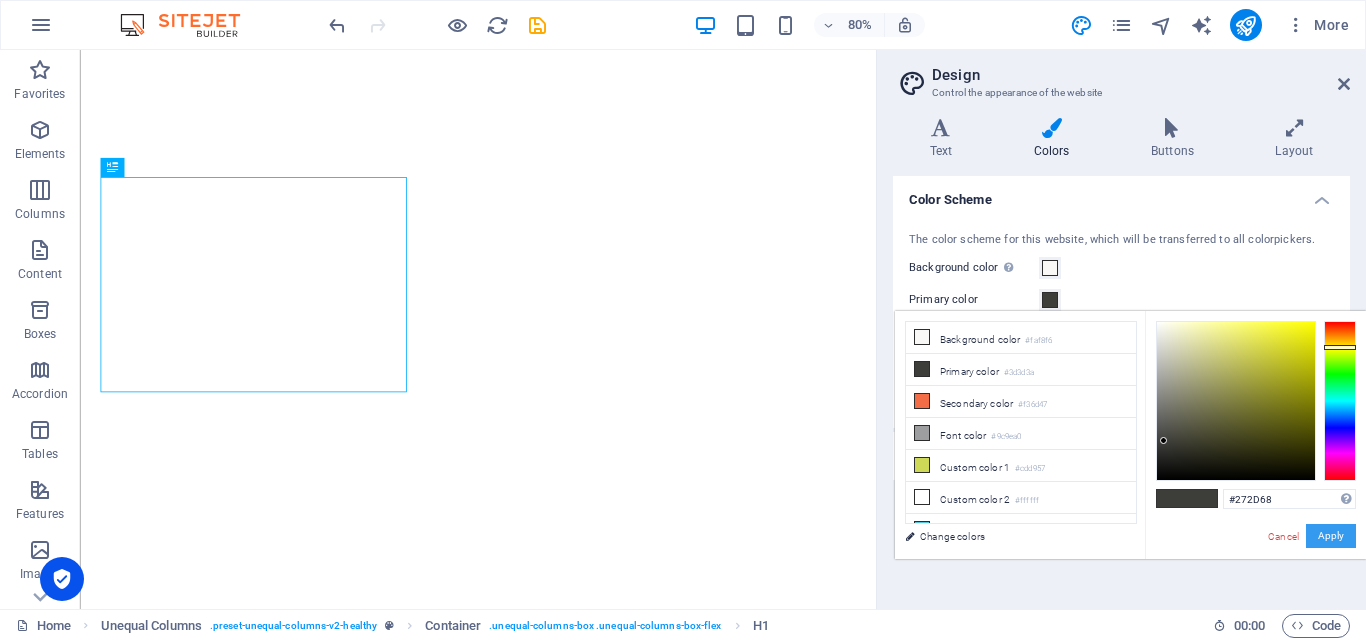 type on "#272d68" 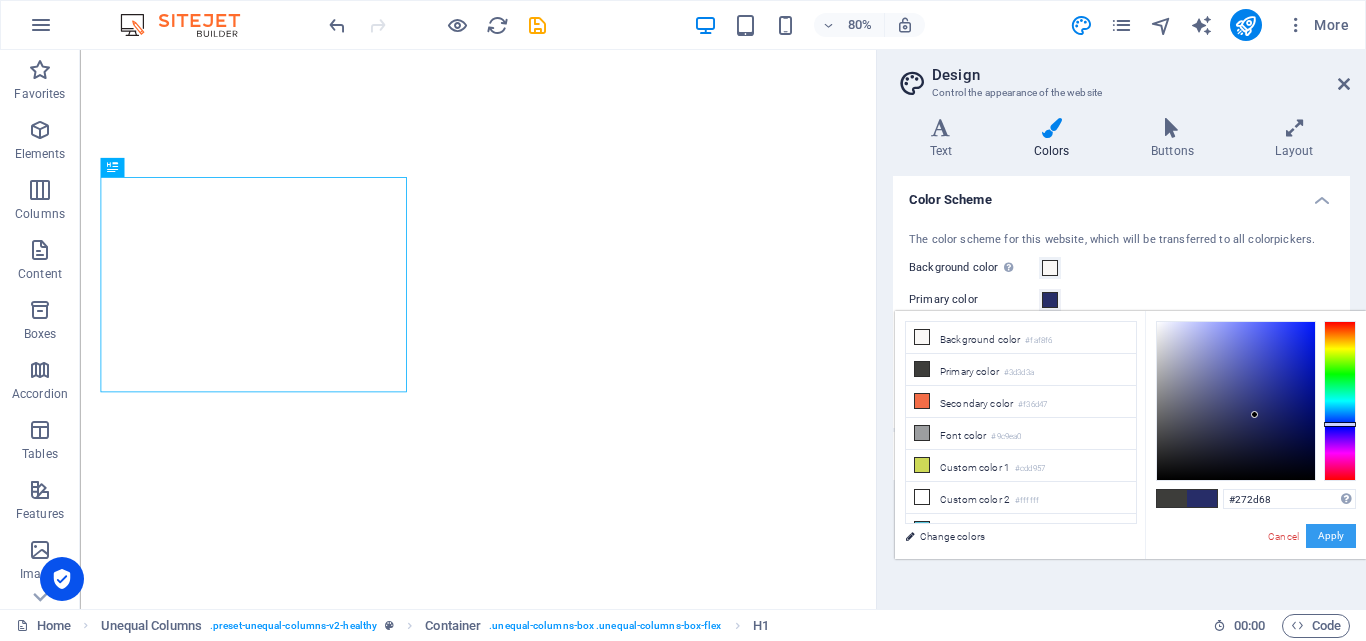 click on "Apply" at bounding box center (1331, 536) 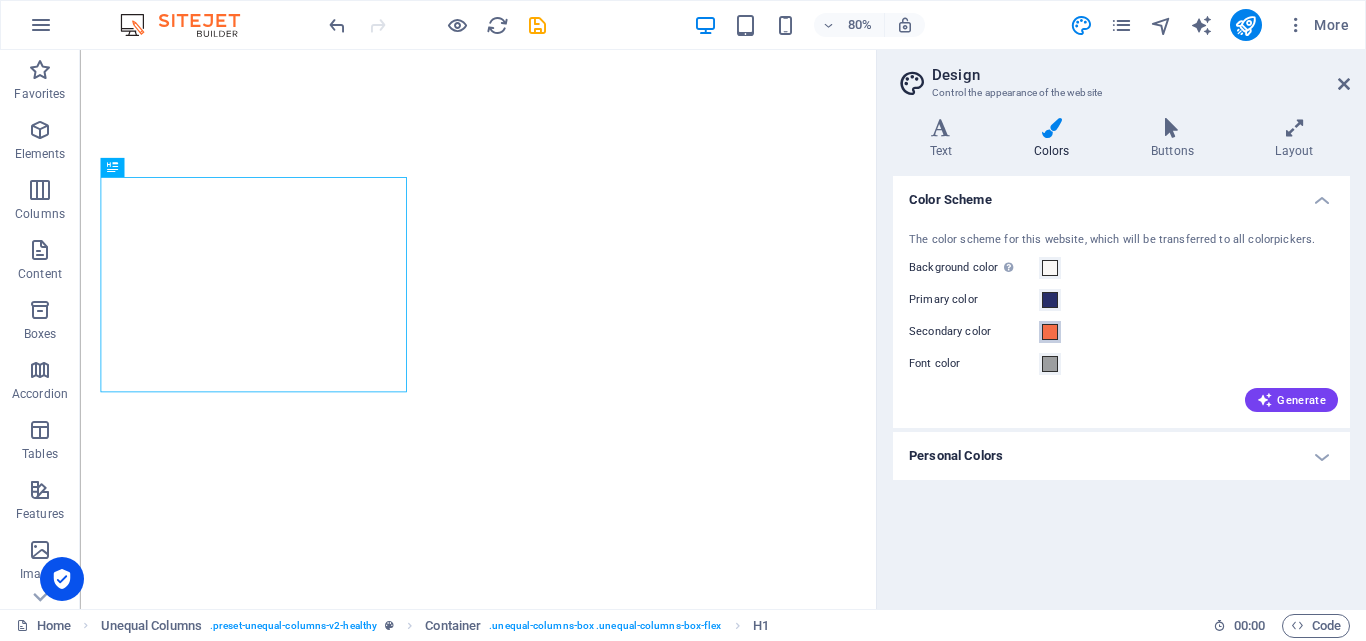 click at bounding box center (1050, 332) 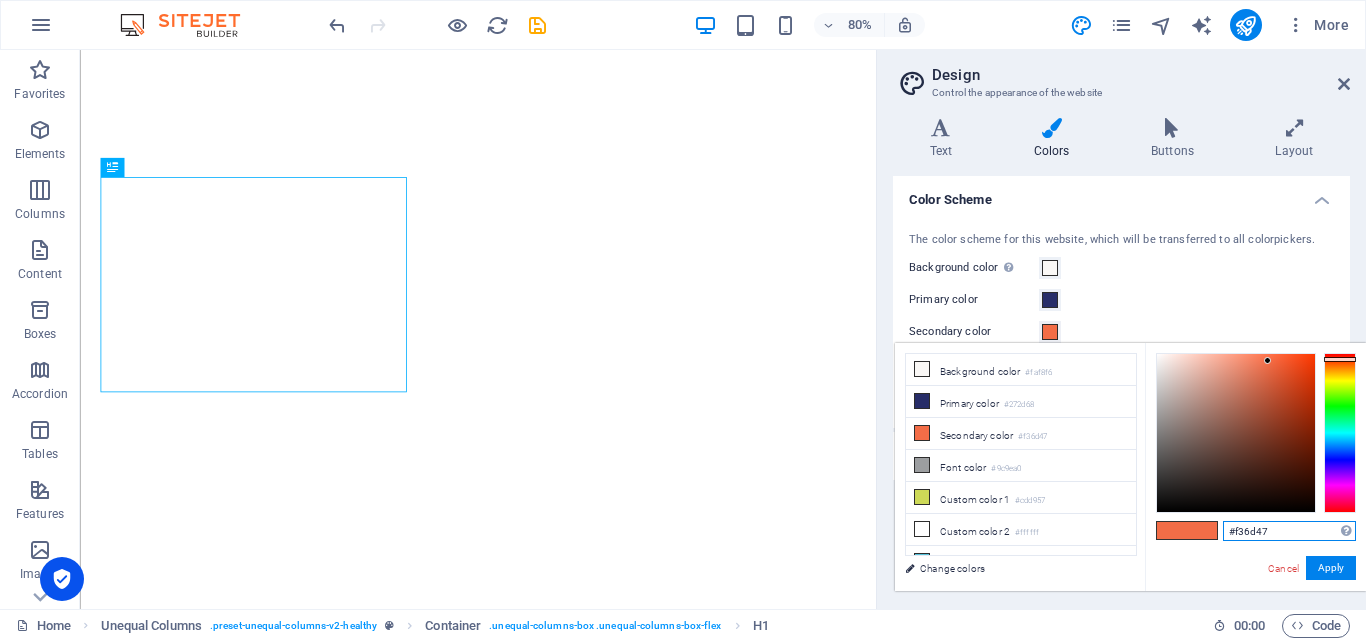 click on "#f36d47" at bounding box center [1289, 531] 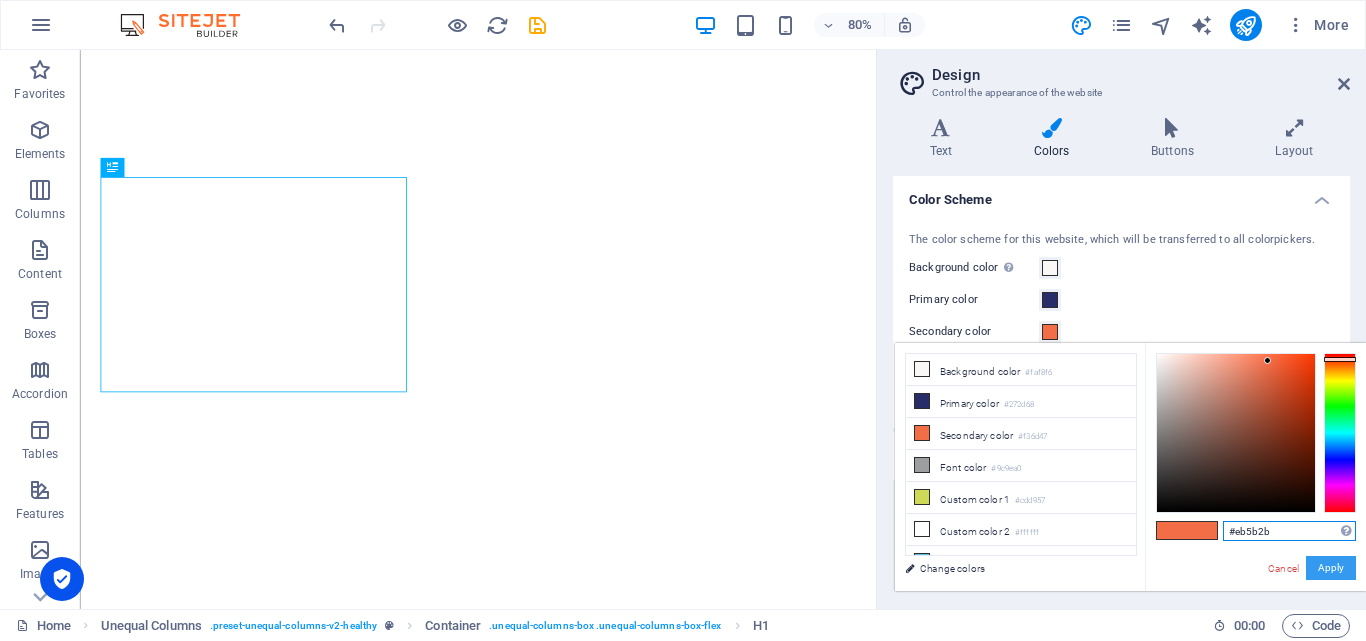 type on "#eb5b2b" 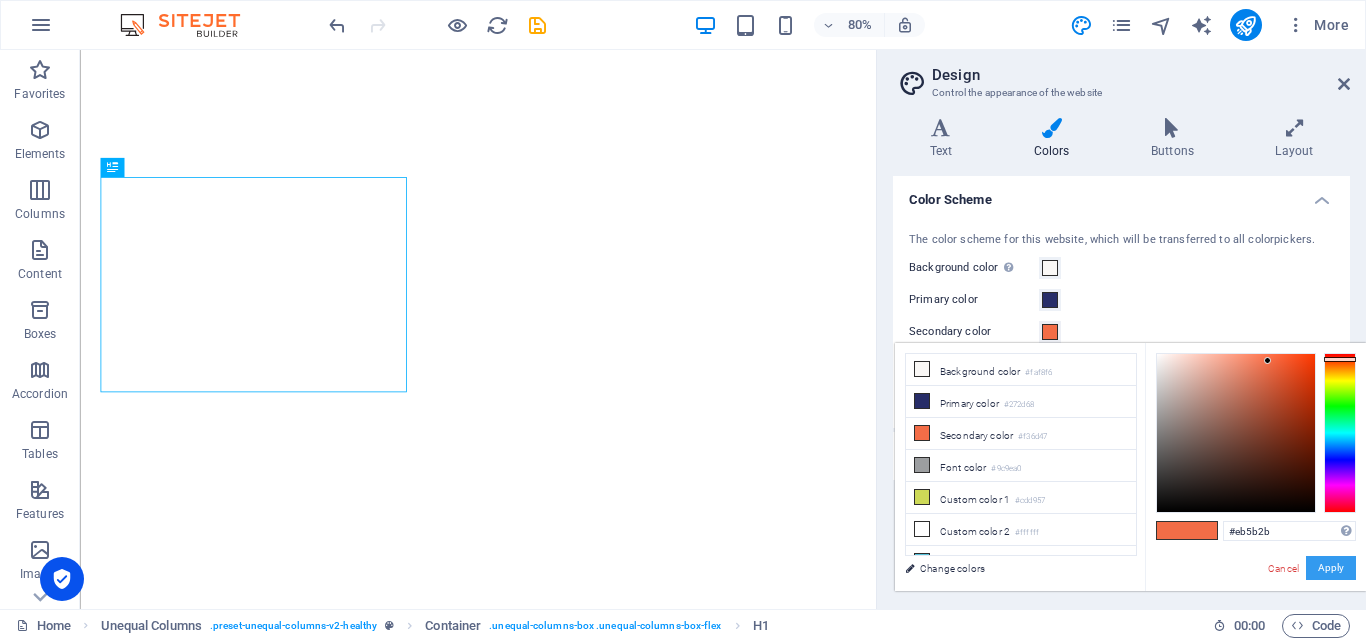 click on "Apply" at bounding box center (1331, 568) 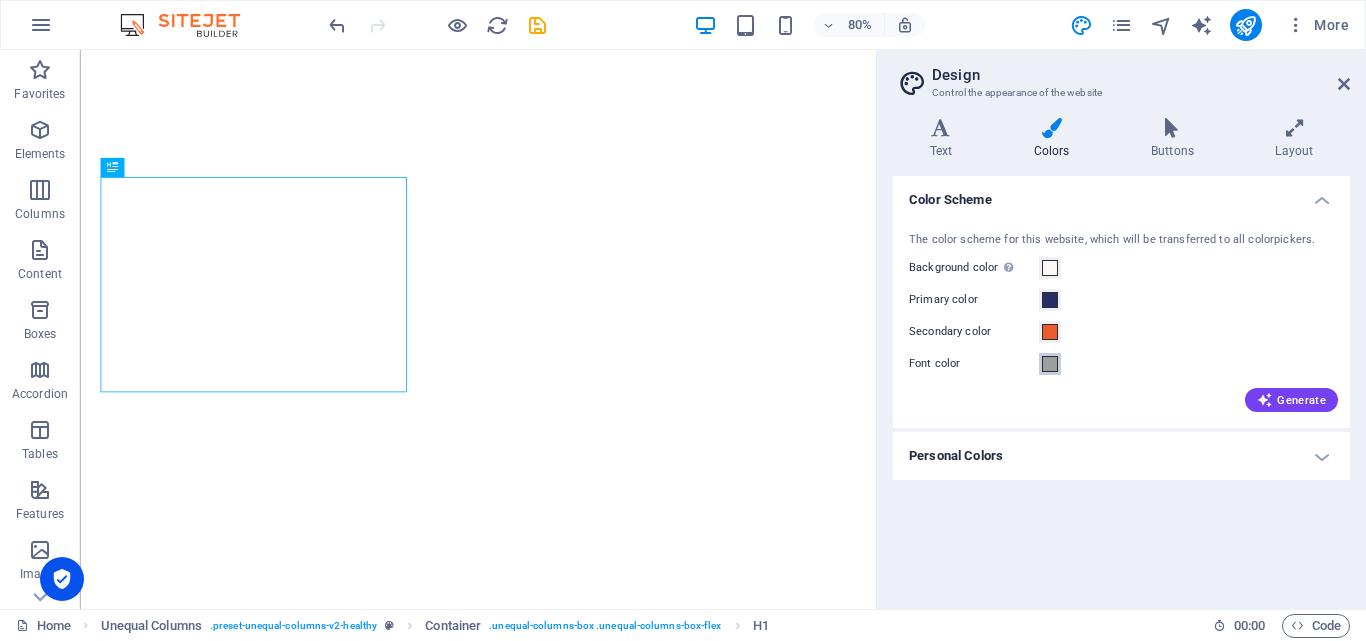 click at bounding box center (1050, 364) 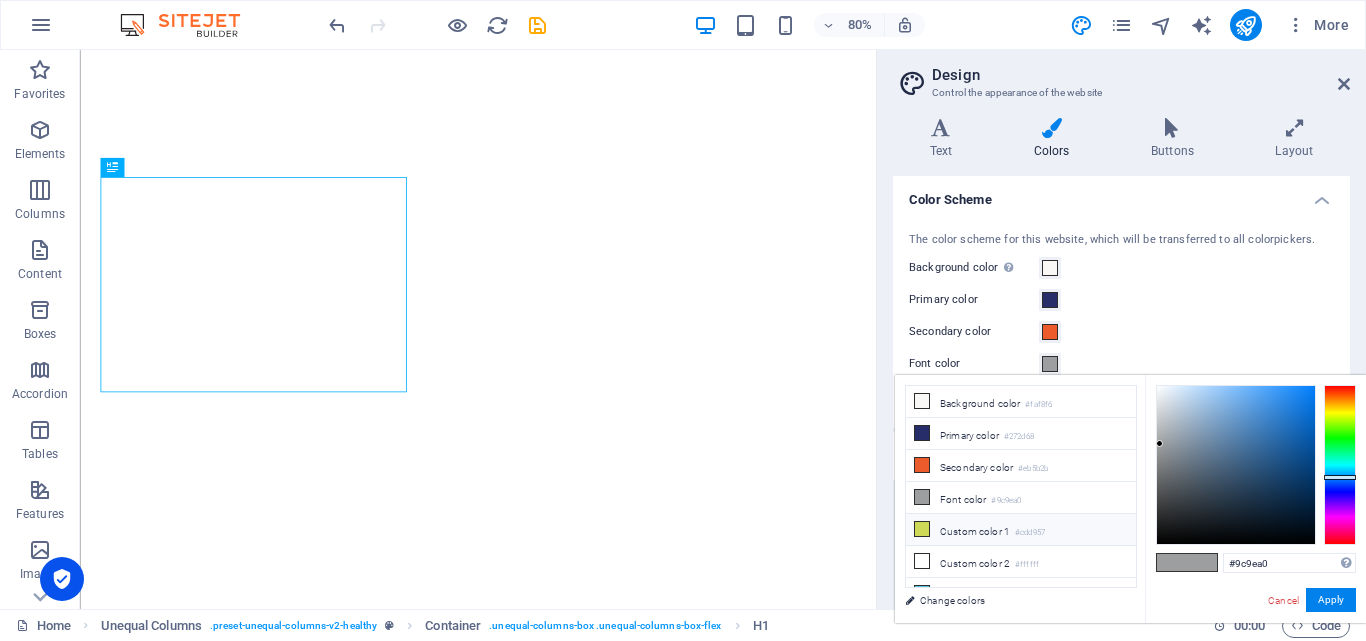 click on "Custom color 1
#cdd957" at bounding box center (1021, 530) 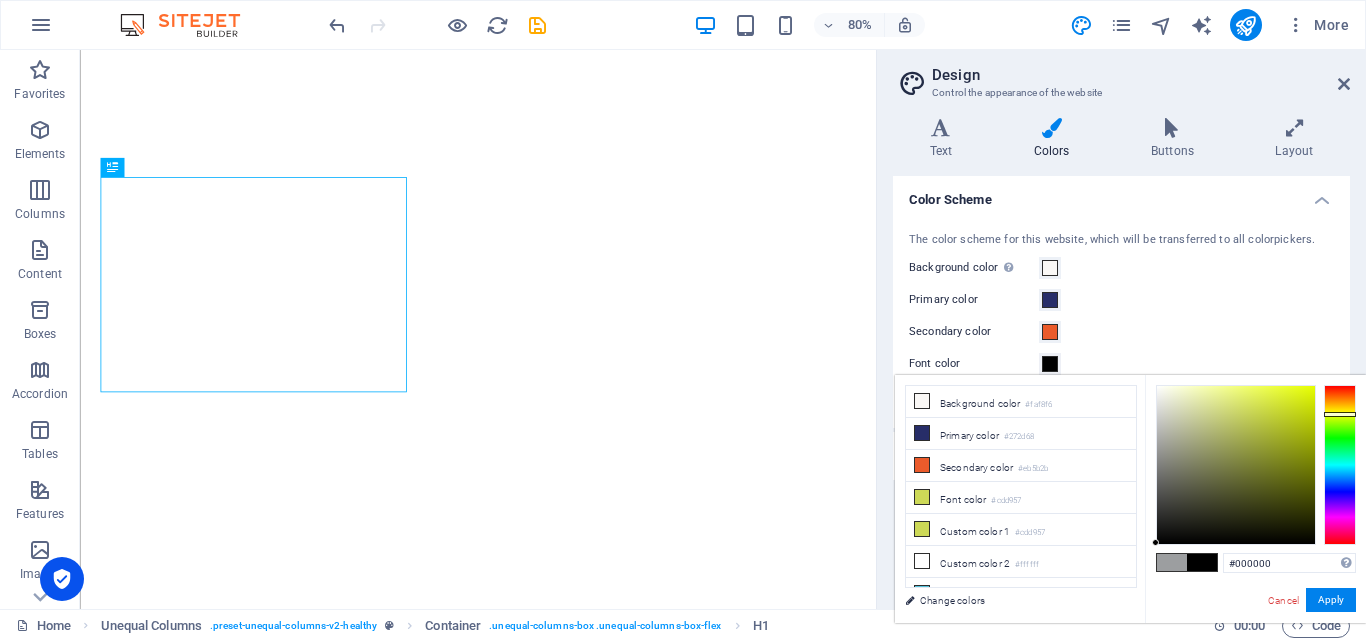 drag, startPoint x: 1186, startPoint y: 492, endPoint x: 1148, endPoint y: 569, distance: 85.86617 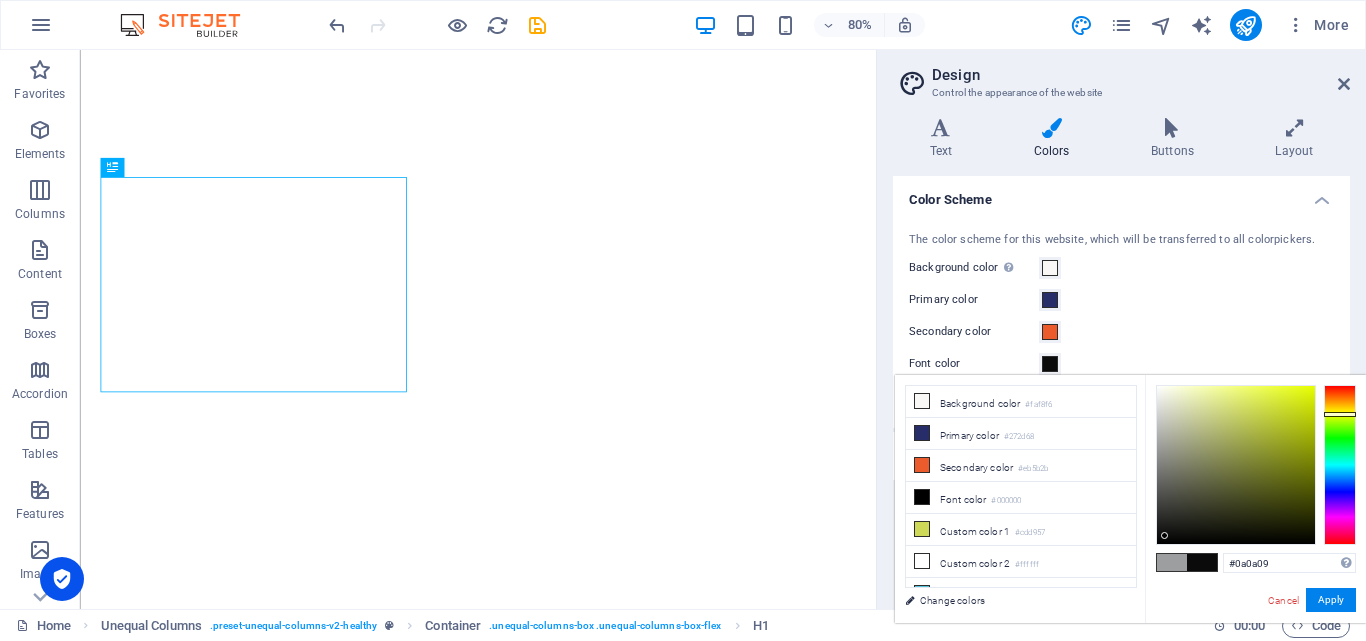 type on "#080808" 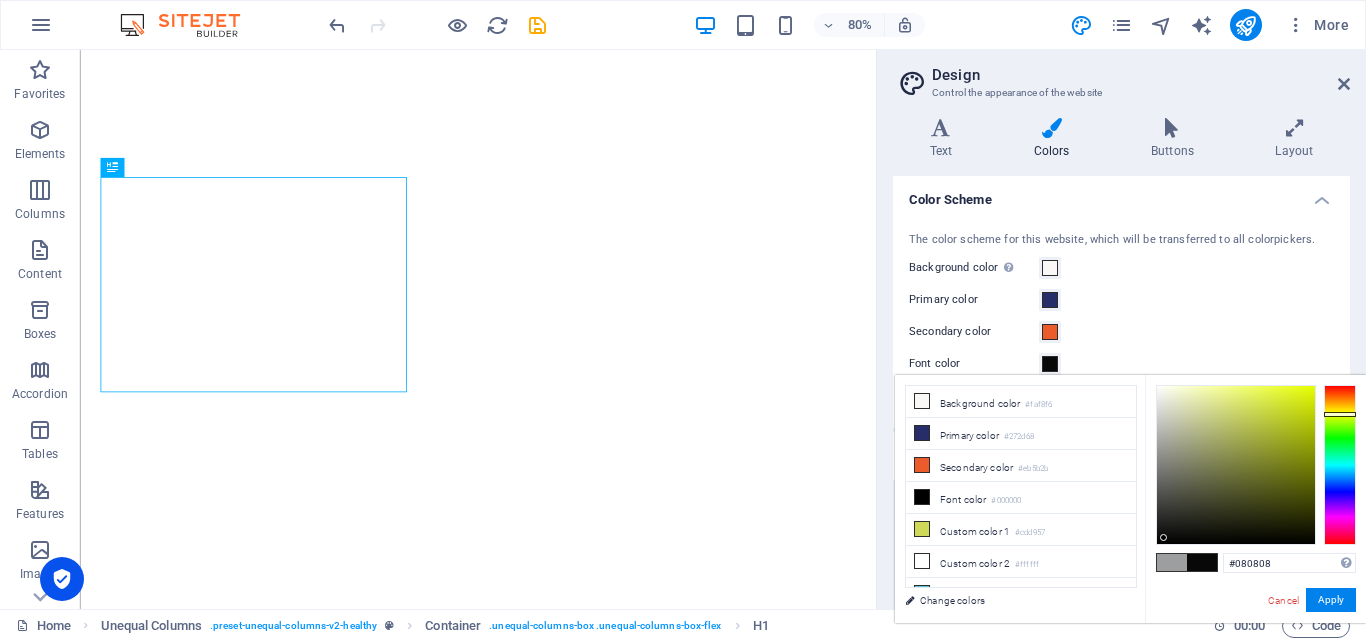 click at bounding box center (1163, 537) 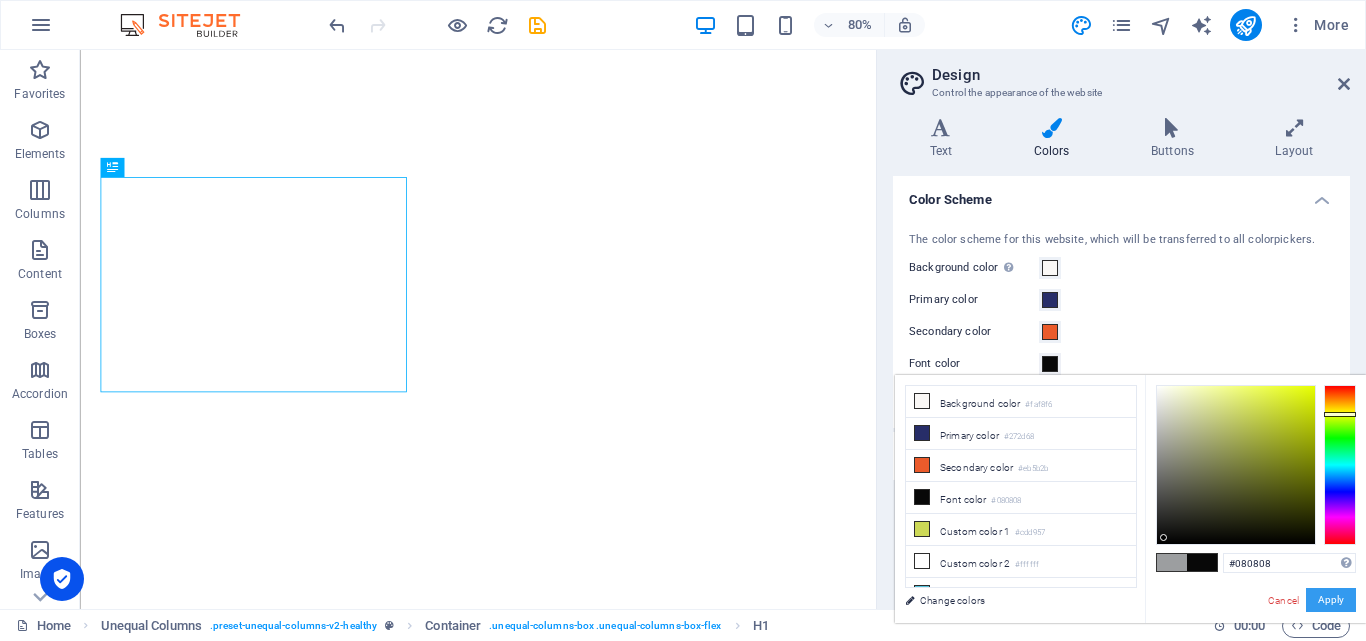 click on "Apply" at bounding box center [1331, 600] 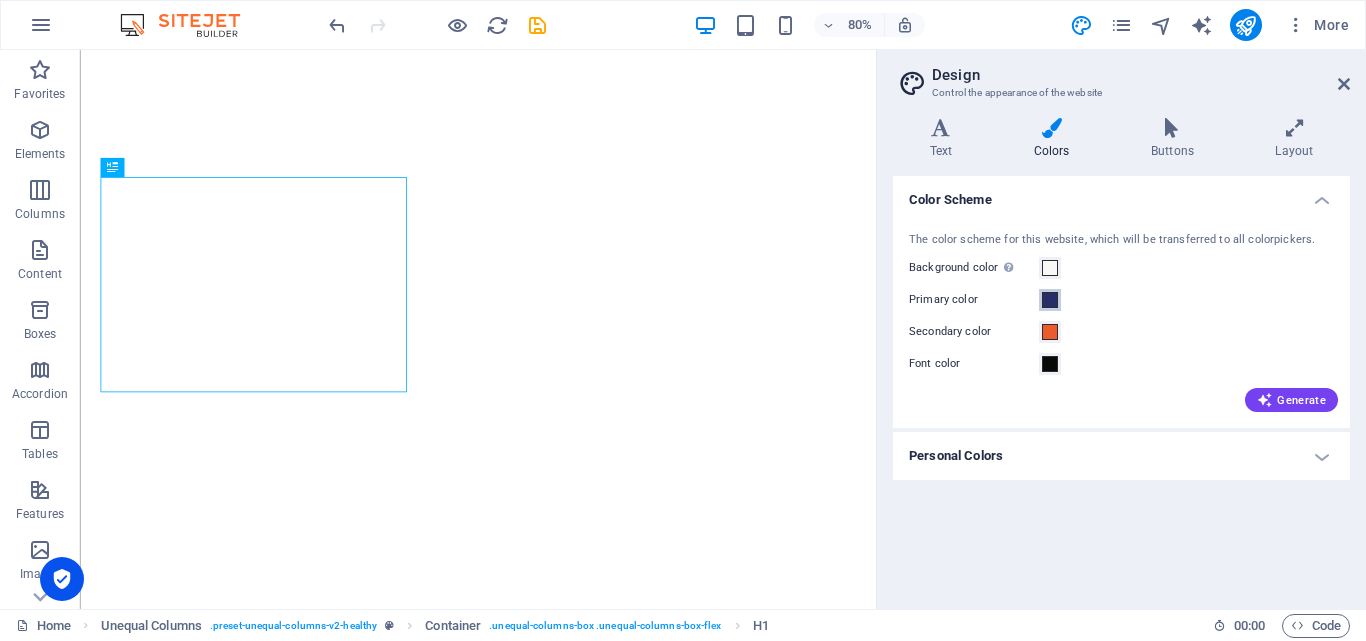 click at bounding box center [1050, 300] 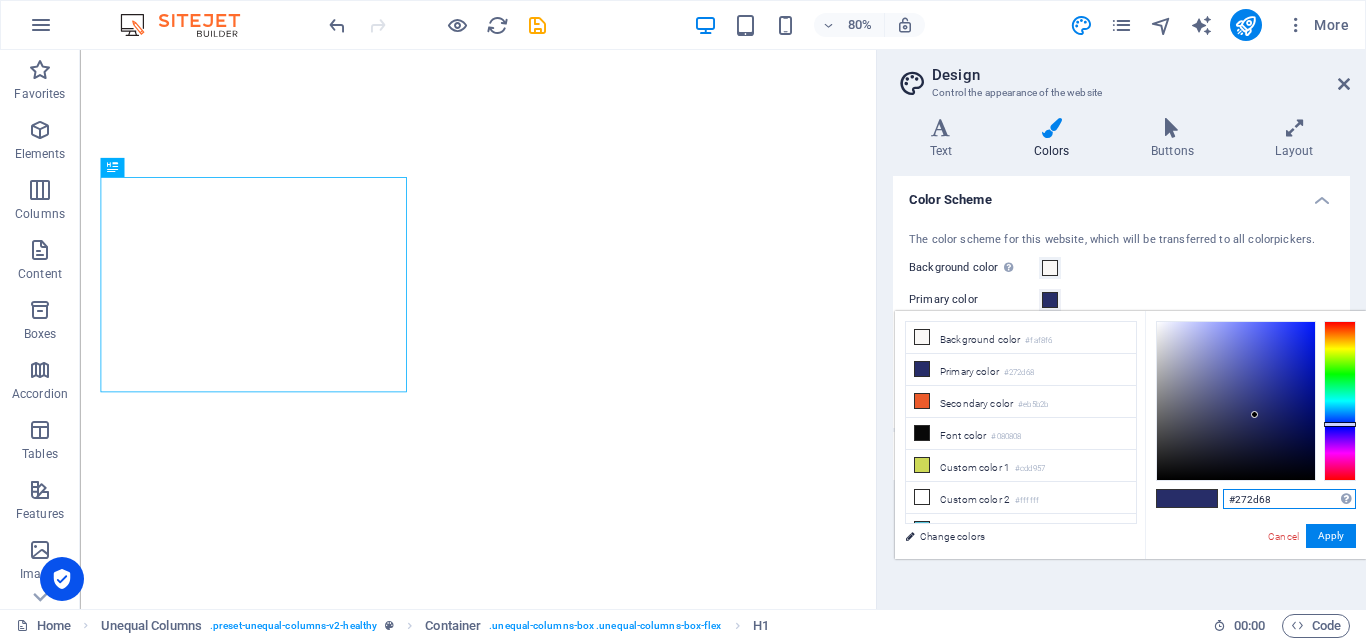 click on "#272d68" at bounding box center [1289, 499] 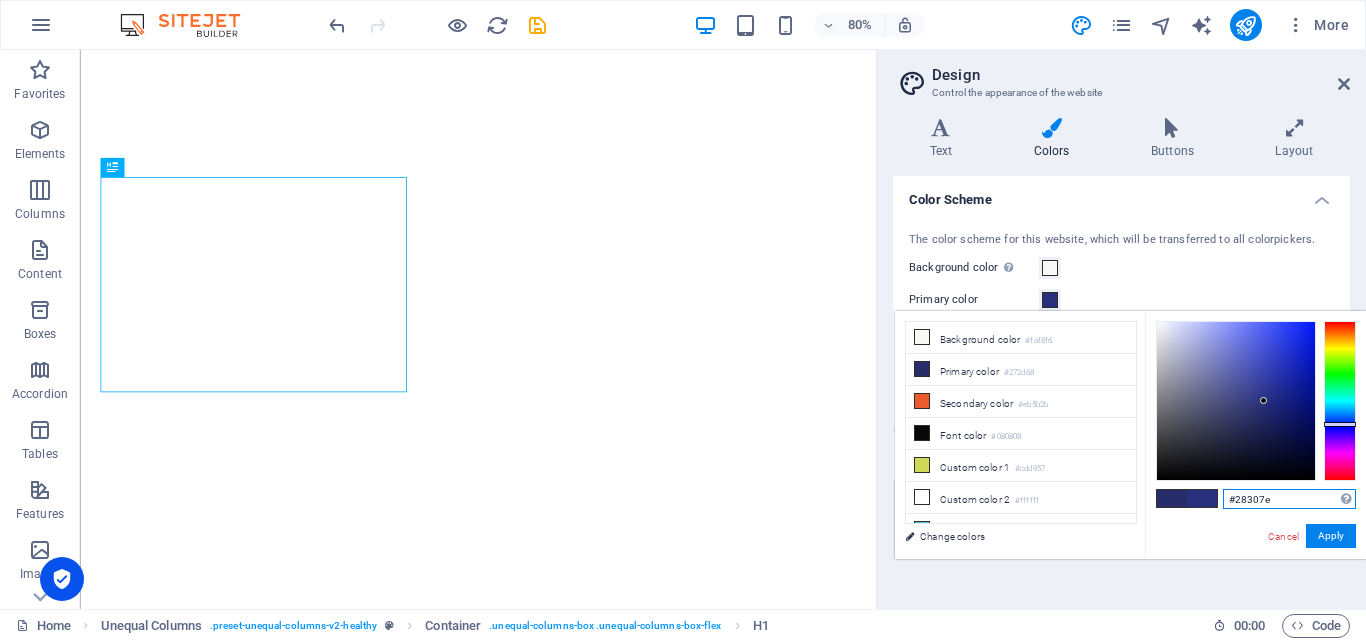 drag, startPoint x: 1258, startPoint y: 411, endPoint x: 1264, endPoint y: 401, distance: 11.661903 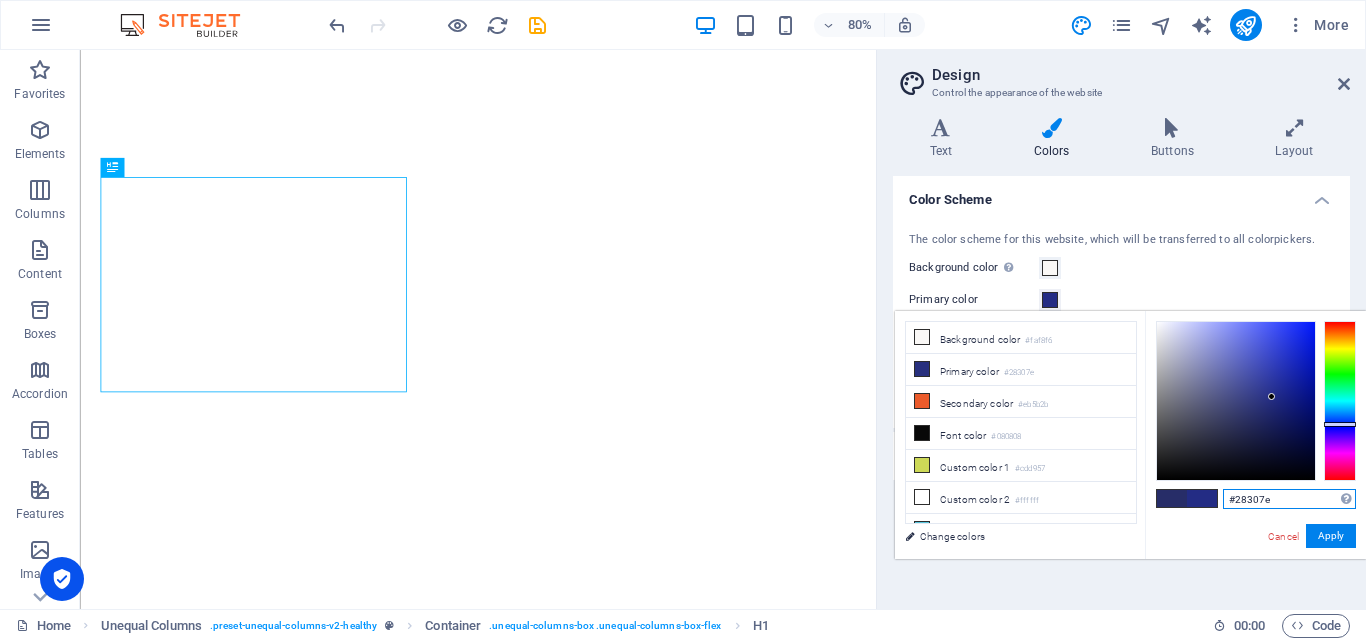 type on "#232c84" 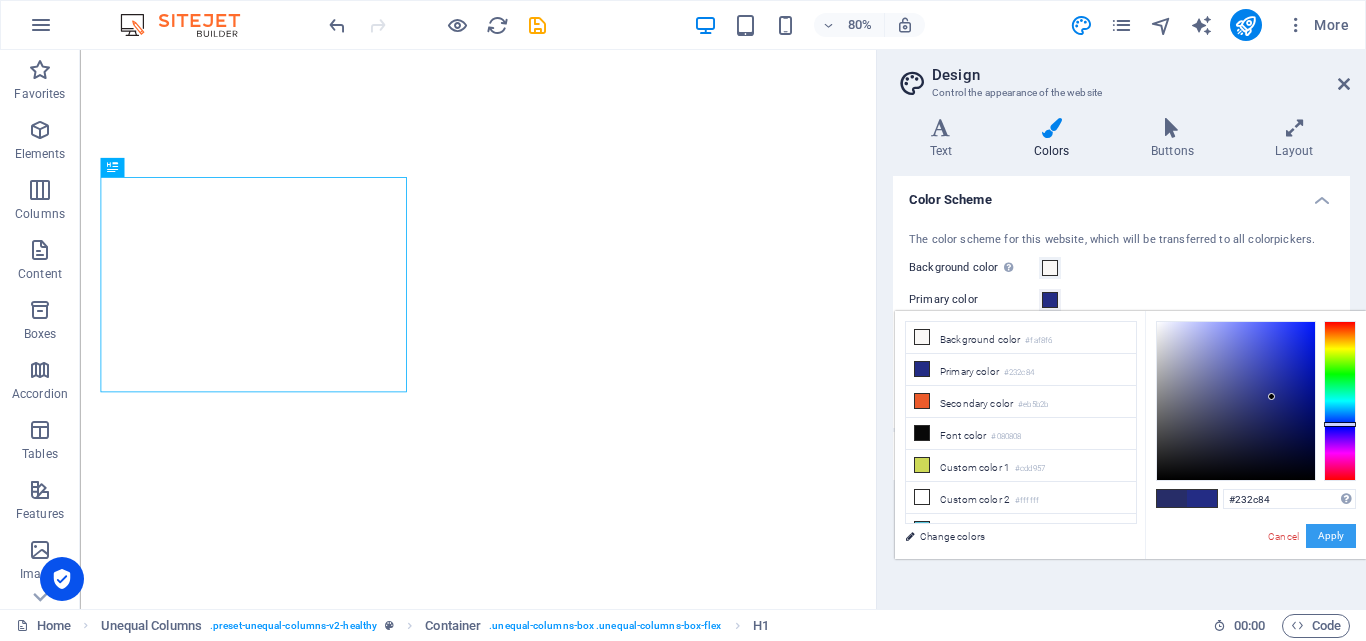 click on "Apply" at bounding box center (1331, 536) 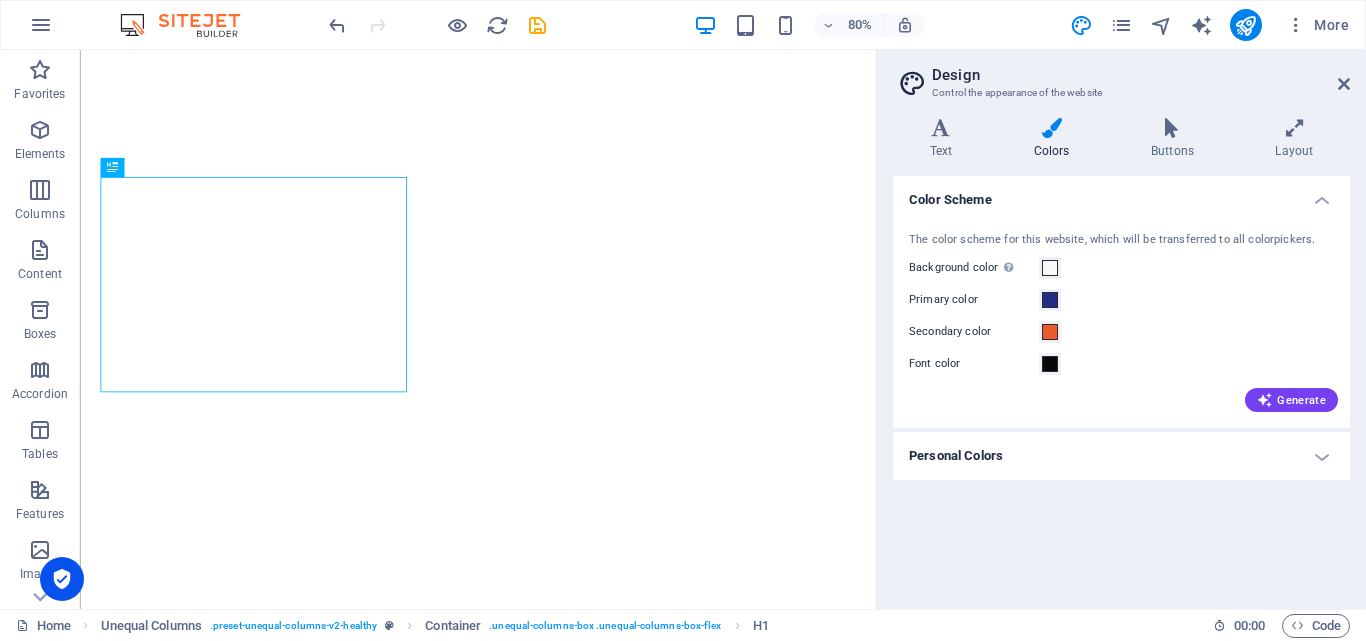 click on "Personal Colors" at bounding box center (1121, 456) 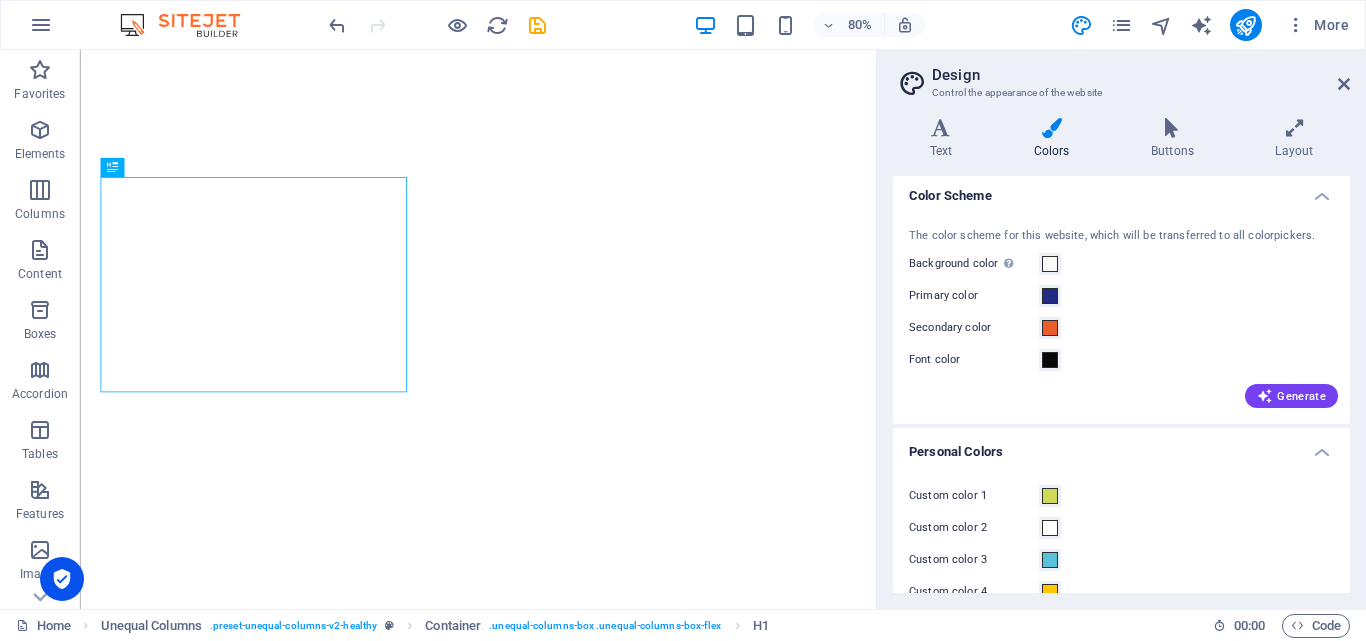 scroll, scrollTop: 0, scrollLeft: 0, axis: both 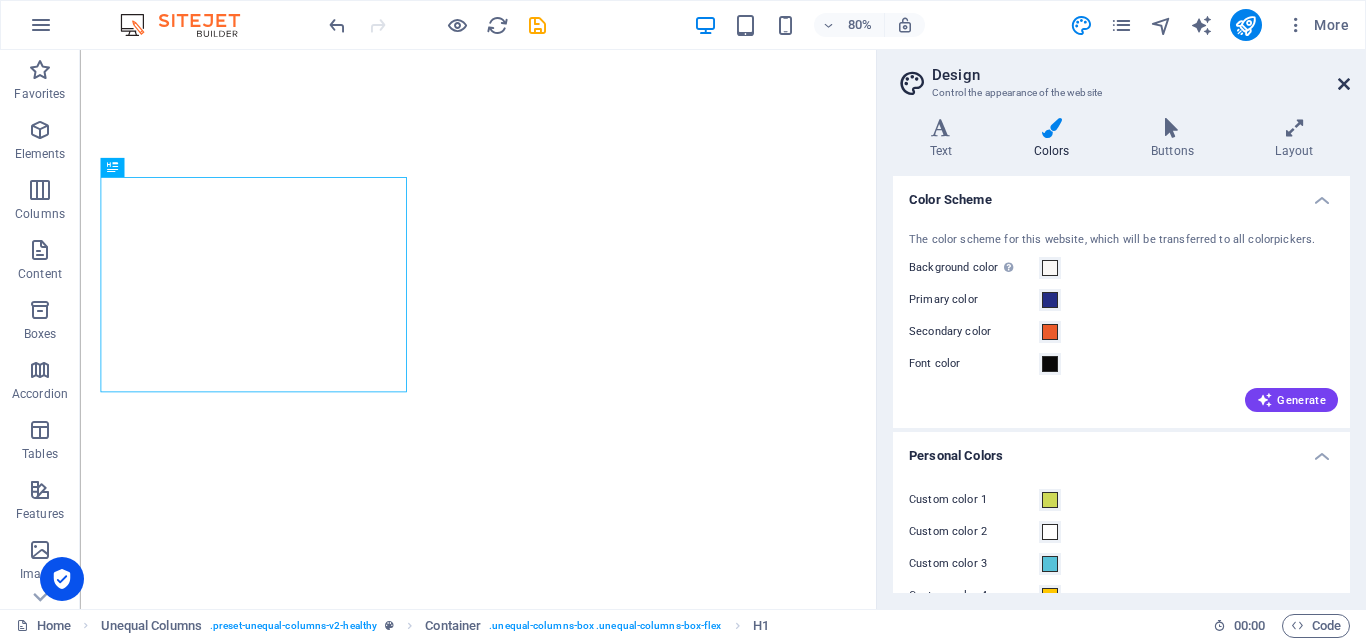 click at bounding box center (1344, 84) 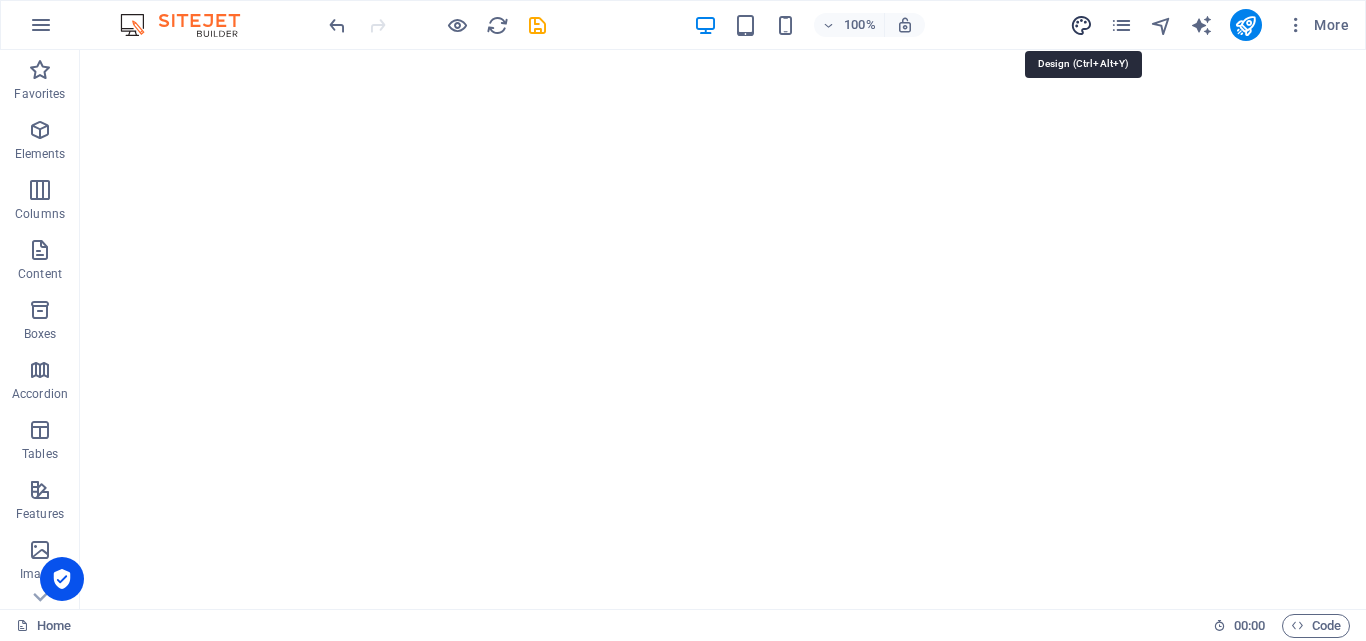 click at bounding box center [1081, 25] 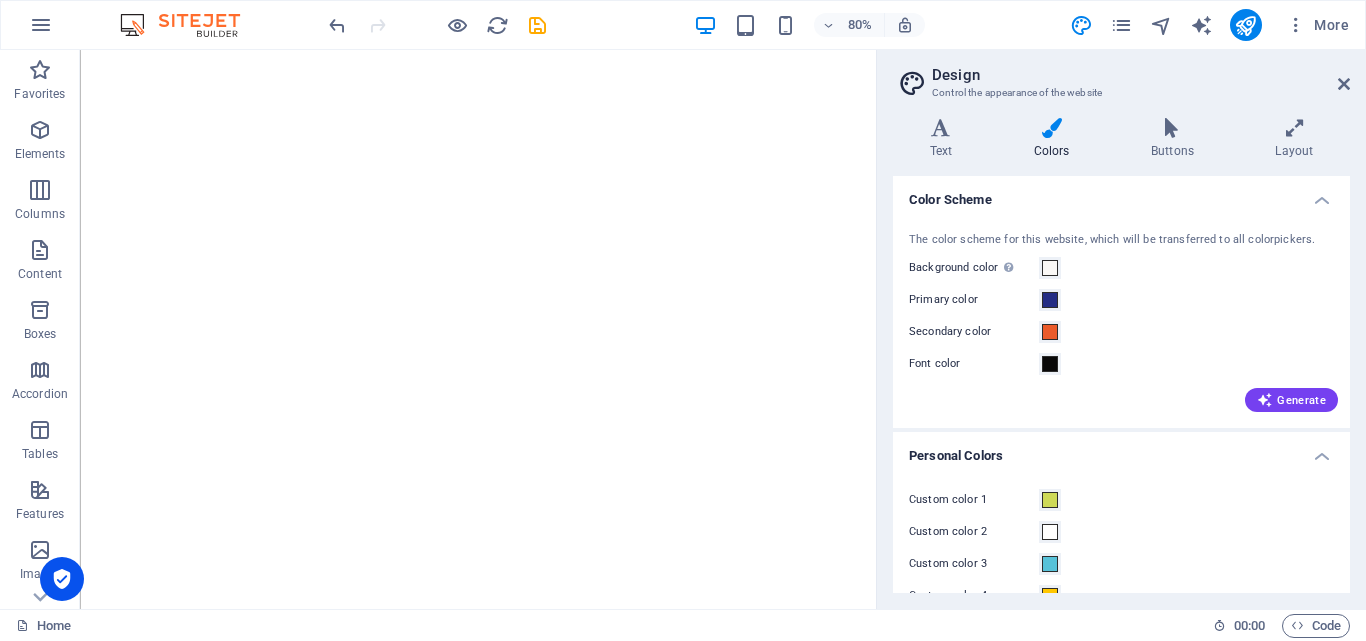 click at bounding box center (1051, 128) 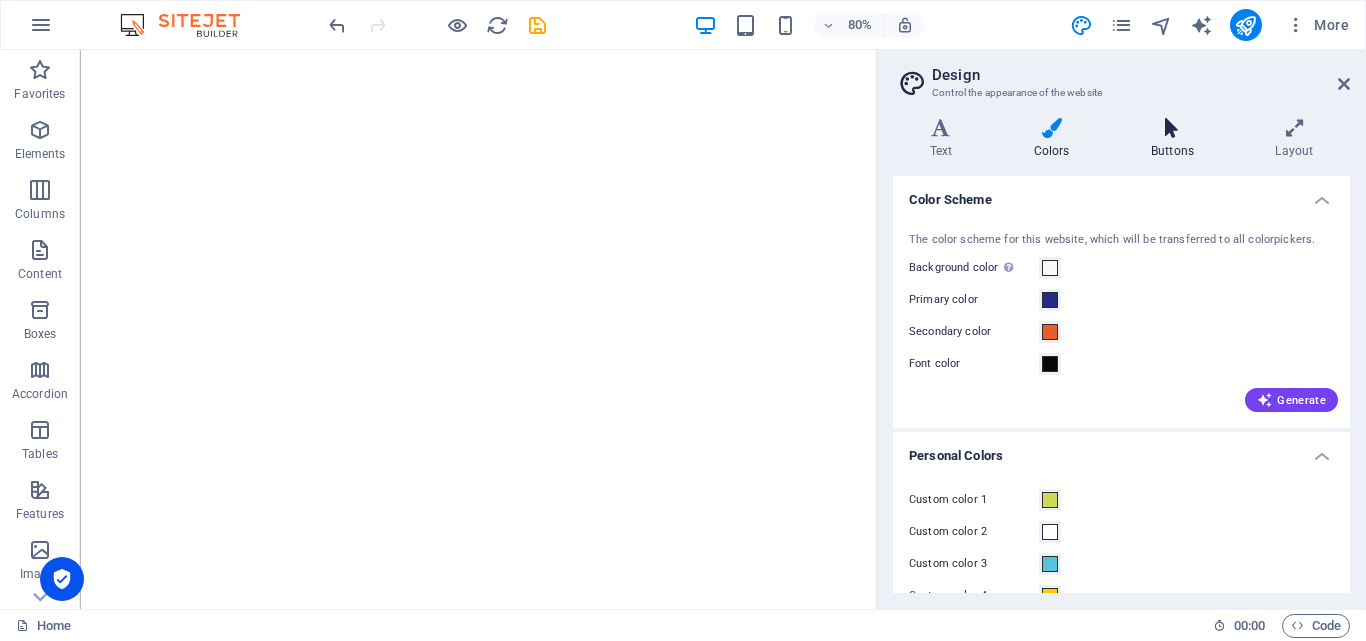 click on "Buttons" at bounding box center (1176, 139) 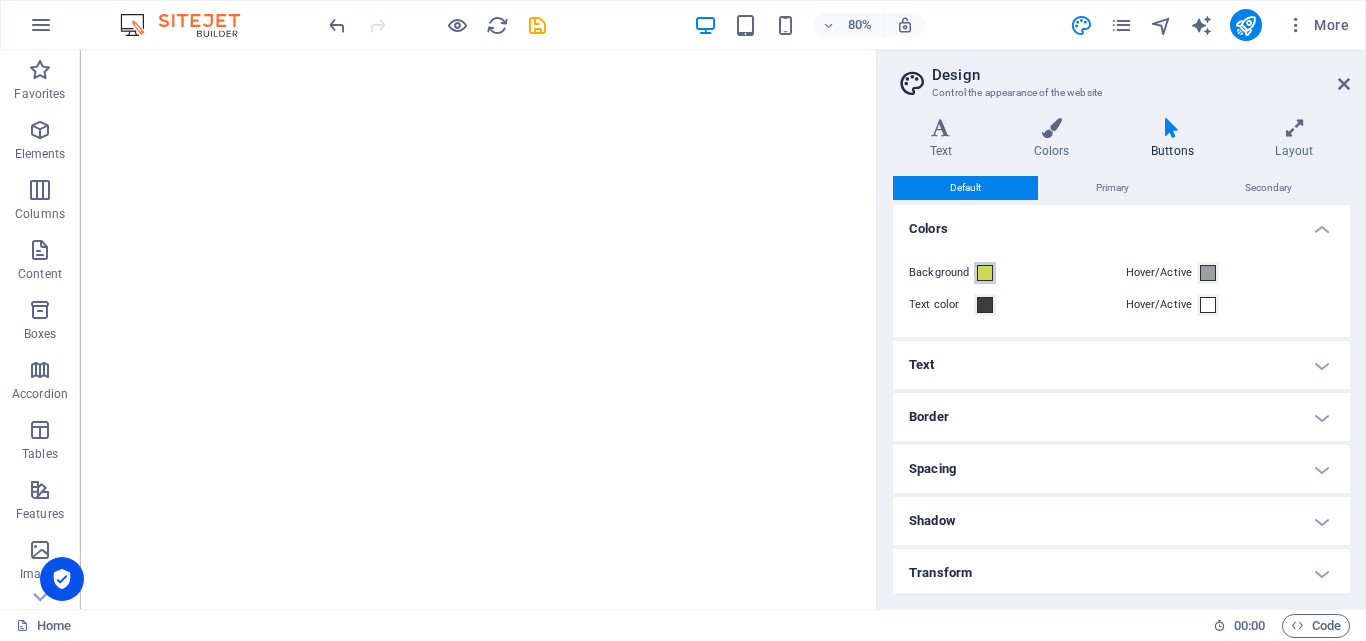 click at bounding box center [985, 273] 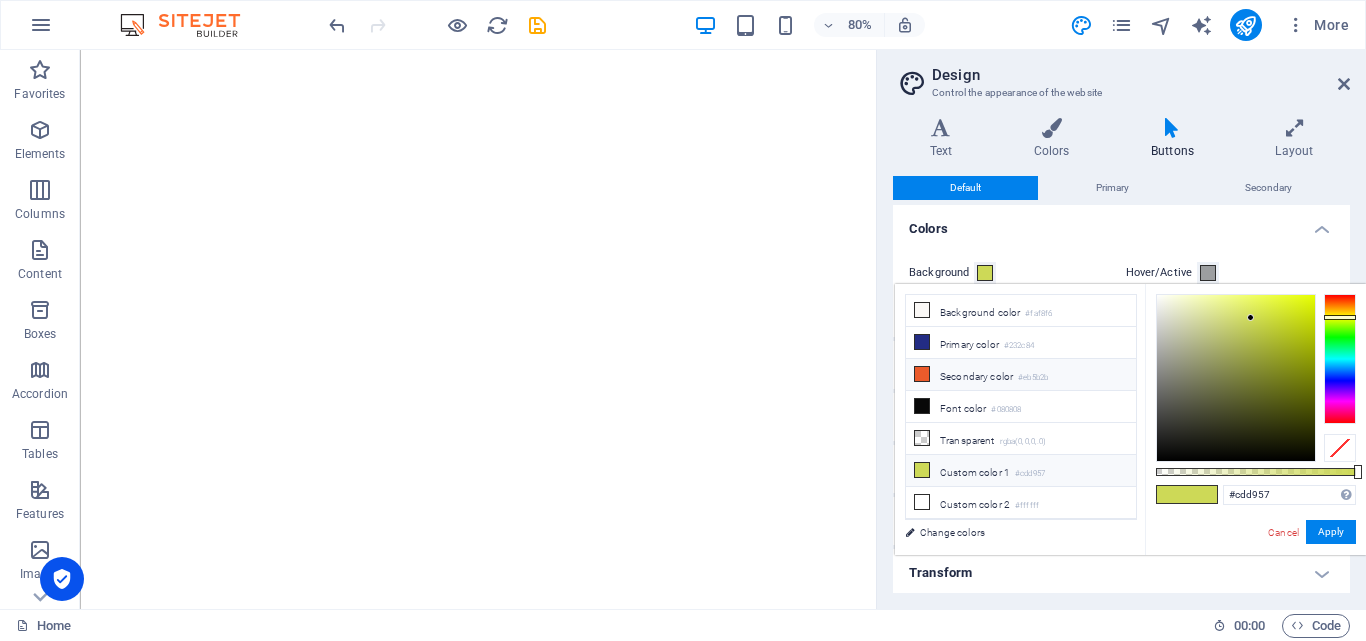 click on "Secondary color
#eb5b2b" at bounding box center (1021, 375) 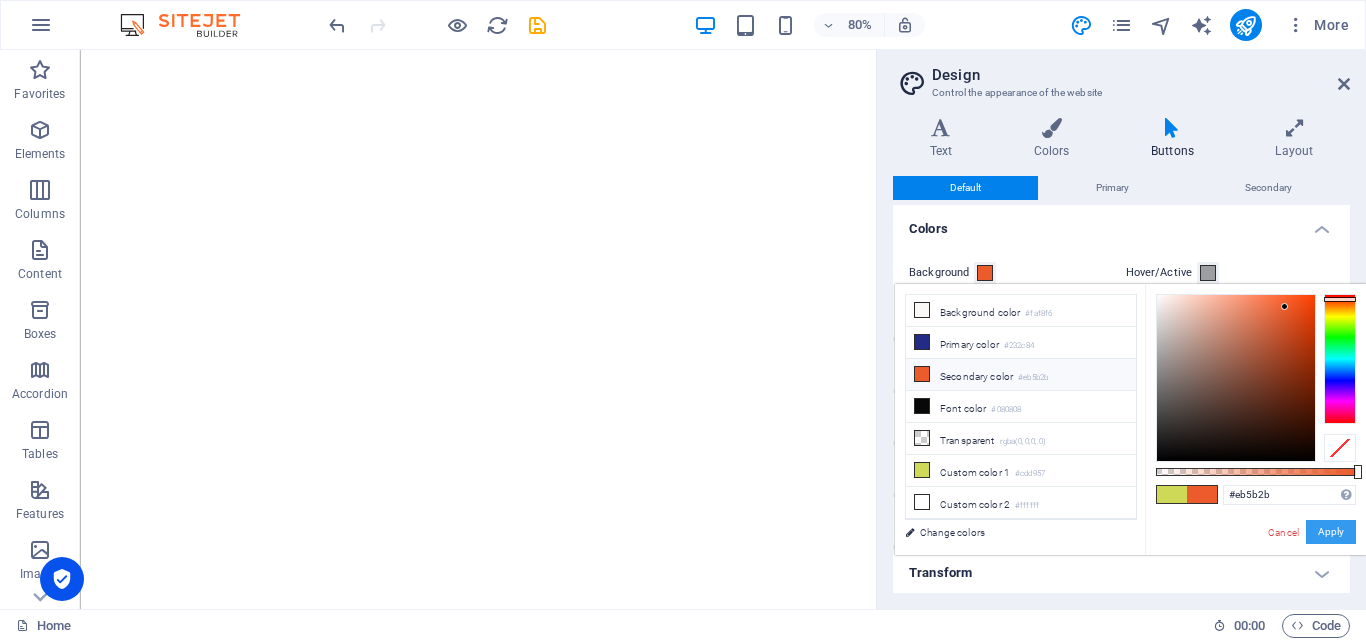 click on "Apply" at bounding box center [1331, 532] 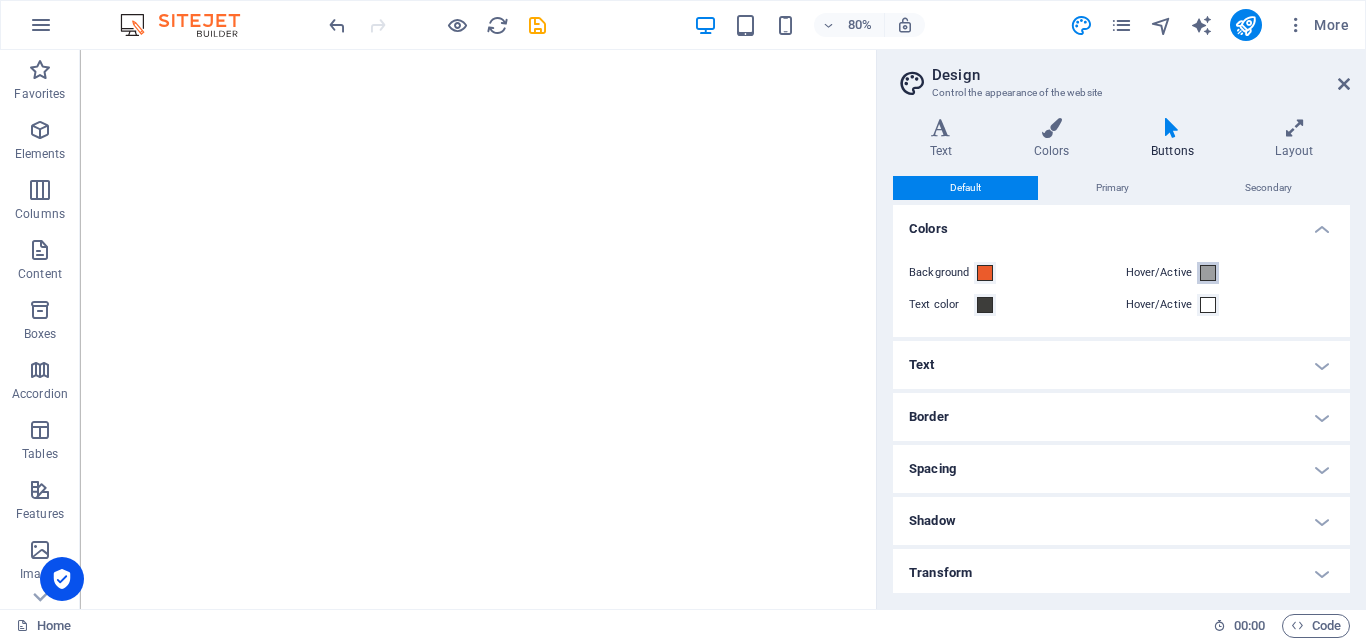 click at bounding box center (1208, 273) 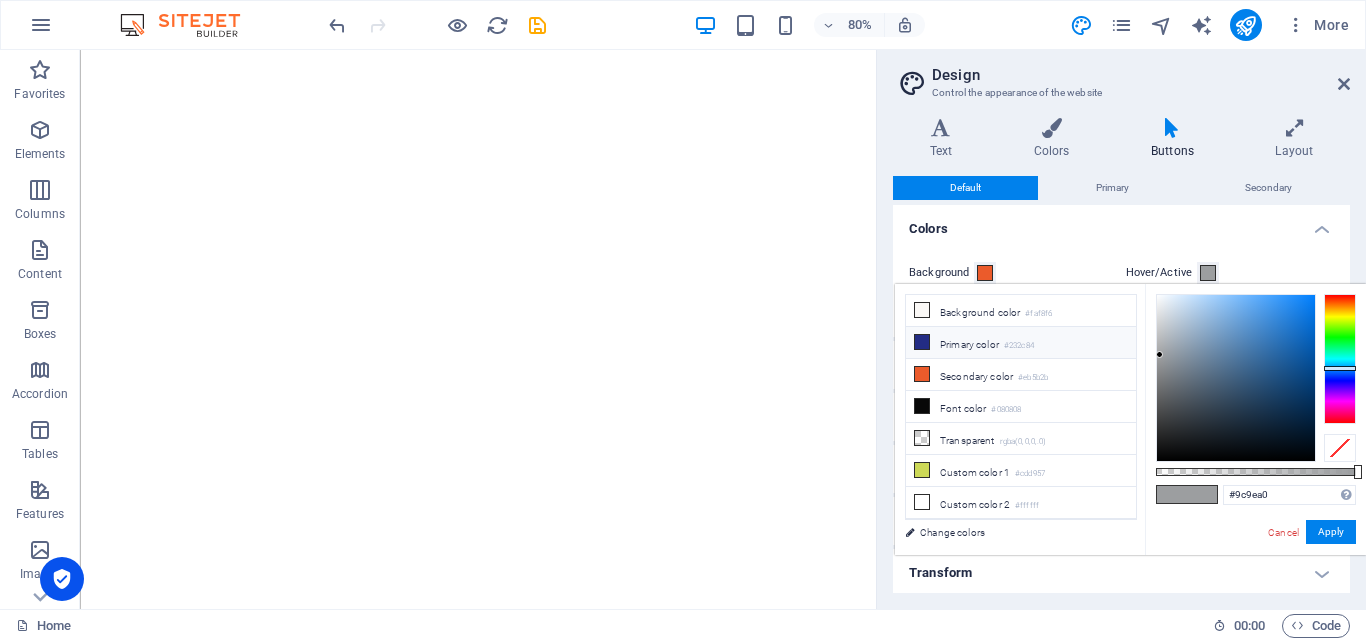 click on "Primary color
#232c84" at bounding box center [1021, 343] 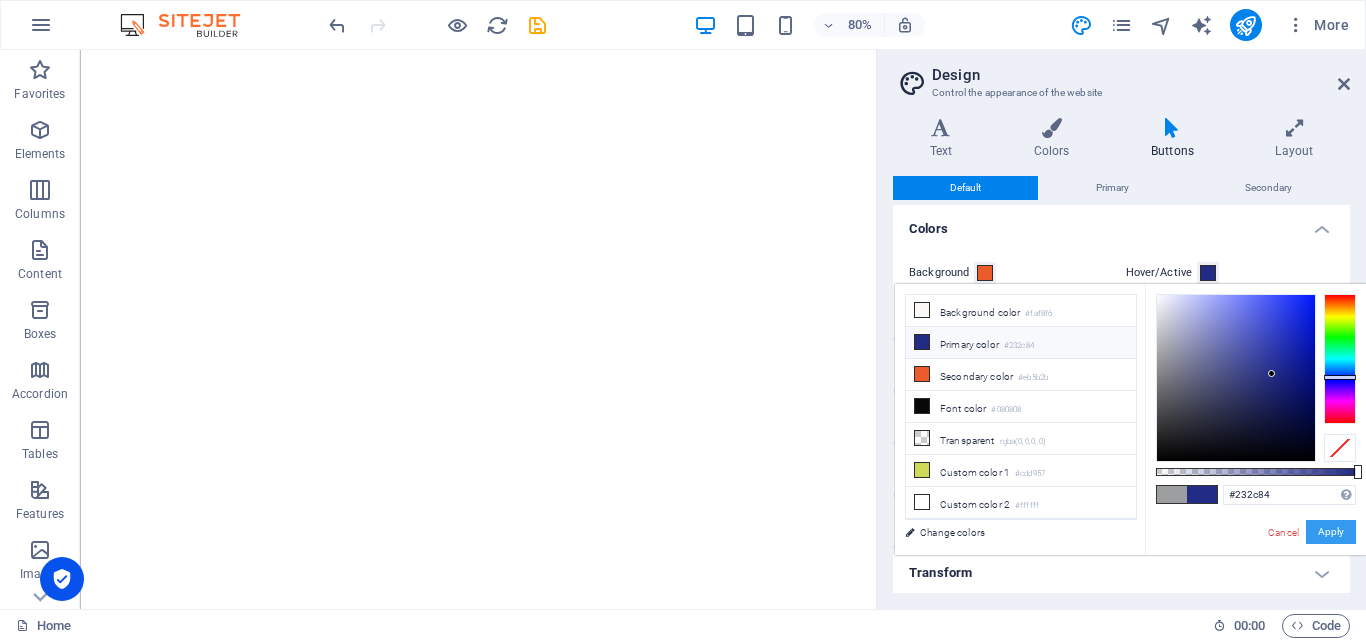 click on "Apply" at bounding box center (1331, 532) 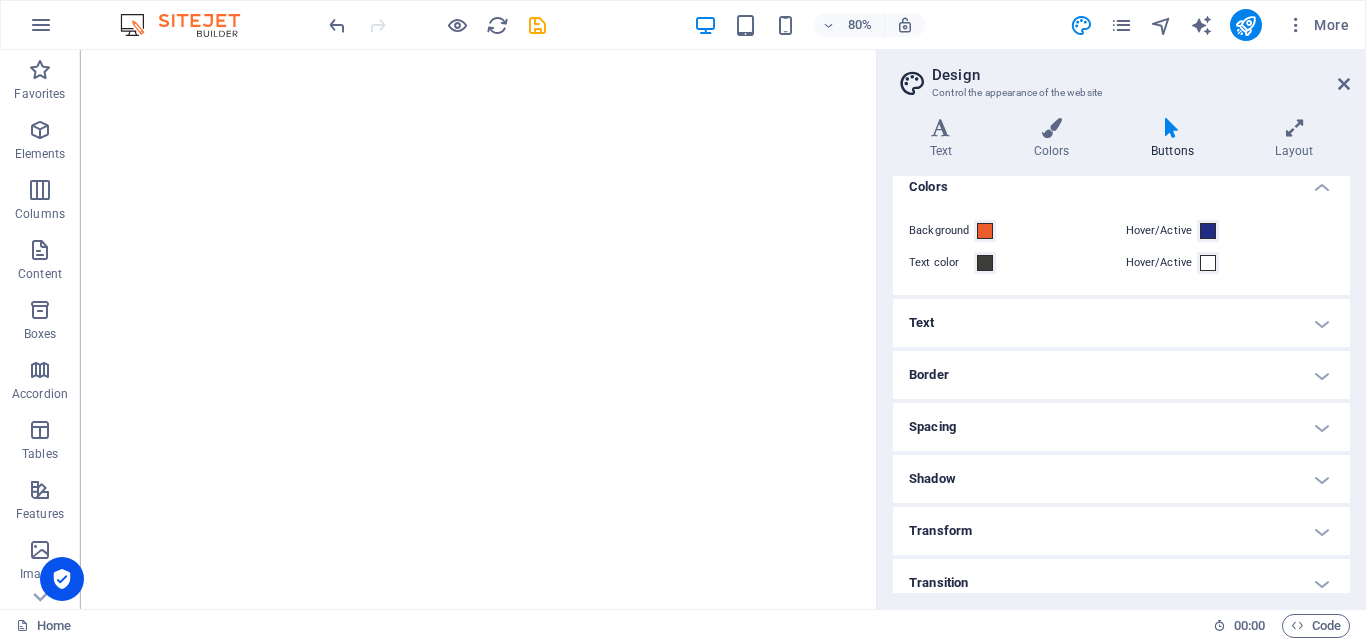 scroll, scrollTop: 56, scrollLeft: 0, axis: vertical 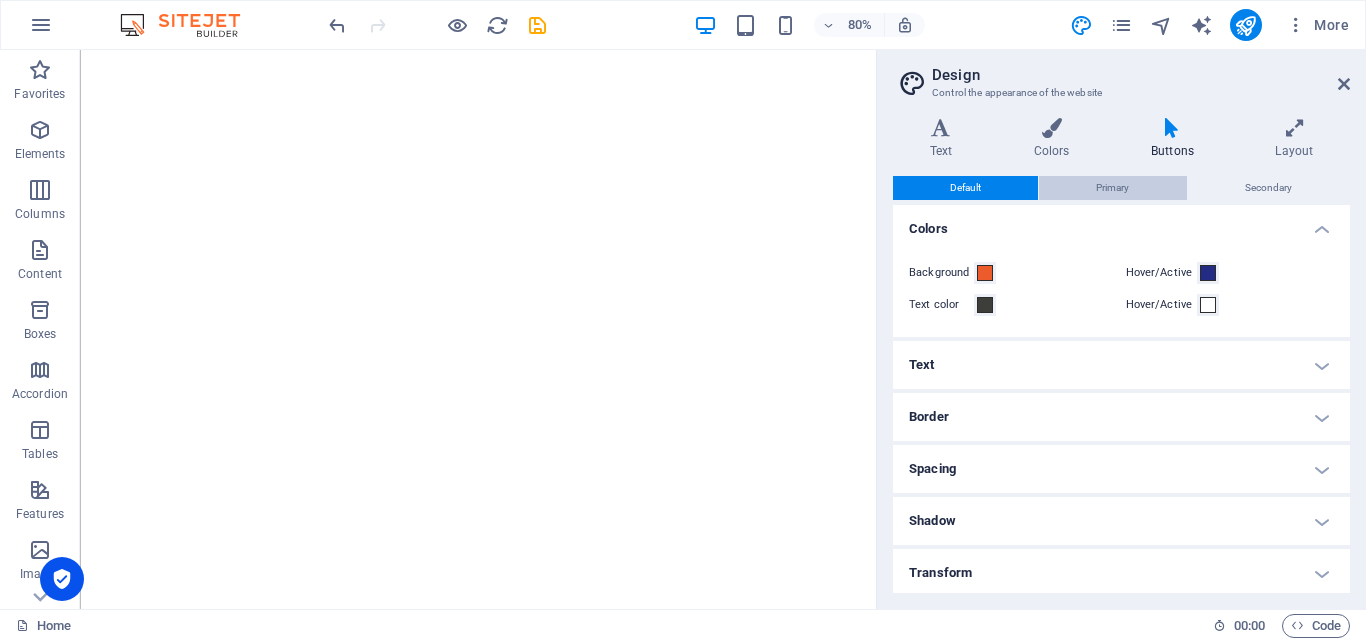 click on "Primary" at bounding box center [1112, 188] 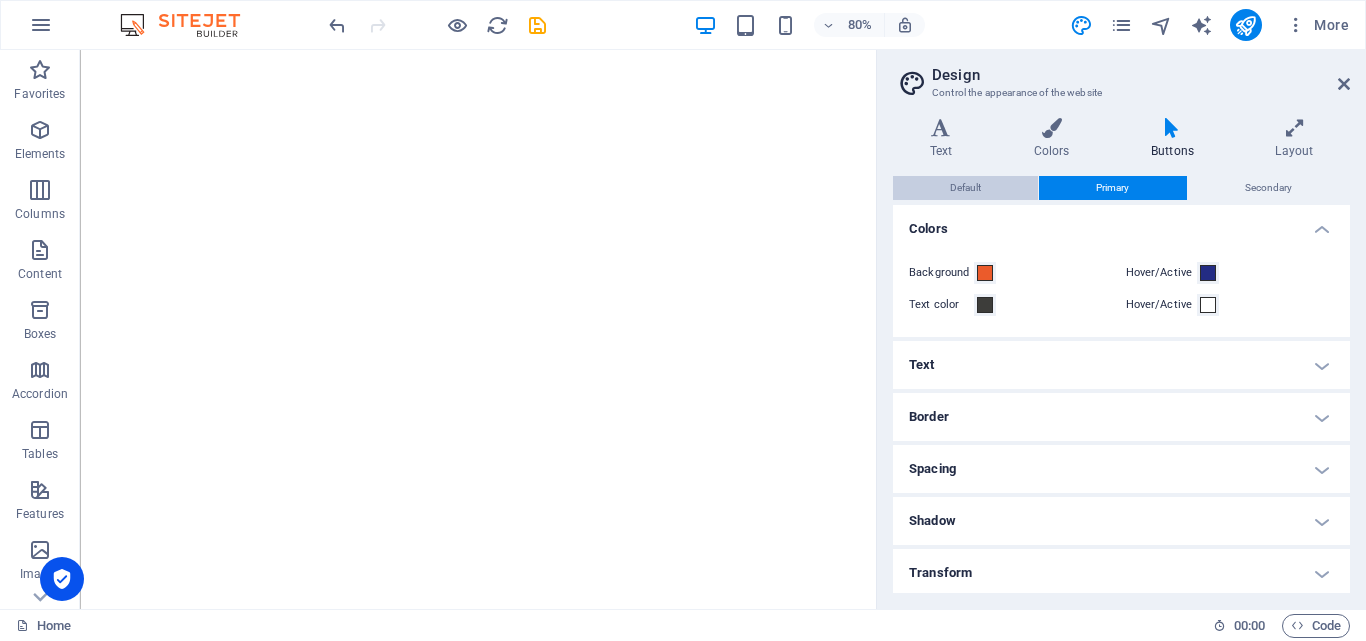 click on "Default" at bounding box center [965, 188] 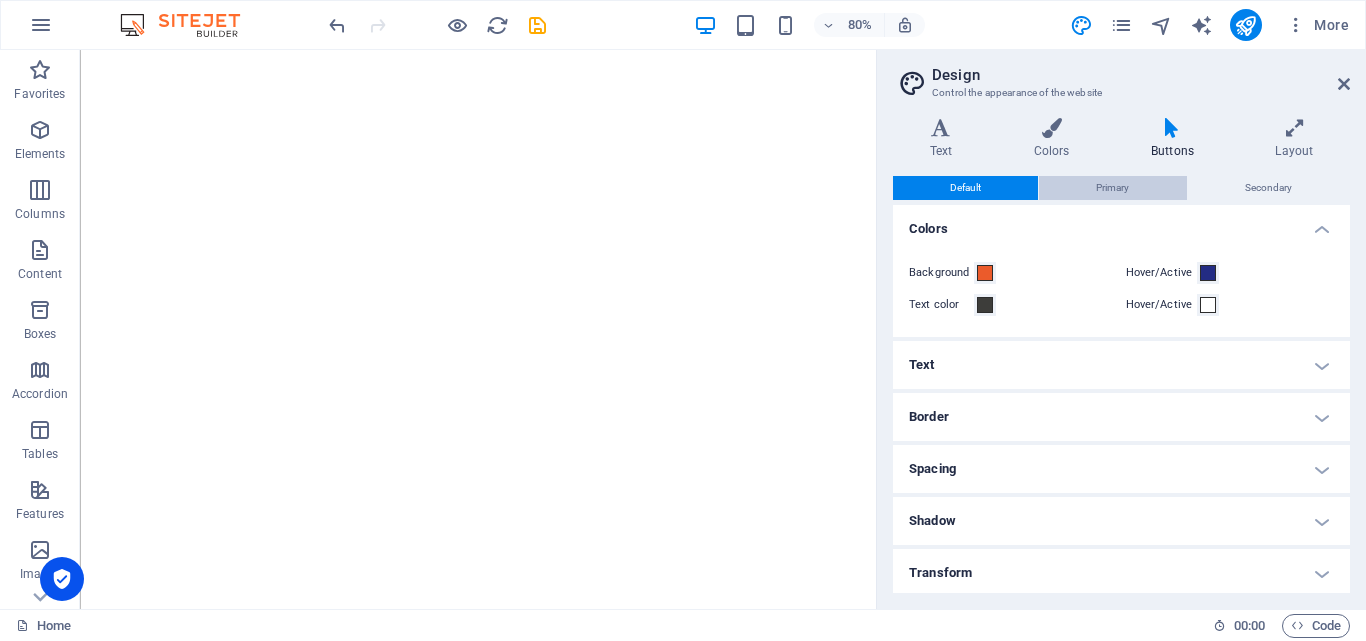 click on "Primary" at bounding box center (1112, 188) 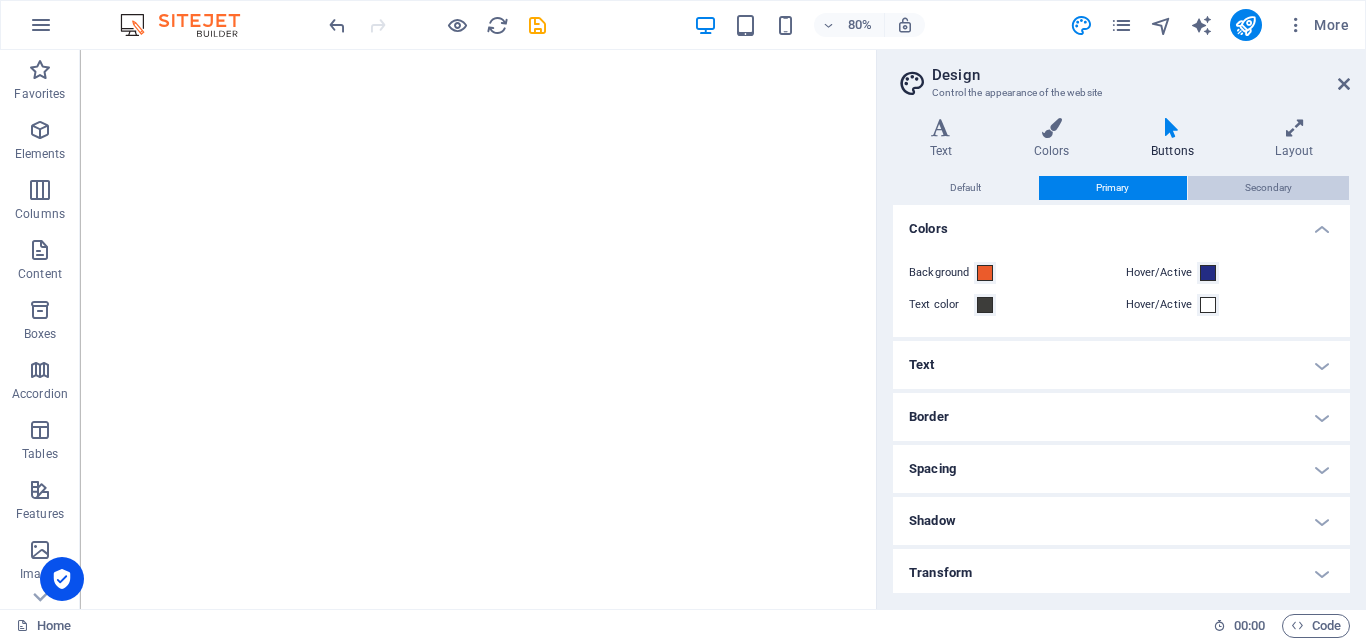 click on "Secondary" at bounding box center [1268, 188] 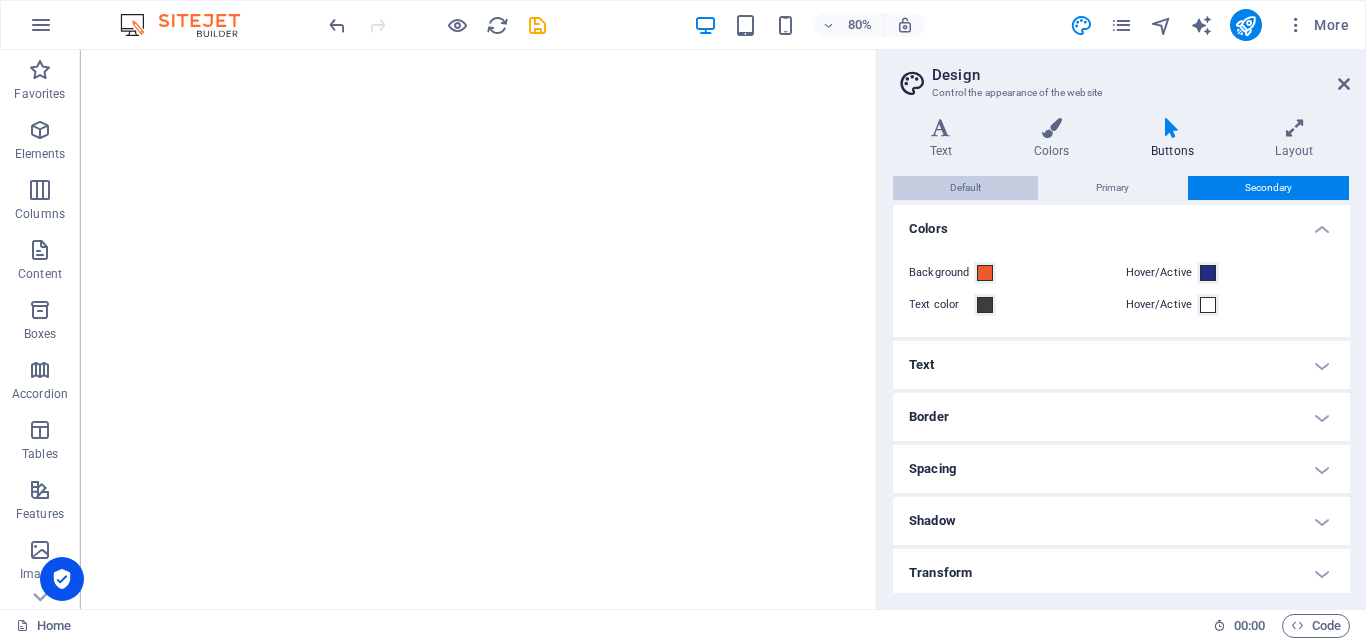 click on "Default" at bounding box center [965, 188] 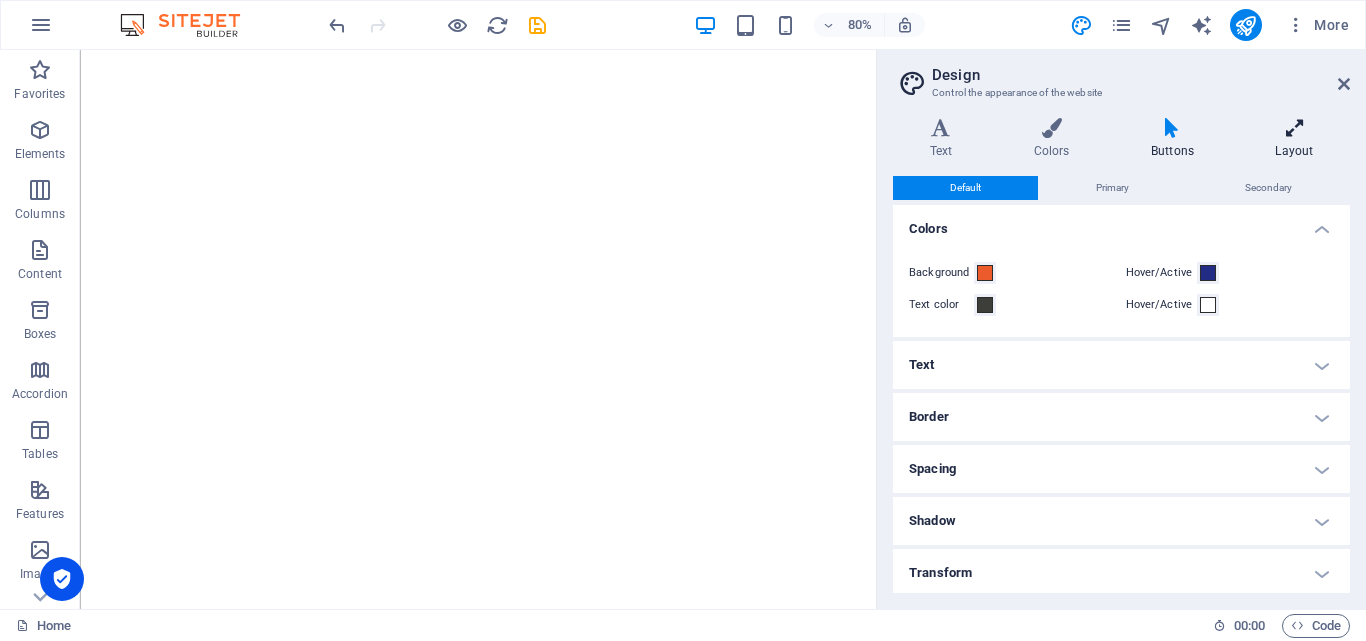 click on "Layout" at bounding box center (1294, 139) 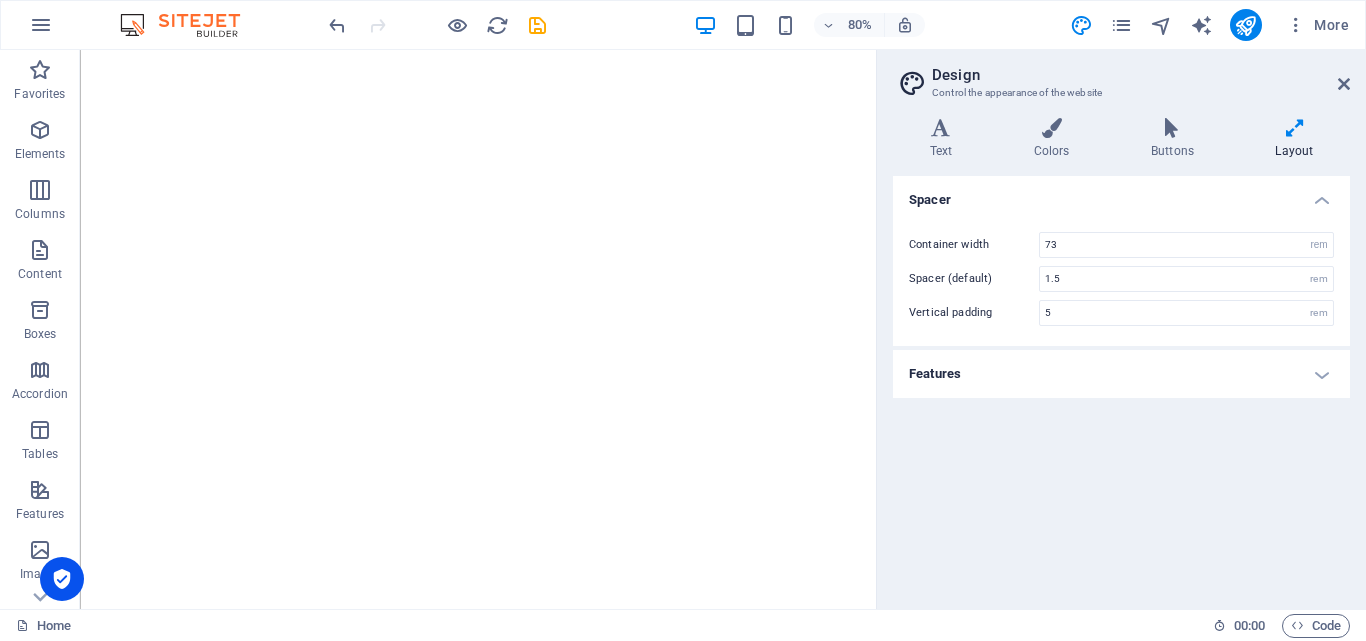 click on "Design Control the appearance of the website" at bounding box center (1123, 76) 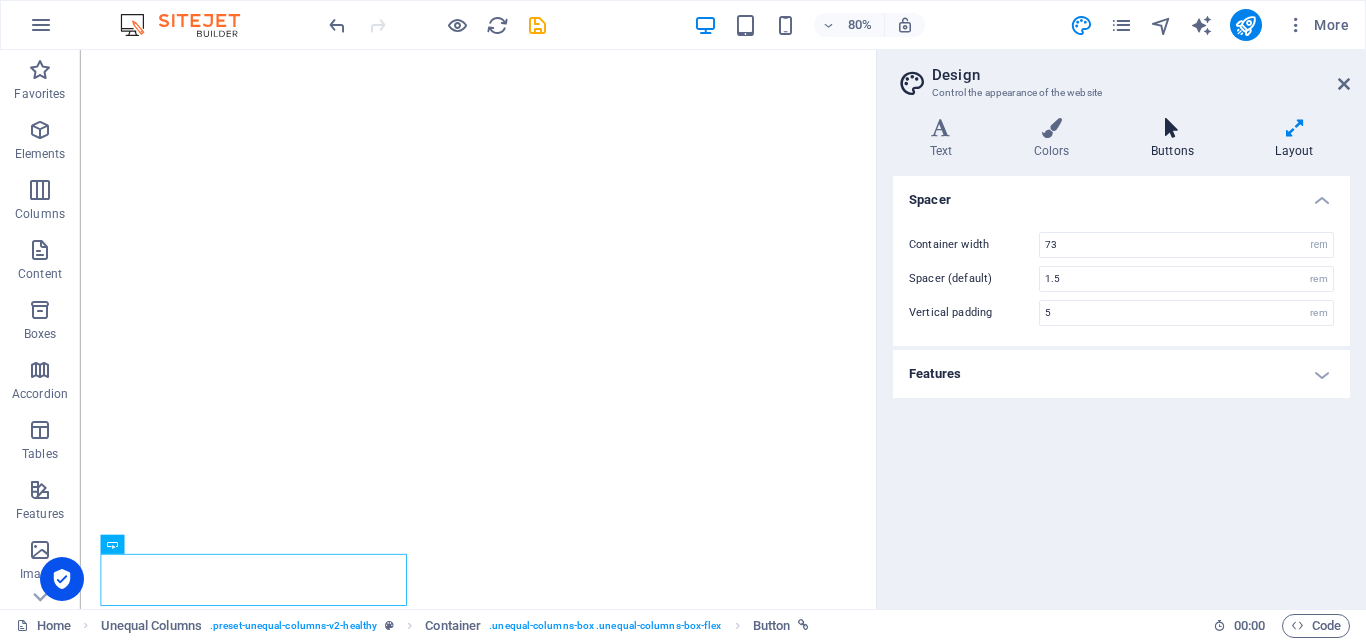 click on "Buttons" at bounding box center [1176, 139] 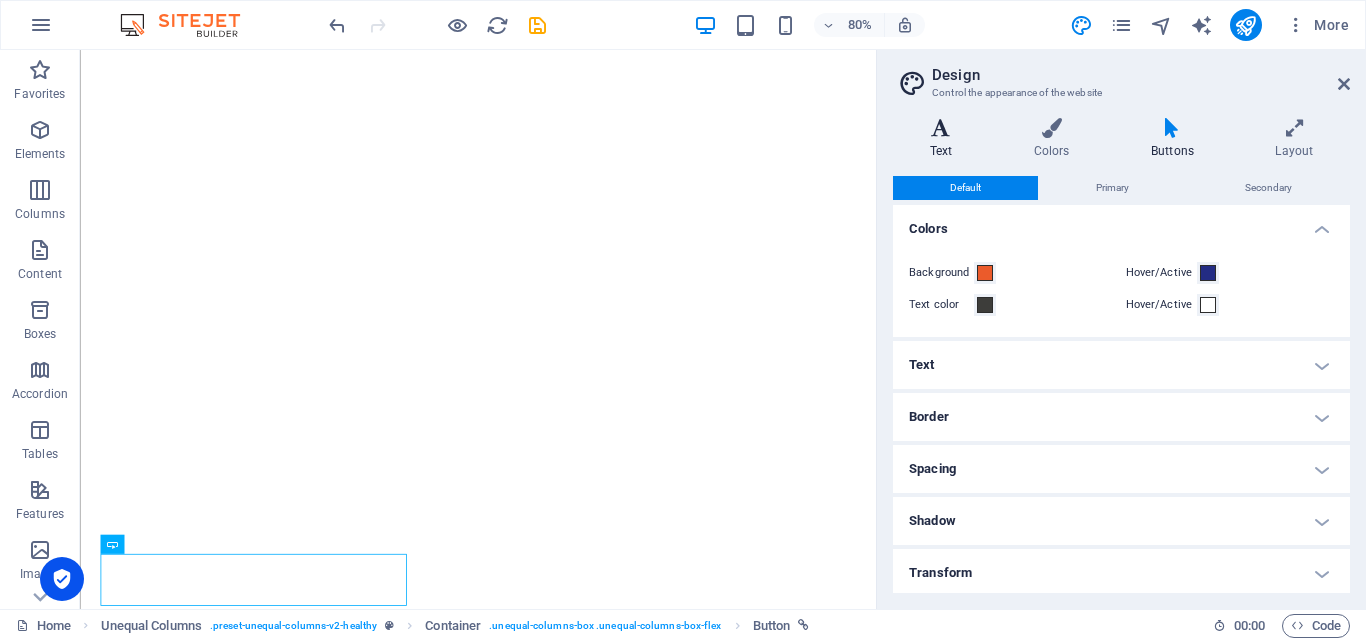 click at bounding box center [941, 128] 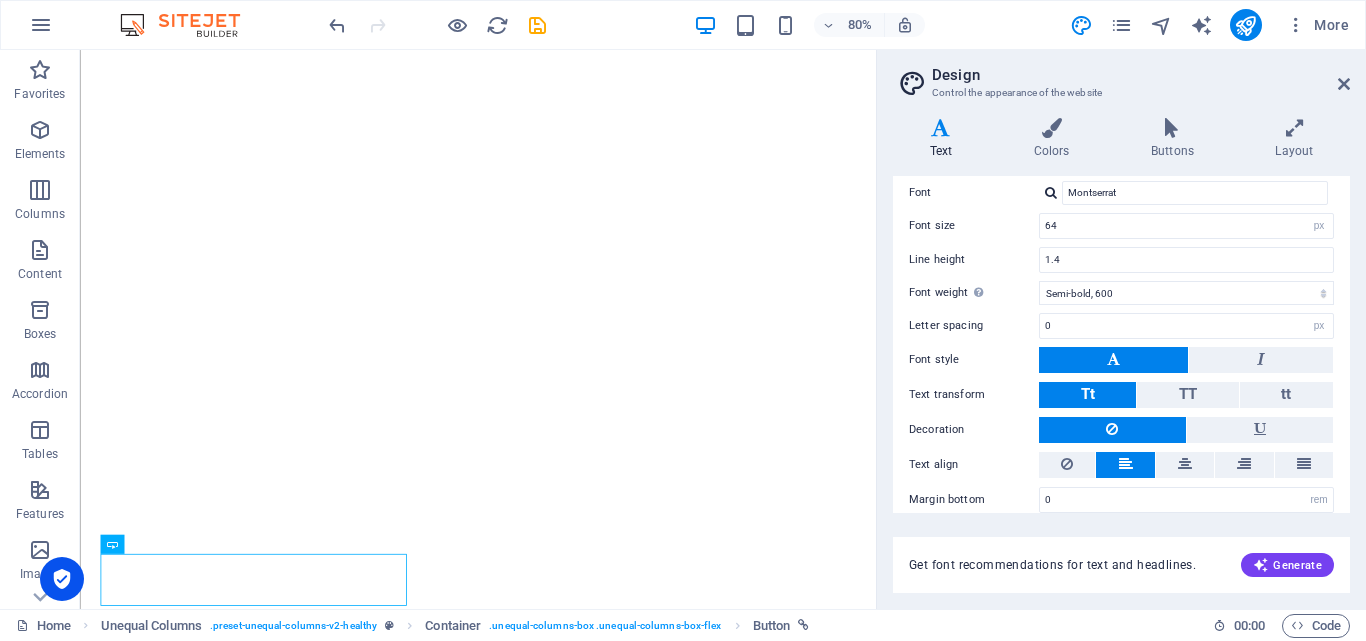 scroll, scrollTop: 188, scrollLeft: 0, axis: vertical 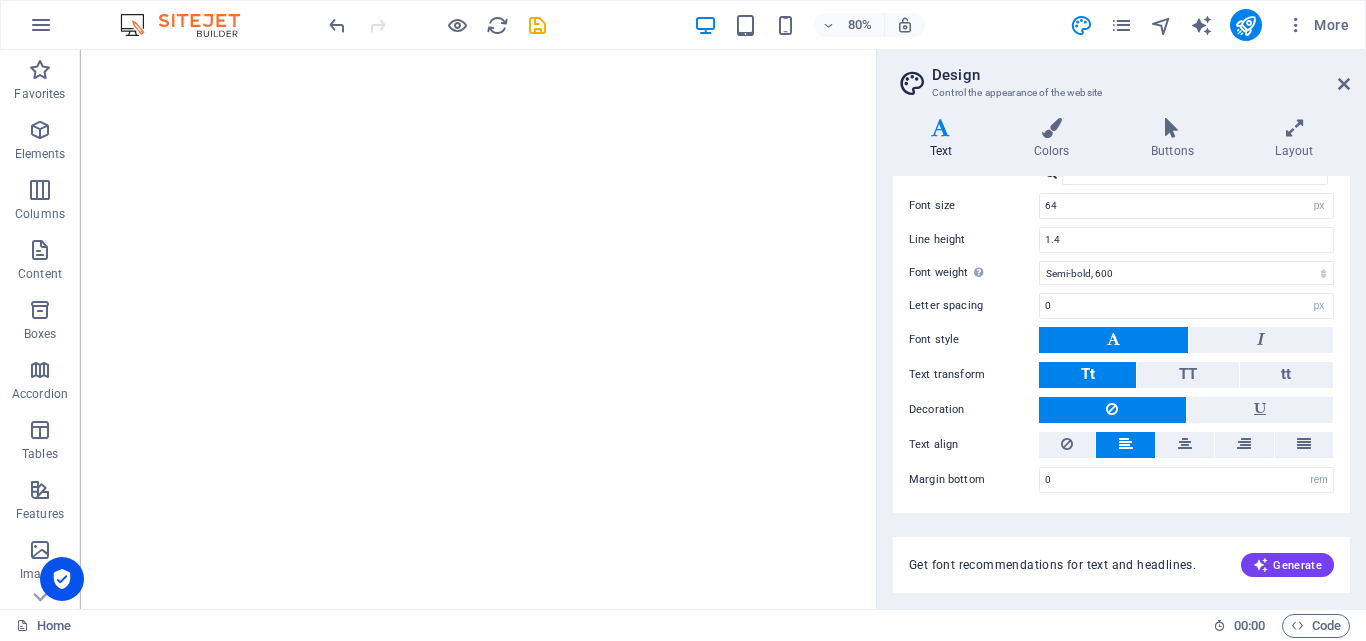 click on "Design Control the appearance of the website Variants  Text  Colors  Buttons  Layout Text Standard Bold Links Font color Font Montserrat Font size 14 rem px Line height 1.6 Font weight To display the font weight correctly, it may need to be enabled.  Manage Fonts Thin, 100 Extra-light, 200 Light, 300 Regular, 400 Medium, 500 Semi-bold, 600 Bold, 700 Extra-bold, 800 Black, 900 Letter spacing 0 rem px Font style Text transform Tt TT tt Text align Font weight To display the font weight correctly, it may need to be enabled.  Manage Fonts Thin, 100 Extra-light, 200 Light, 300 Regular, 400 Medium, 500 Semi-bold, 600 Bold, 700 Extra-bold, 800 Black, 900 Default Hover / Active Font color Font color Decoration Decoration Transition duration 0.3 s Transition function Ease Ease In Ease Out Ease In/Ease Out Linear Headlines All H1 / Textlogo H2 H3 H4 H5 H6 Font color Font Montserrat Line height 1.4 Font weight To display the font weight correctly, it may need to be enabled.  Manage Fonts Thin, 100 Extra-light, 200 0 rem" at bounding box center (1121, 329) 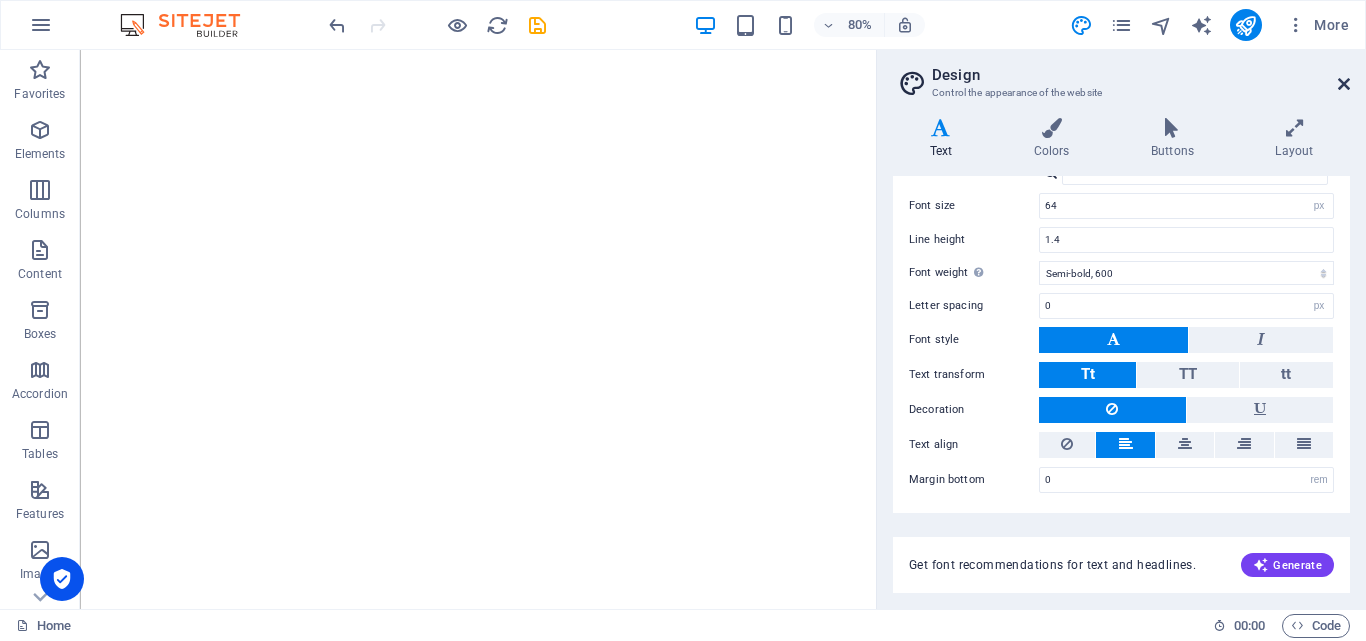 click at bounding box center [1344, 84] 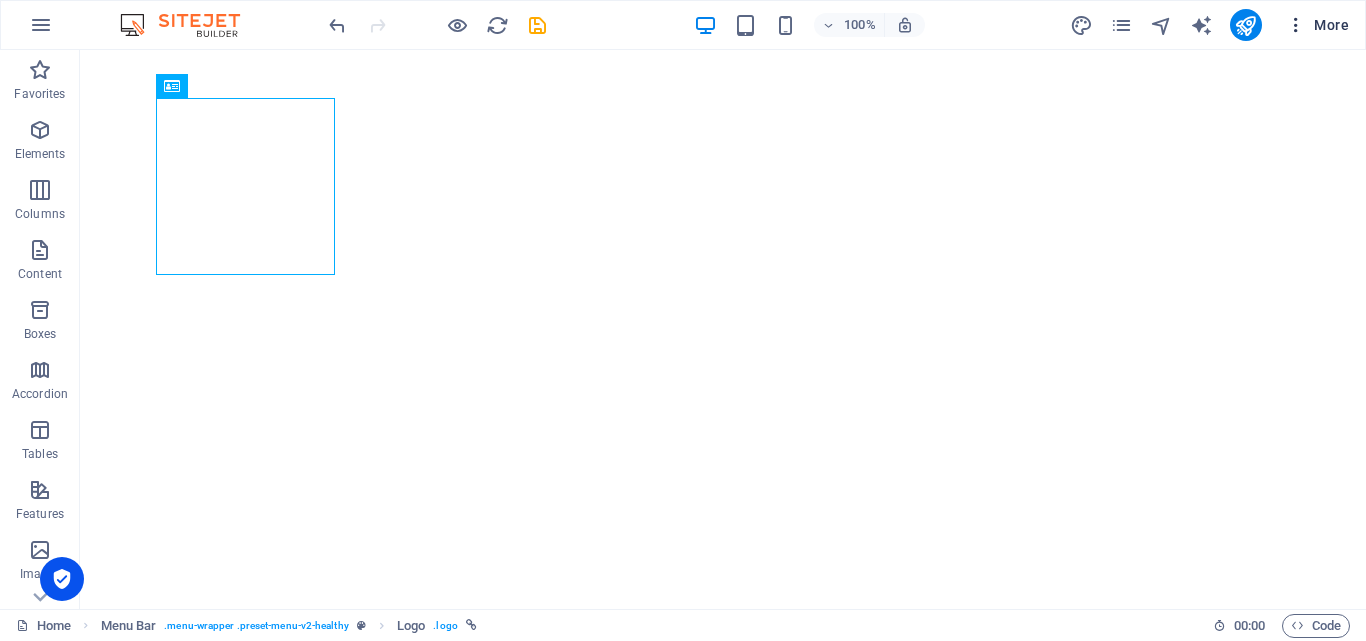 click at bounding box center (1296, 25) 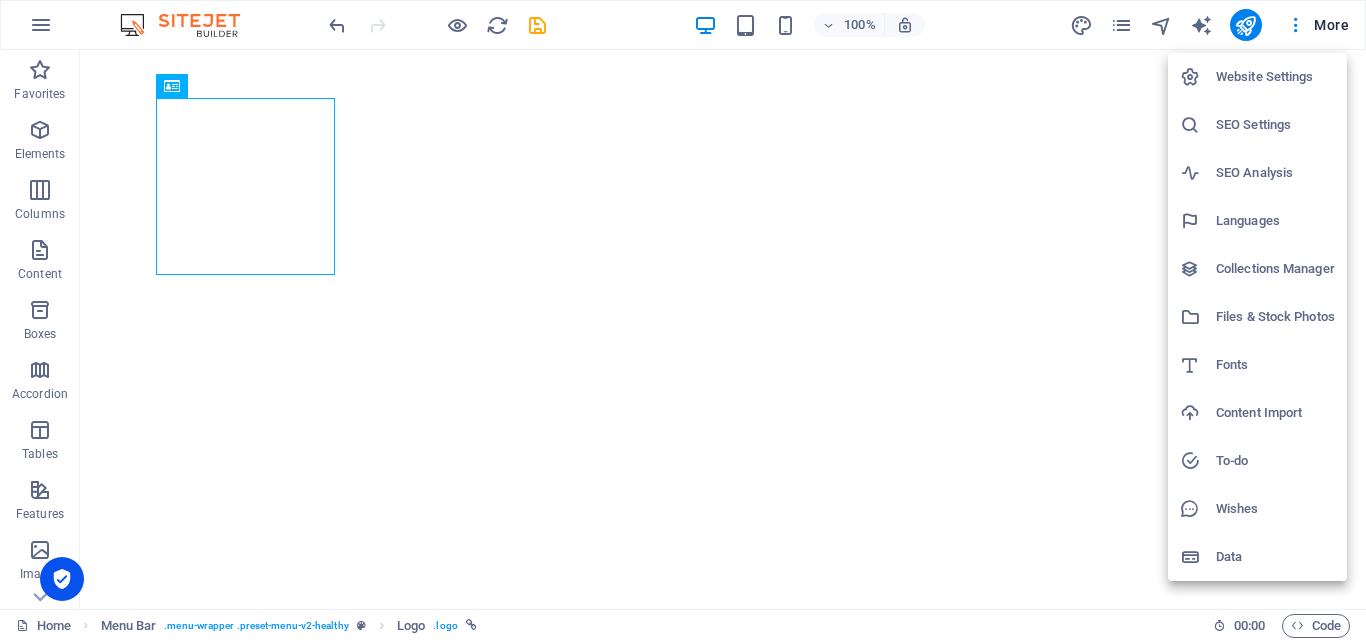 click on "Website Settings" at bounding box center [1275, 77] 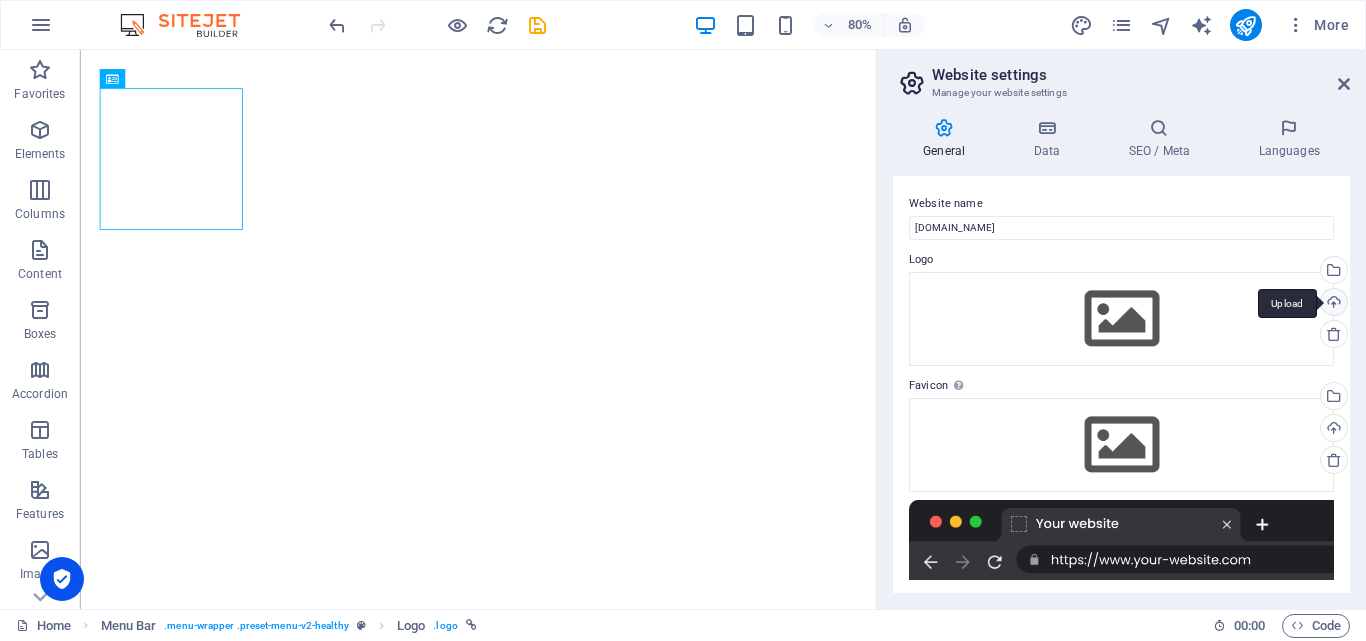 click on "Upload" at bounding box center (1332, 304) 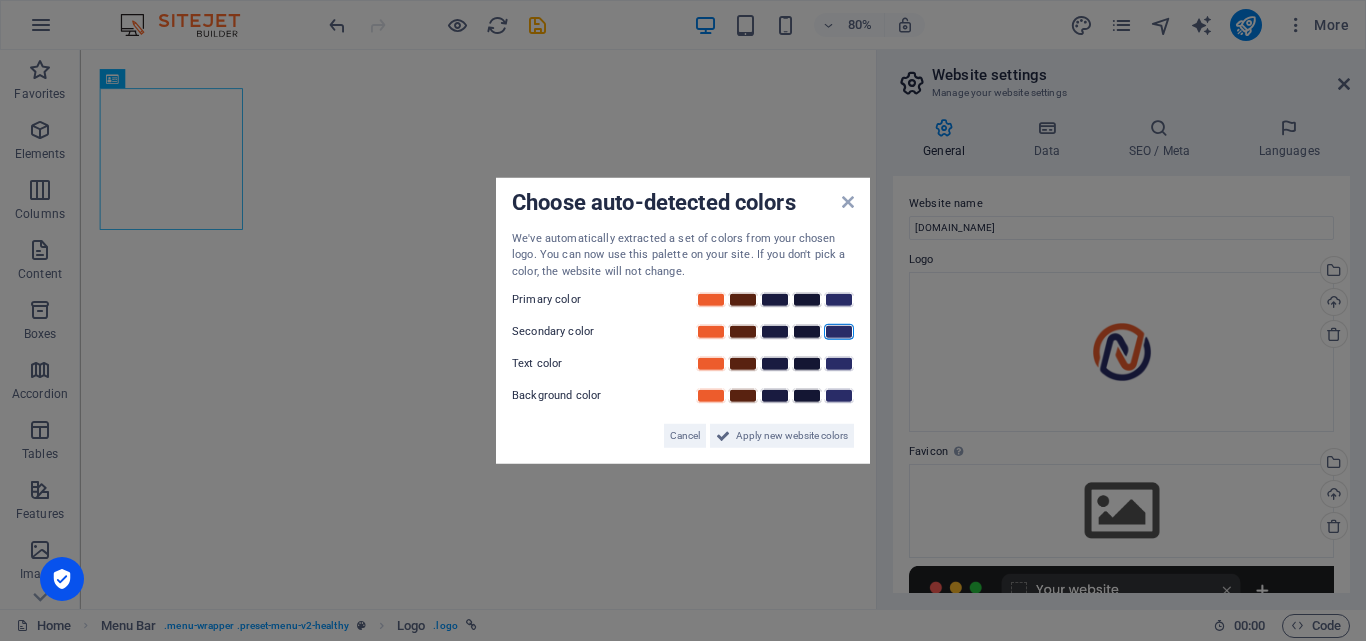 click at bounding box center (839, 332) 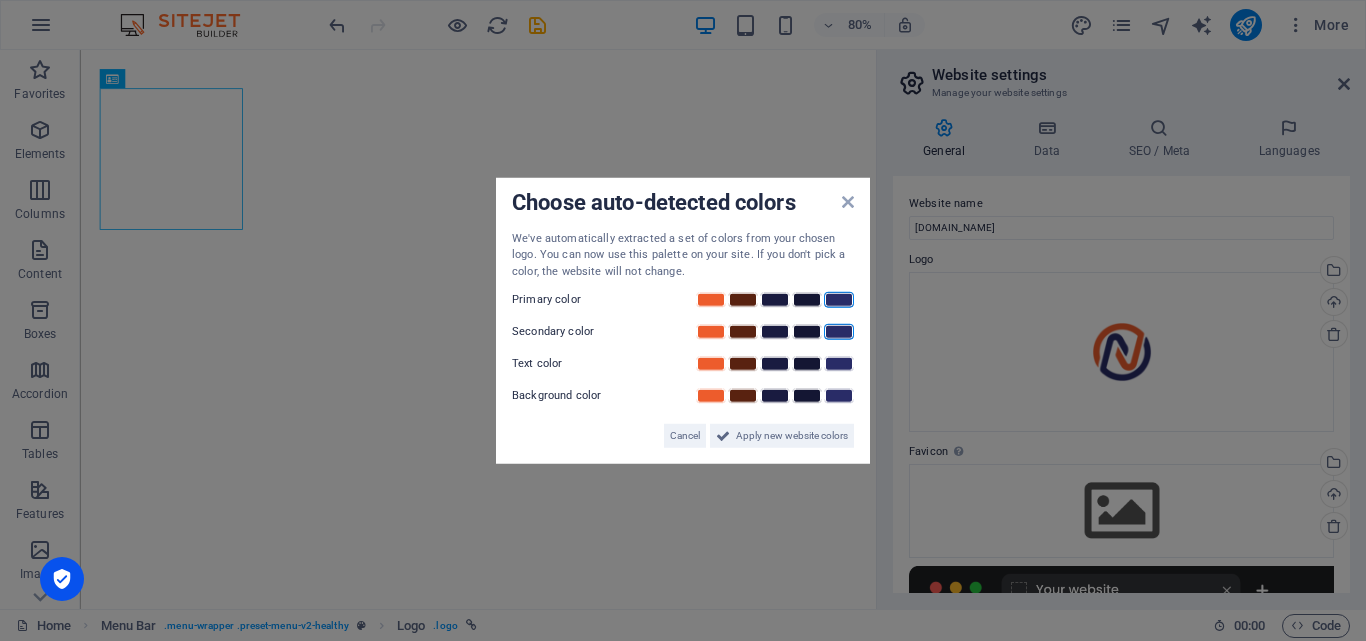 click at bounding box center (839, 300) 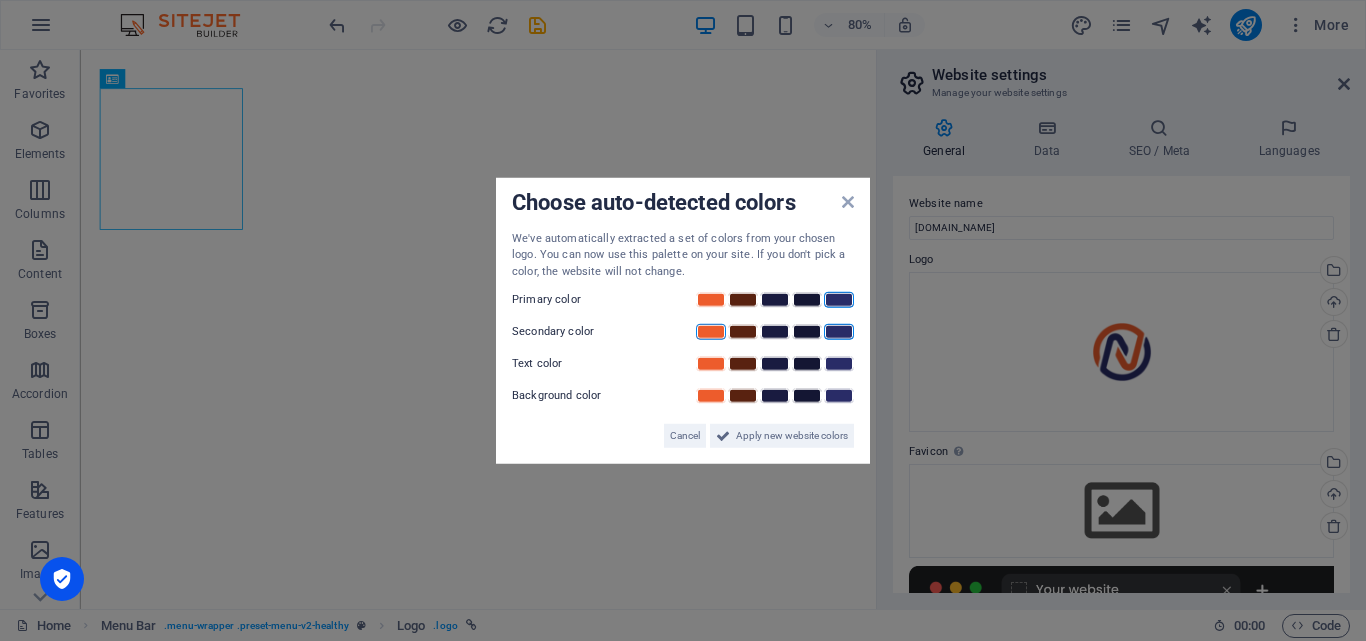 click at bounding box center [711, 332] 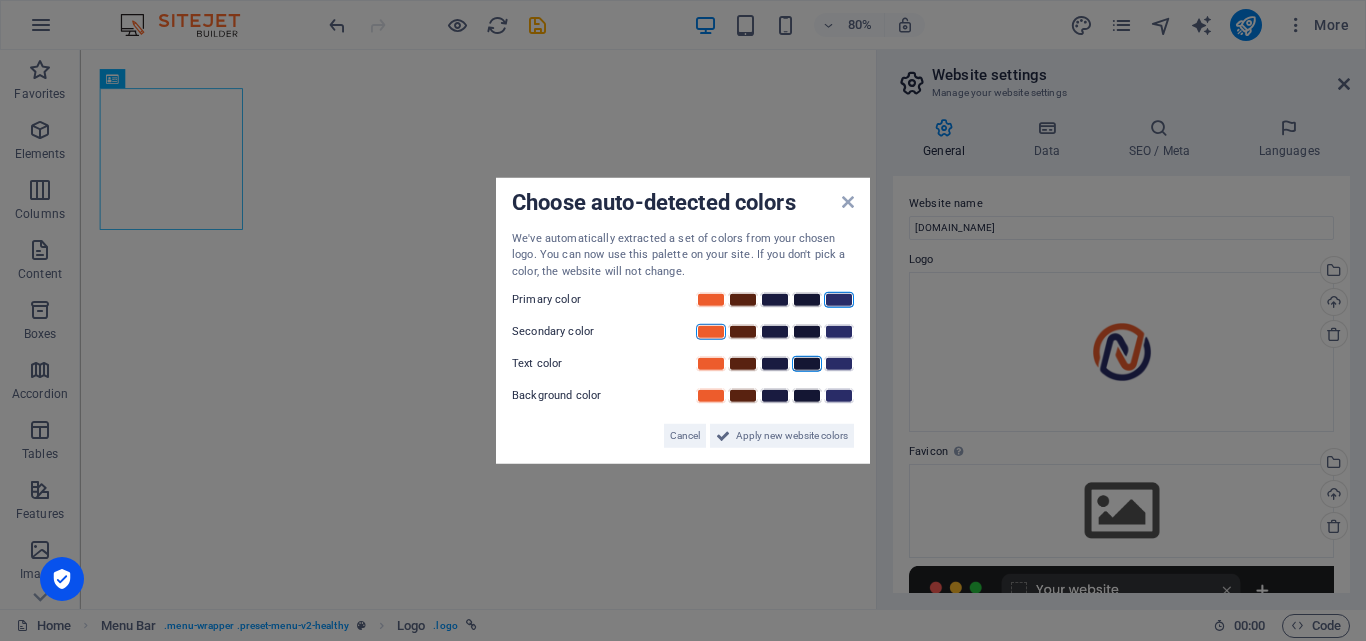 click at bounding box center (807, 364) 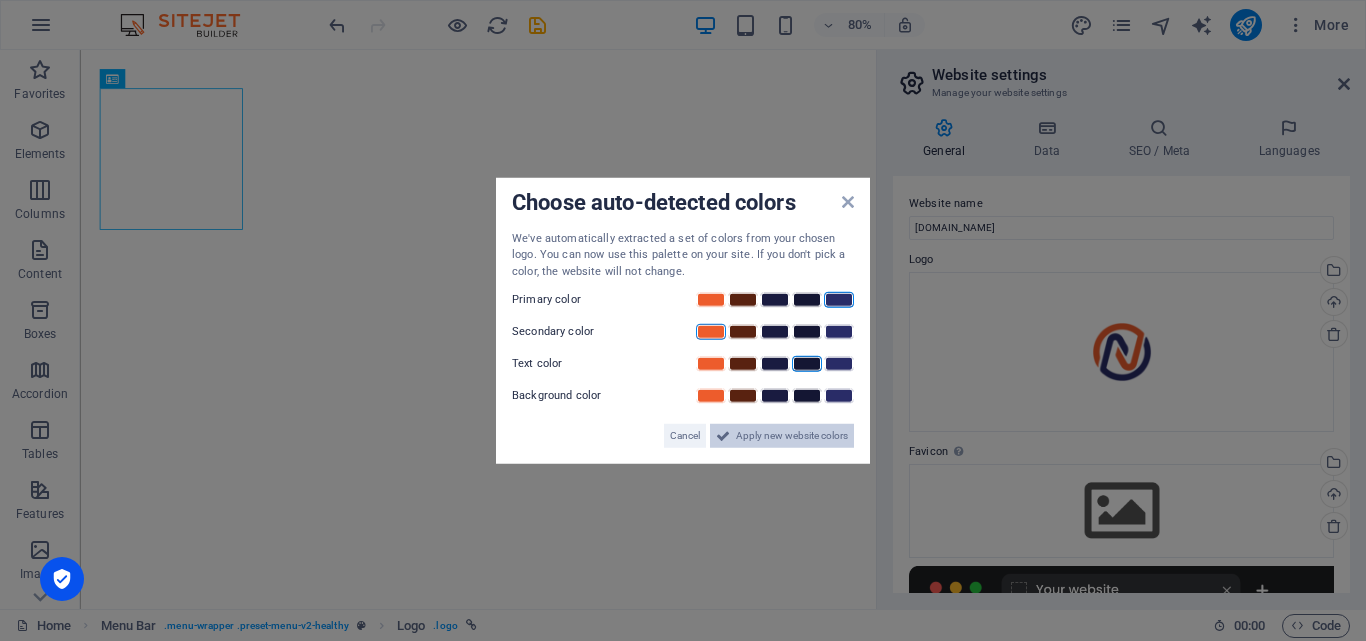 click on "Apply new website colors" at bounding box center (792, 436) 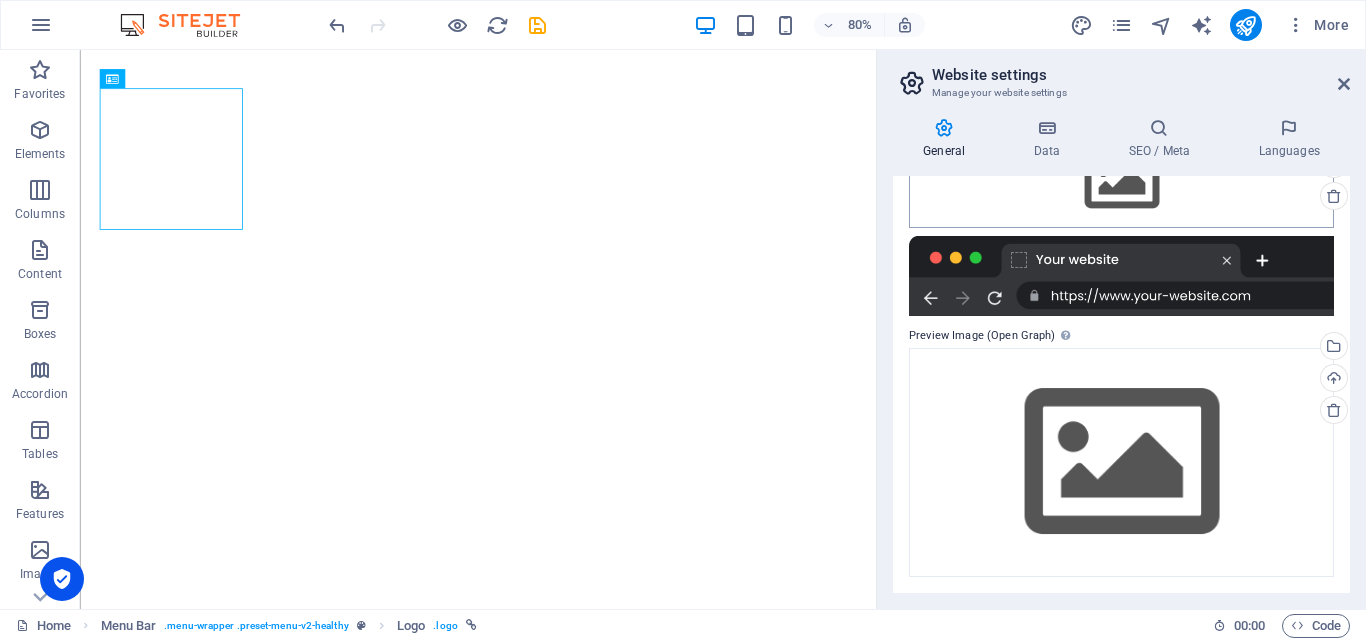 scroll, scrollTop: 330, scrollLeft: 0, axis: vertical 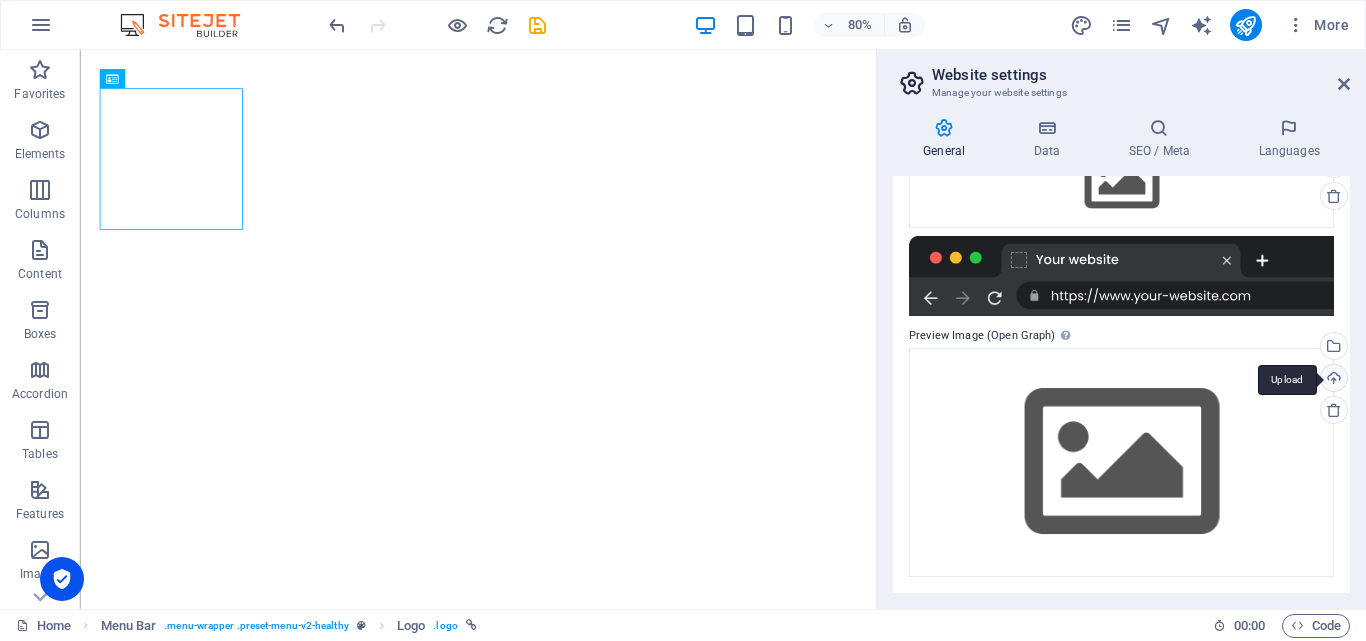 click on "Upload" at bounding box center [1332, 380] 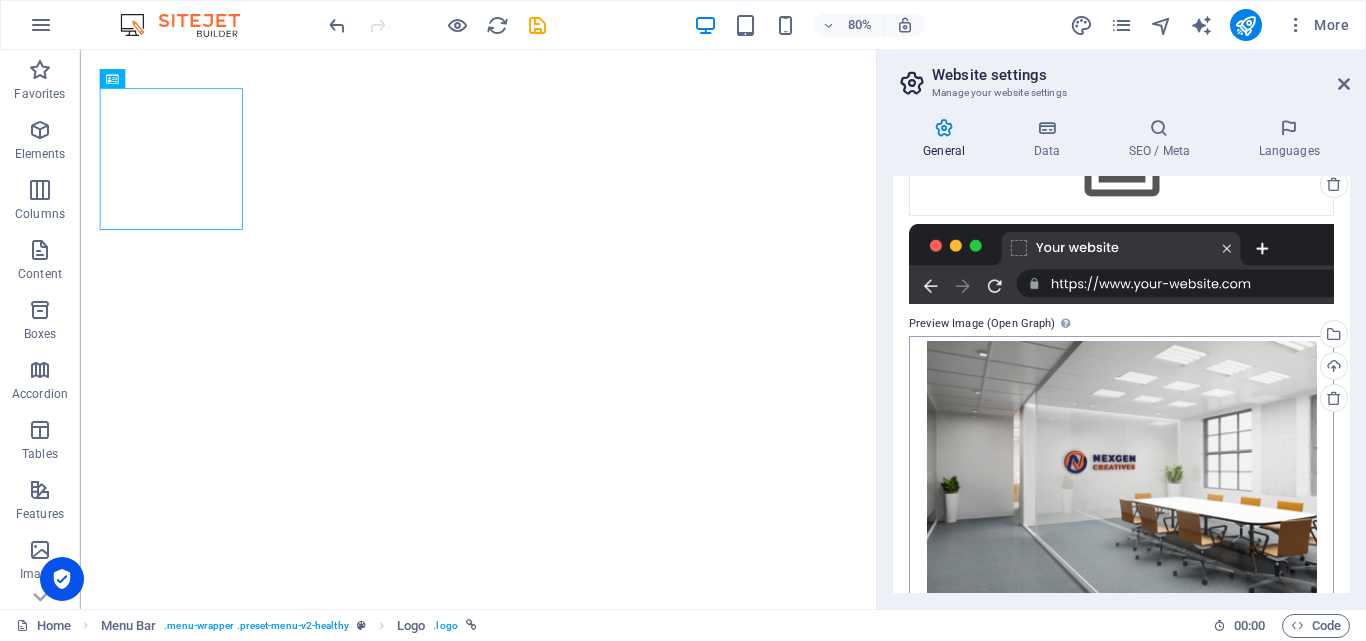 scroll, scrollTop: 367, scrollLeft: 0, axis: vertical 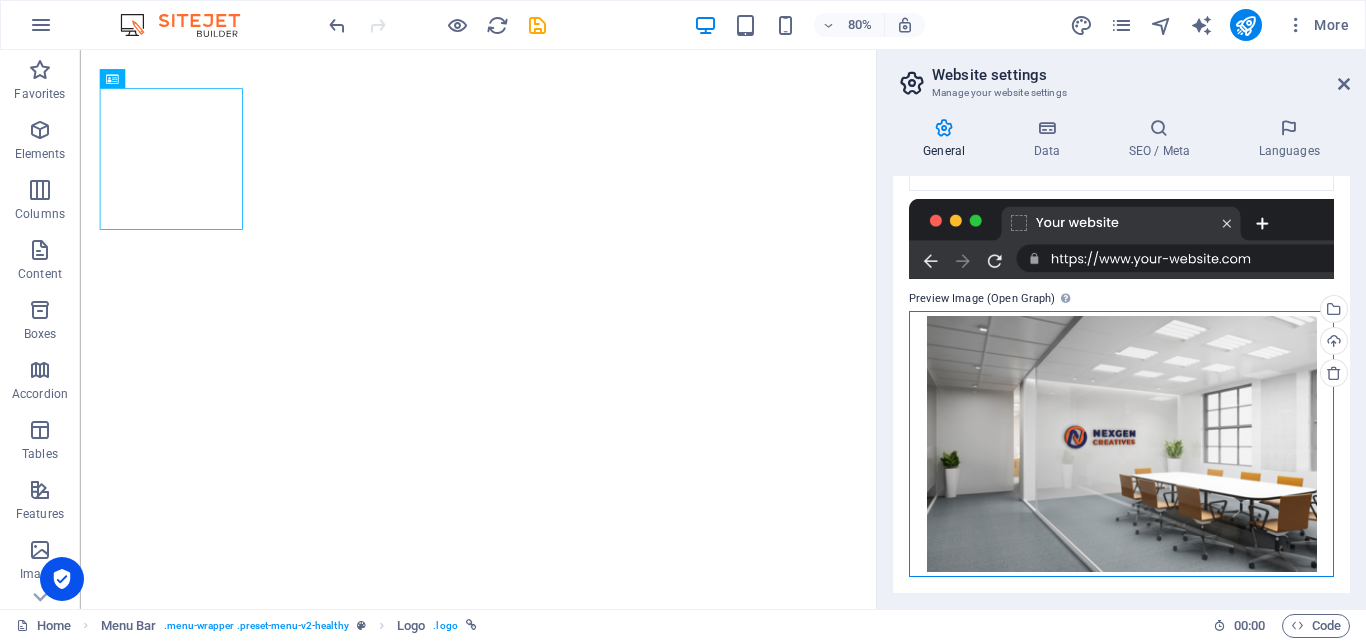 click on "Drag files here, click to choose files or select files from Files or our free stock photos & videos" at bounding box center [1121, 444] 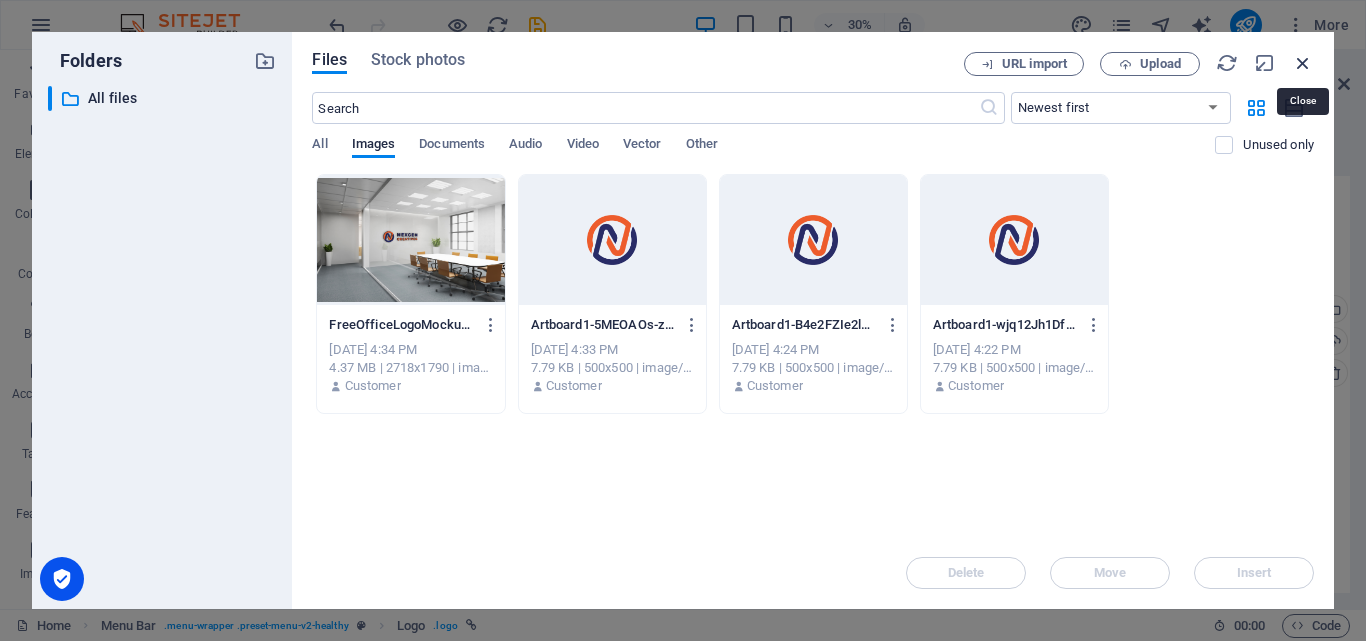 click at bounding box center (1303, 63) 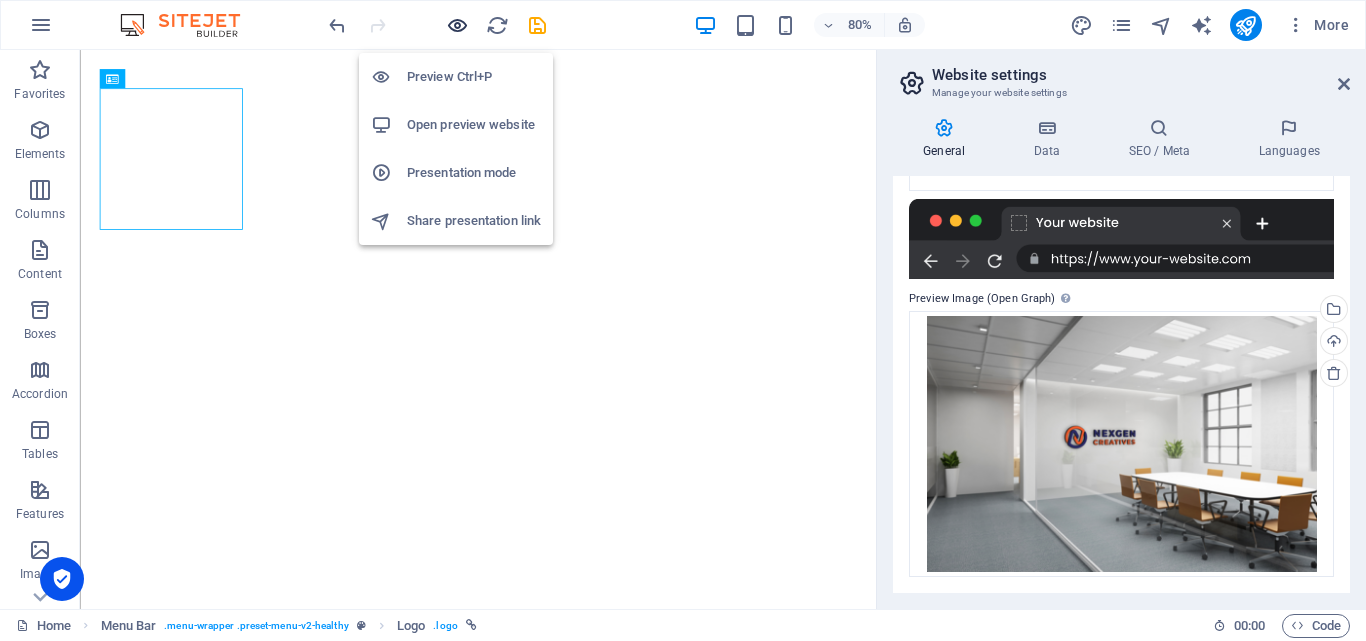 click at bounding box center (457, 25) 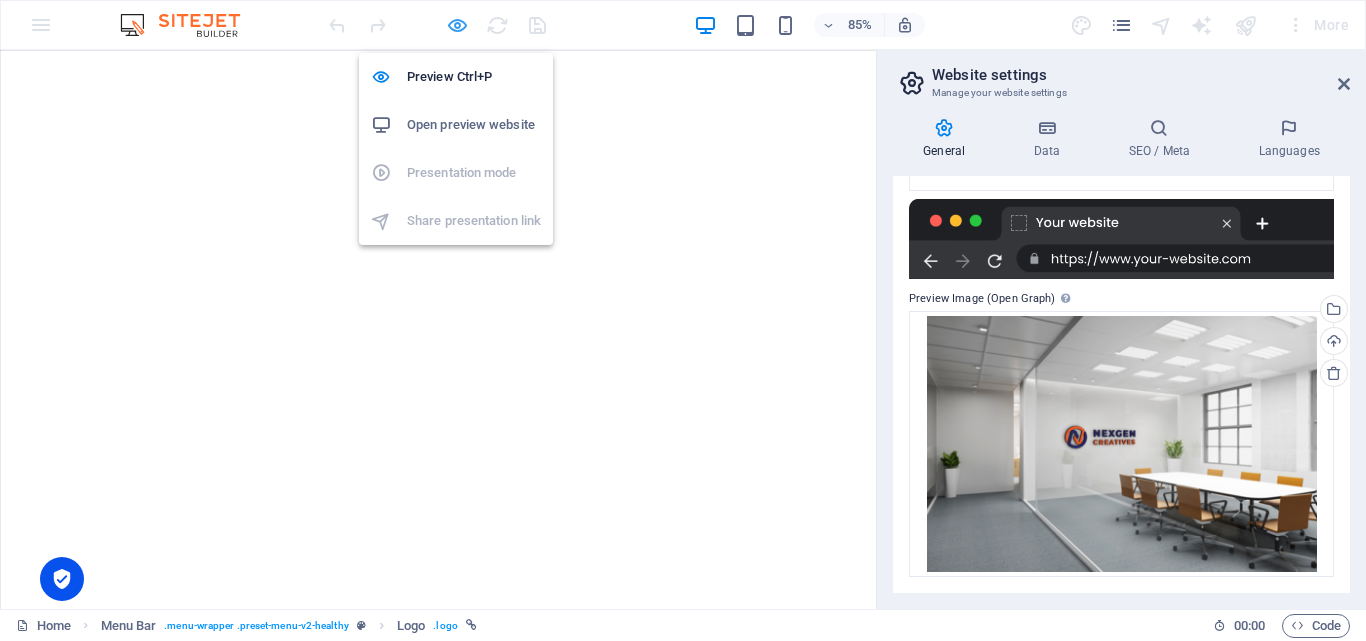 click at bounding box center [457, 25] 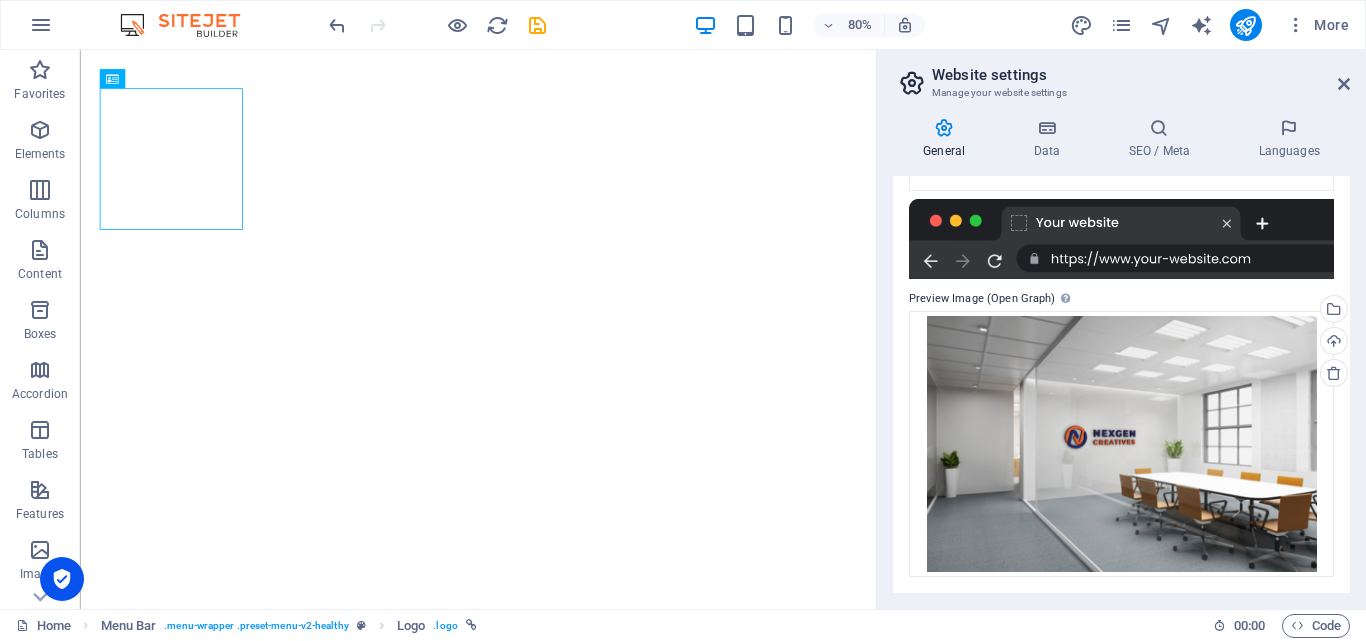 drag, startPoint x: 1345, startPoint y: 448, endPoint x: 1351, endPoint y: 289, distance: 159.11317 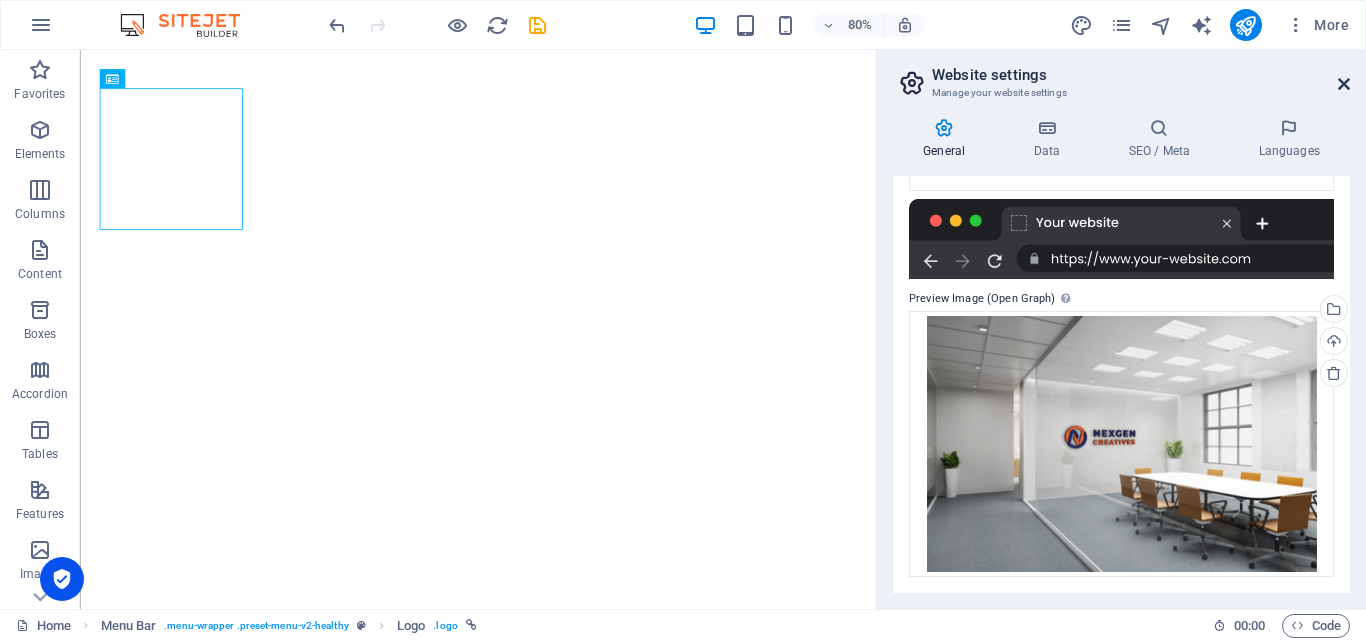 click at bounding box center (1344, 84) 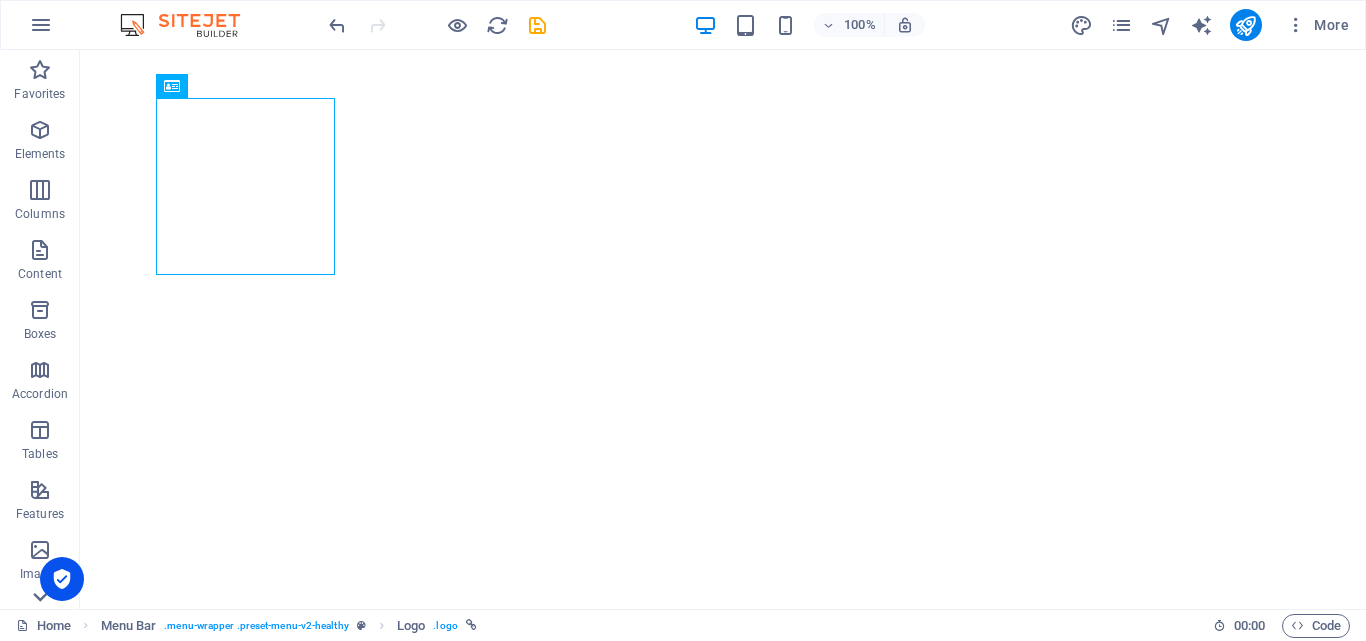 click 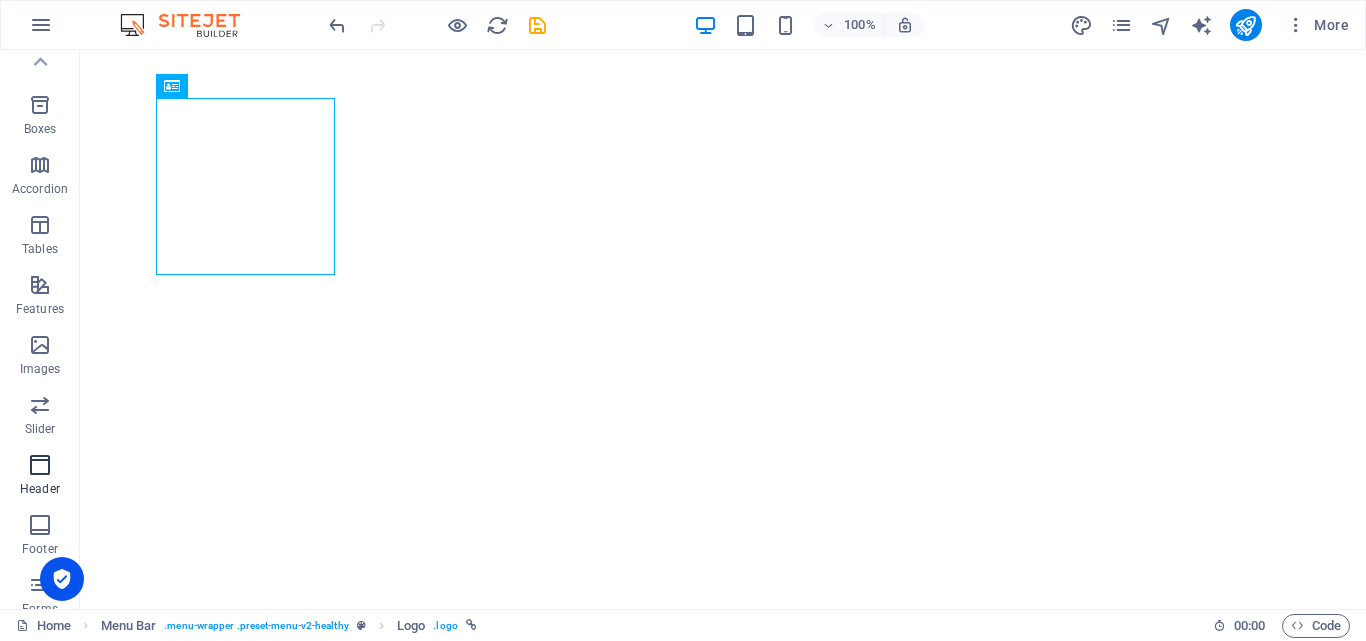 scroll, scrollTop: 0, scrollLeft: 0, axis: both 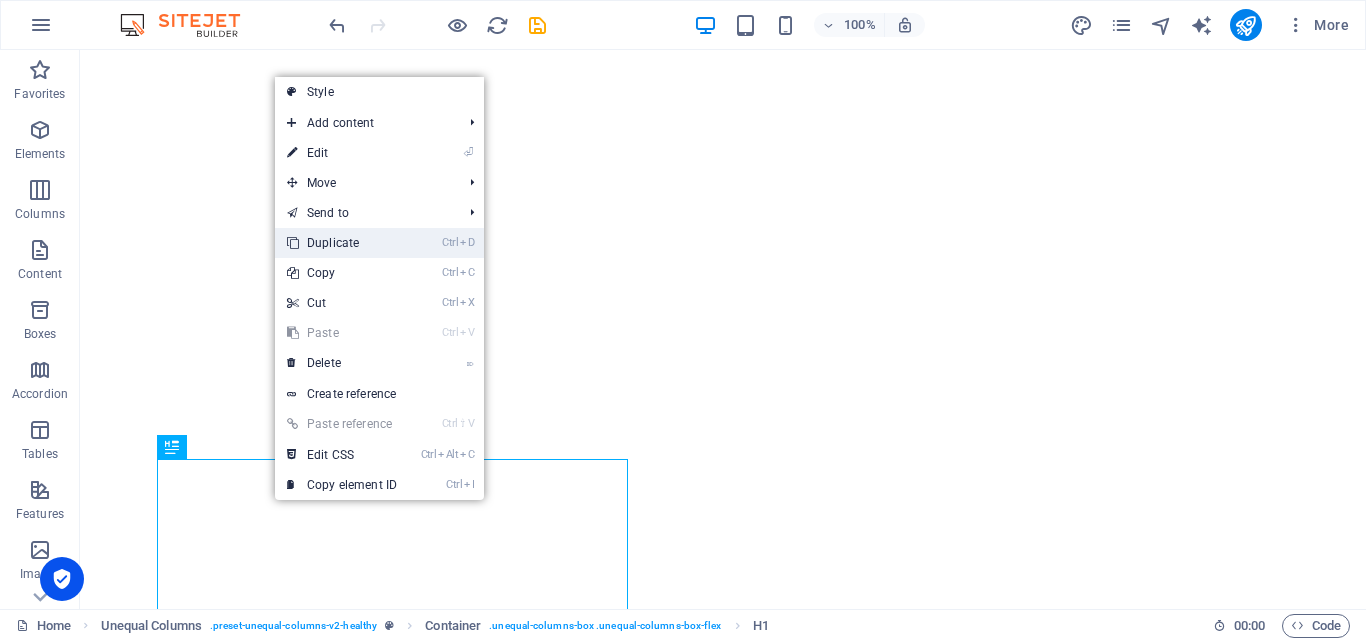 click on "Ctrl D  Duplicate" at bounding box center [342, 243] 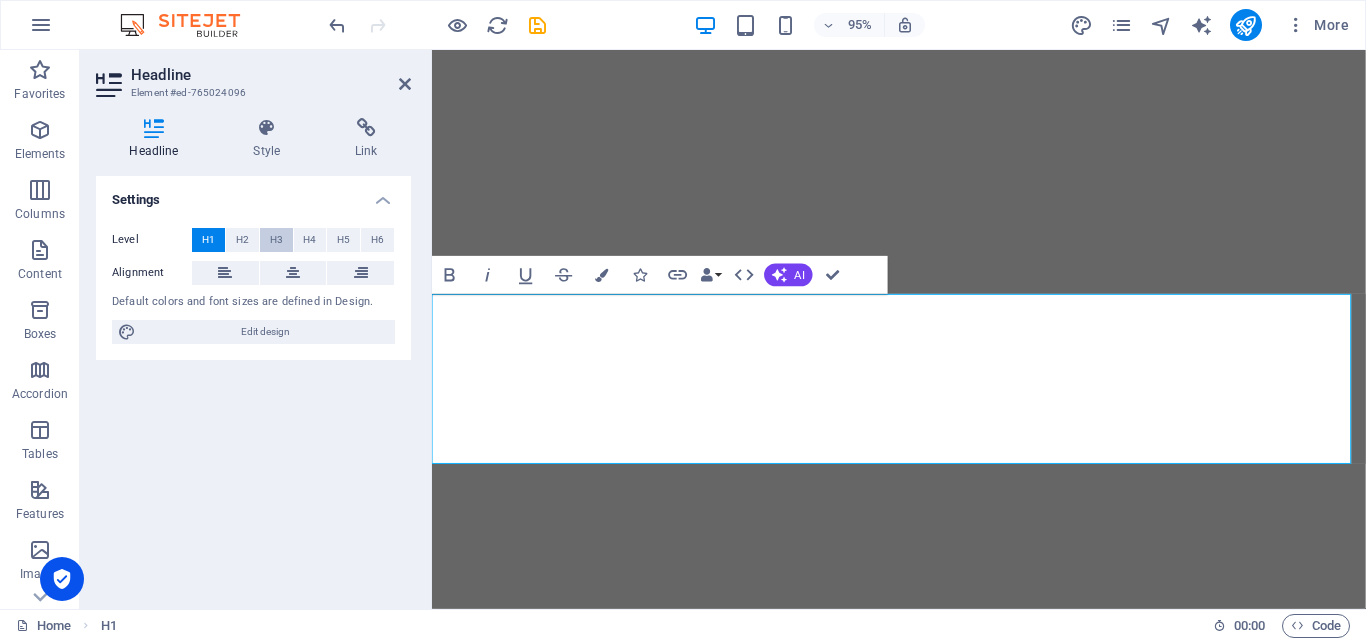 click on "H3" at bounding box center (276, 240) 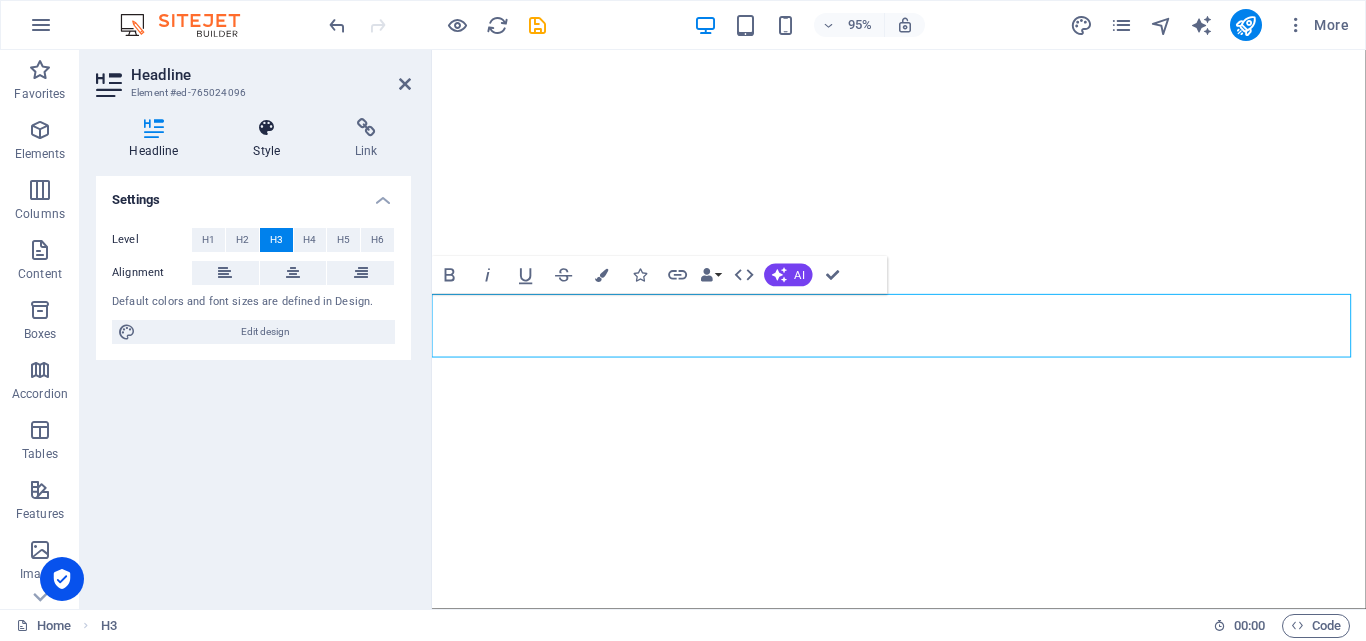 click on "Style" at bounding box center [271, 139] 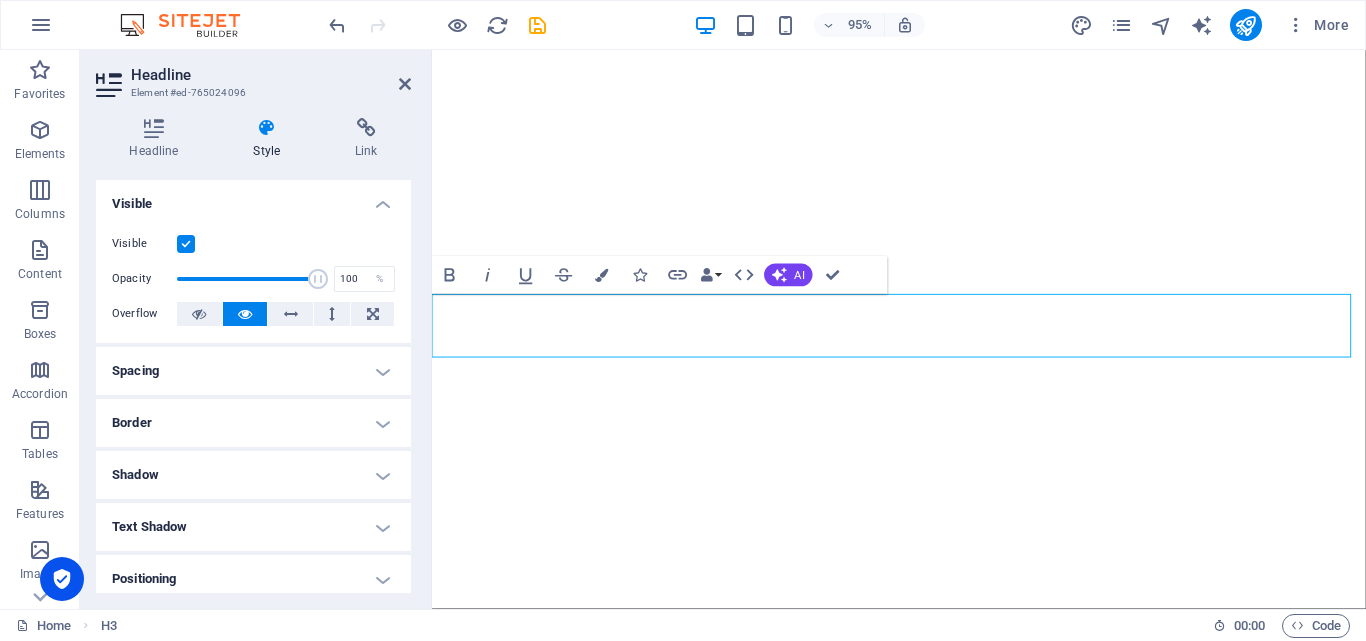 scroll, scrollTop: 83, scrollLeft: 0, axis: vertical 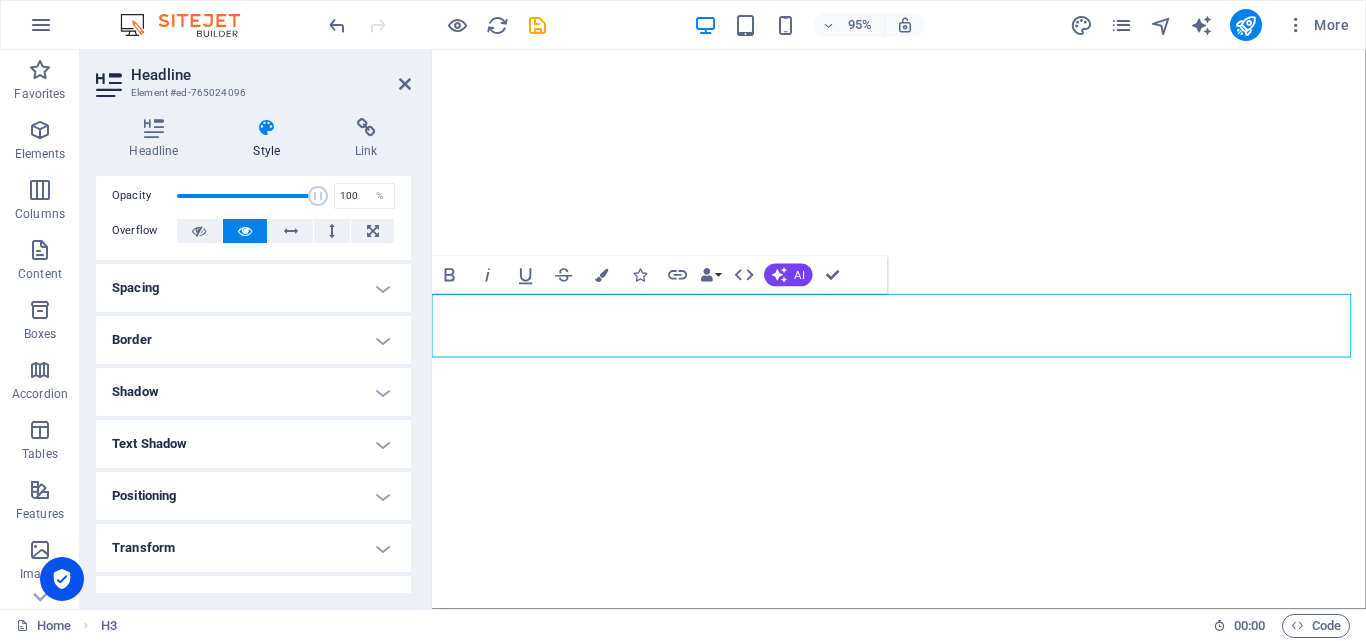 click on "Transform" at bounding box center (253, 548) 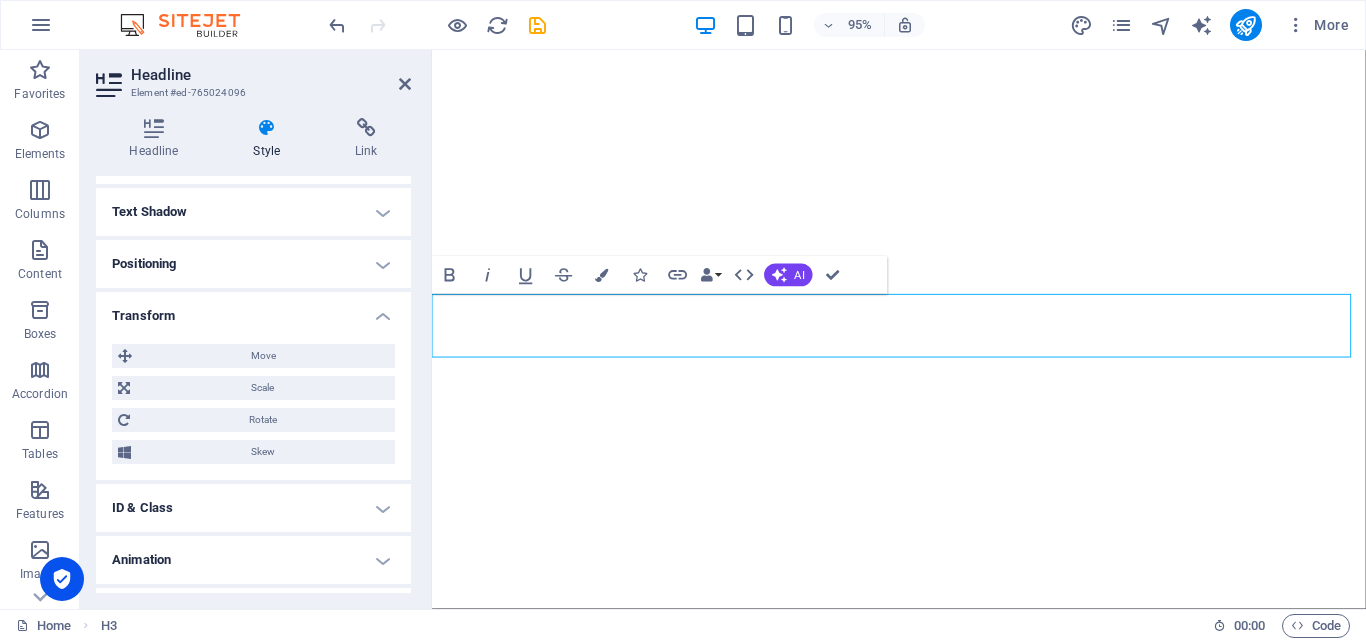 scroll, scrollTop: 317, scrollLeft: 0, axis: vertical 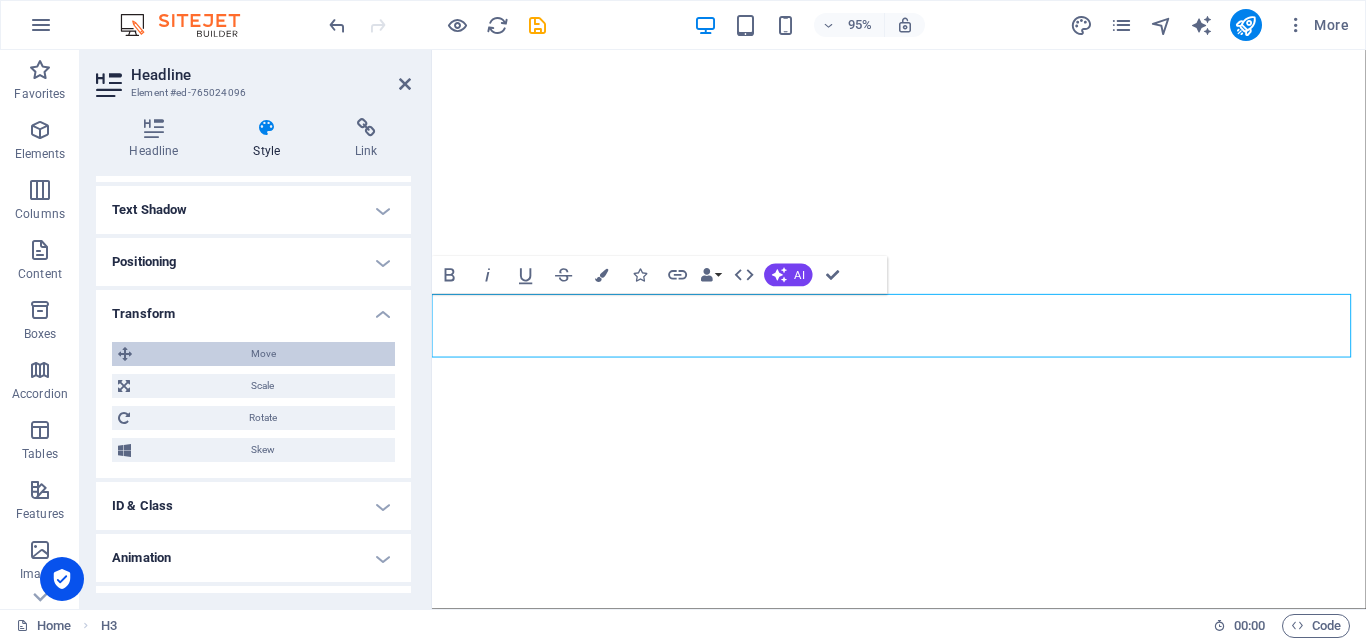 click on "Move" at bounding box center (263, 354) 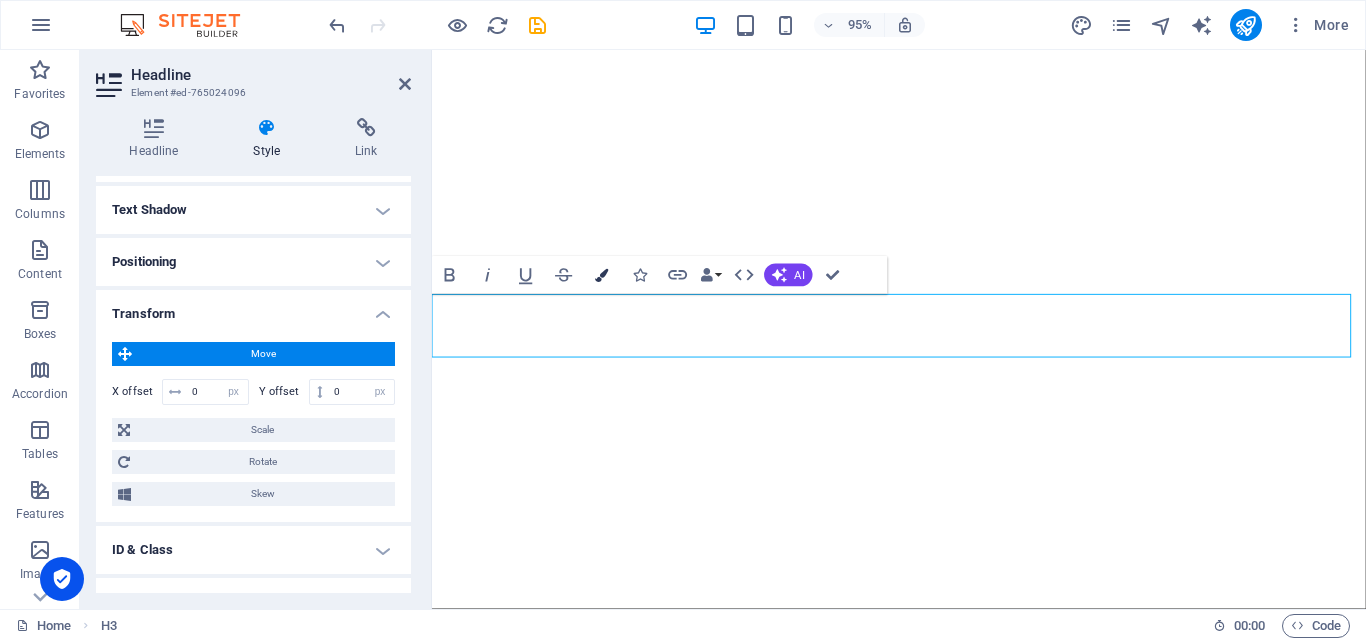 click at bounding box center (601, 275) 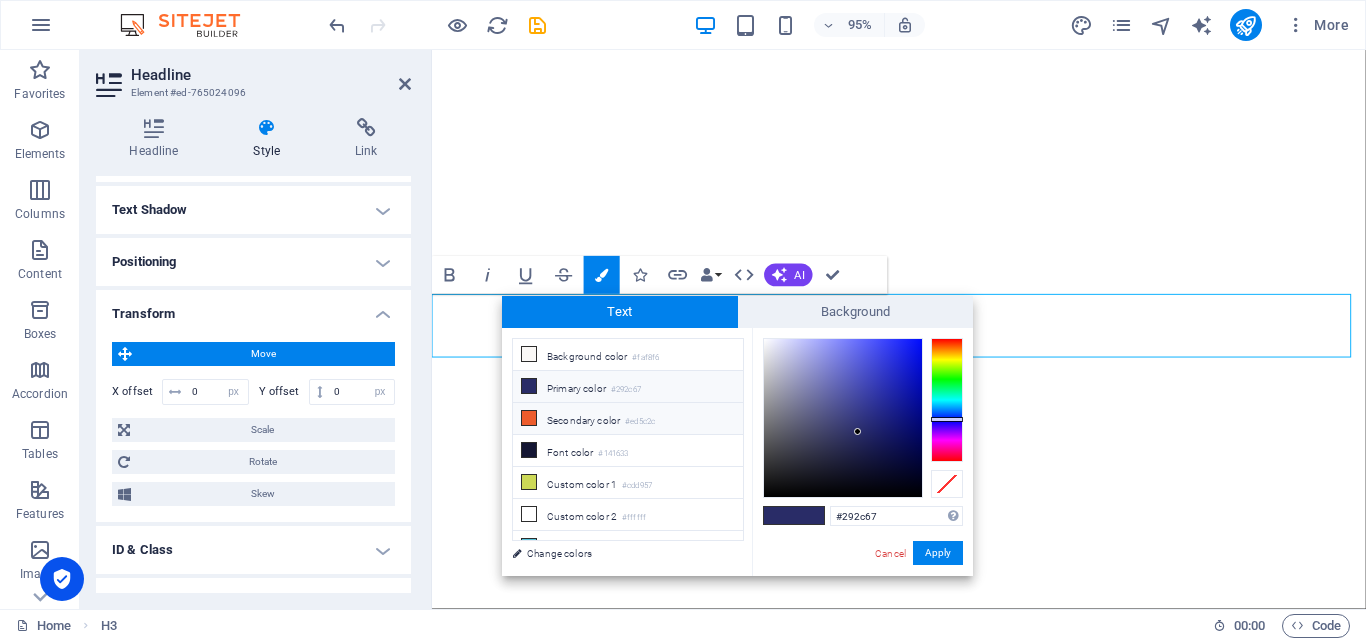 click on "Secondary color
#ed5c2c" at bounding box center (628, 419) 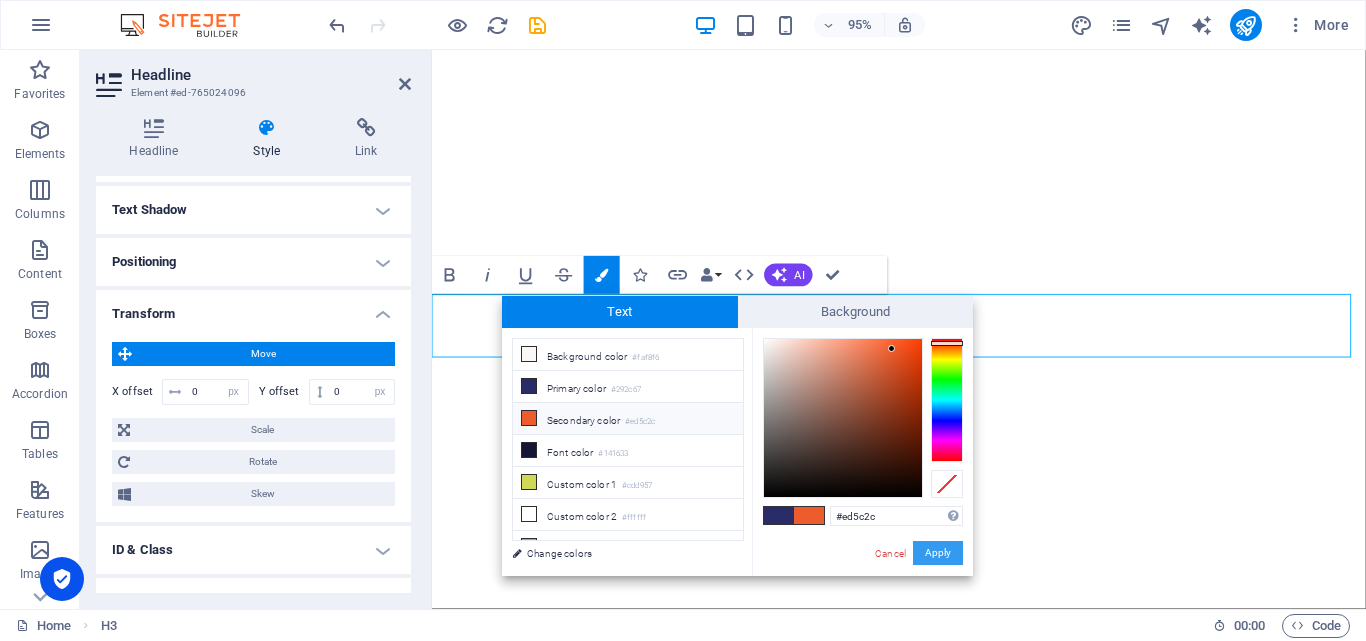 click on "Apply" at bounding box center (938, 553) 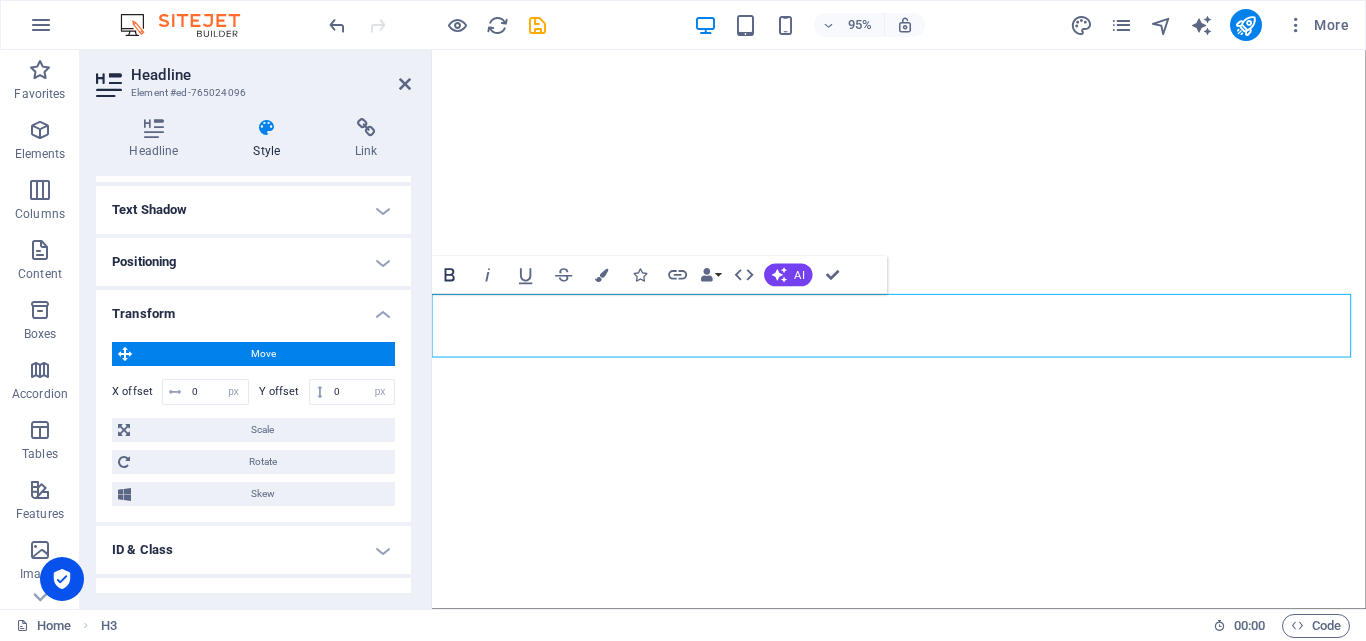 click 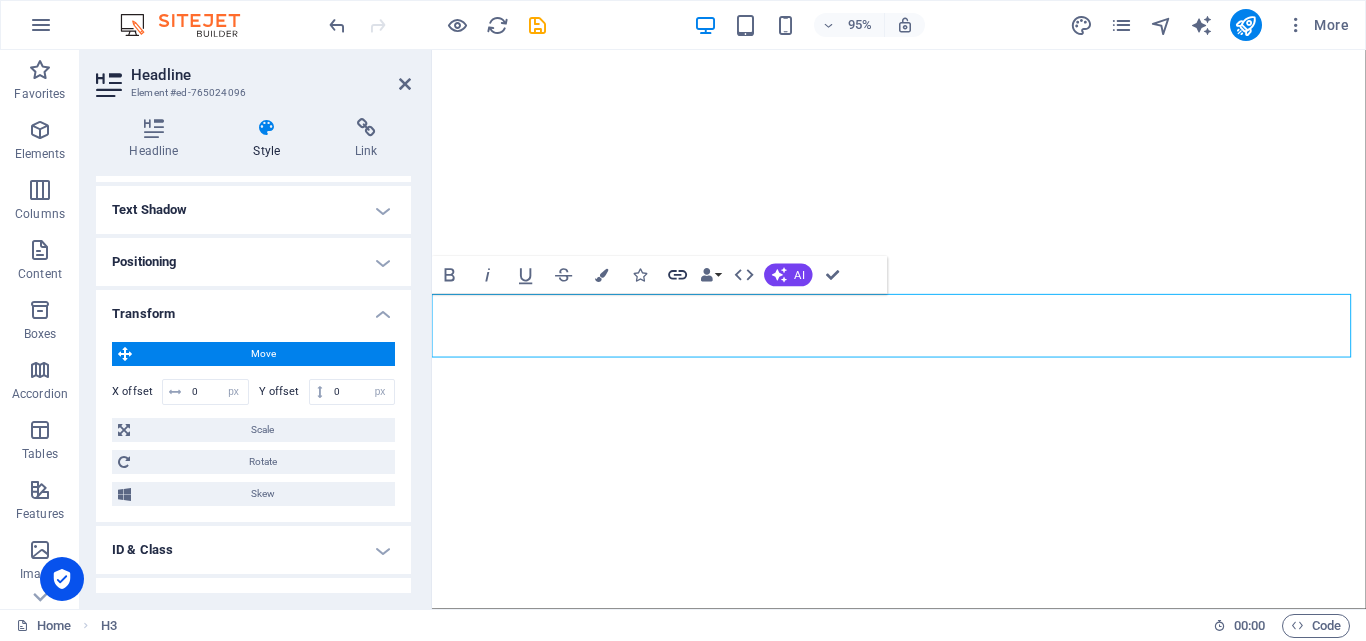 click 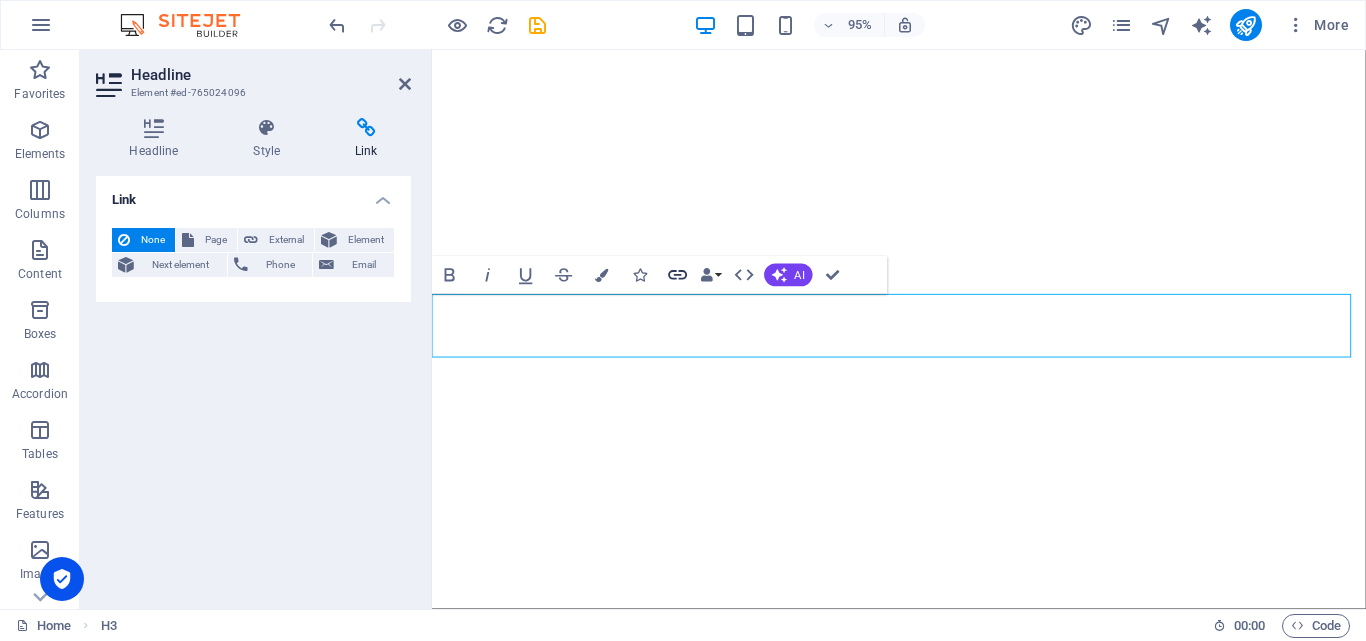 click 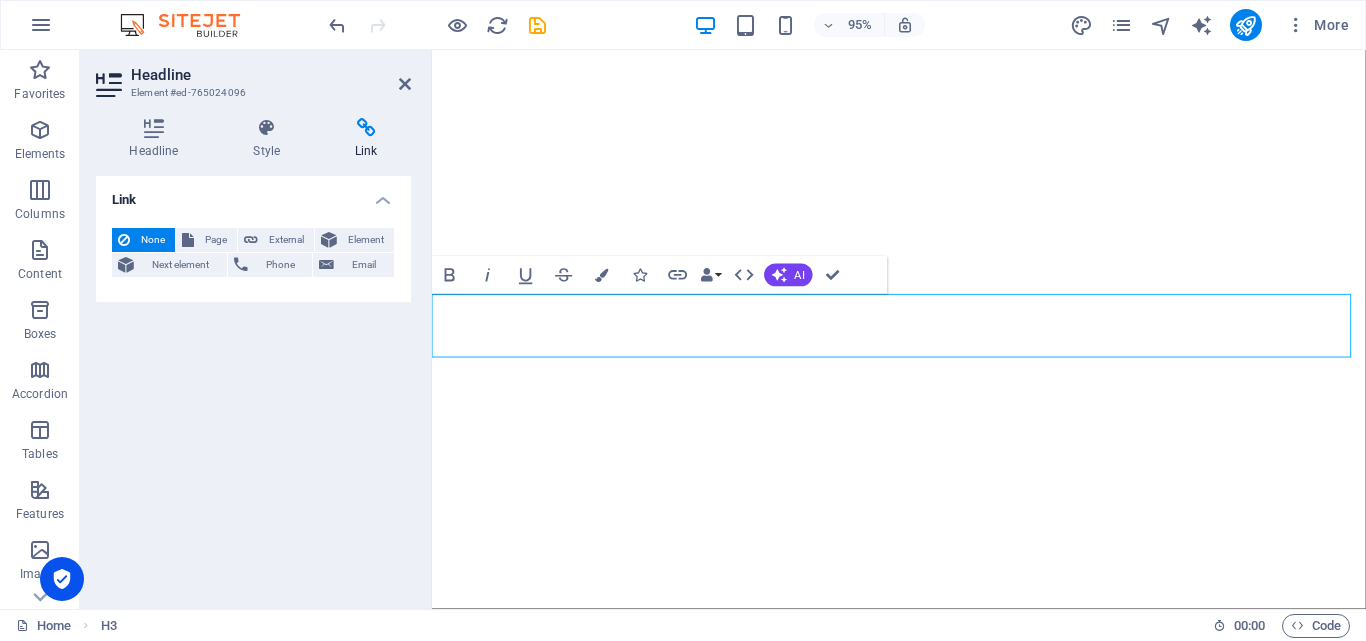 click on "Headline Style Link Settings Level H1 H2 H3 H4 H5 H6 Alignment Default colors and font sizes are defined in Design. Edit design Preset Element Layout How this element expands within the layout (Flexbox). Size Default auto px % 1/1 1/2 1/3 1/4 1/5 1/6 1/7 1/8 1/9 1/10 Grow Shrink Order Container layout Visible Visible Opacity 100 % Overflow Spacing Margin Default auto px % rem vw vh Custom Custom auto px % rem vw vh auto px % rem vw vh auto px % rem vw vh auto px % rem vw vh Padding Default px rem % vh vw Custom Custom px rem % vh vw px rem % vh vw px rem % vh vw px rem % vh vw Border Style              - Width 1 auto px rem % vh vw Custom Custom 1 auto px rem % vh vw 1 auto px rem % vh vw 1 auto px rem % vh vw 1 auto px rem % vh vw  - Color Round corners Default px rem % vh vw Custom Custom px rem % vh vw px rem % vh vw px rem % vh vw px rem % vh vw Shadow Default None Outside Inside Color X offset 0 px rem vh vw Y offset 0 px rem vh vw Blur 0 px rem % vh vw Spread 0 px rem vh vw Text Shadow Default" at bounding box center [253, 355] 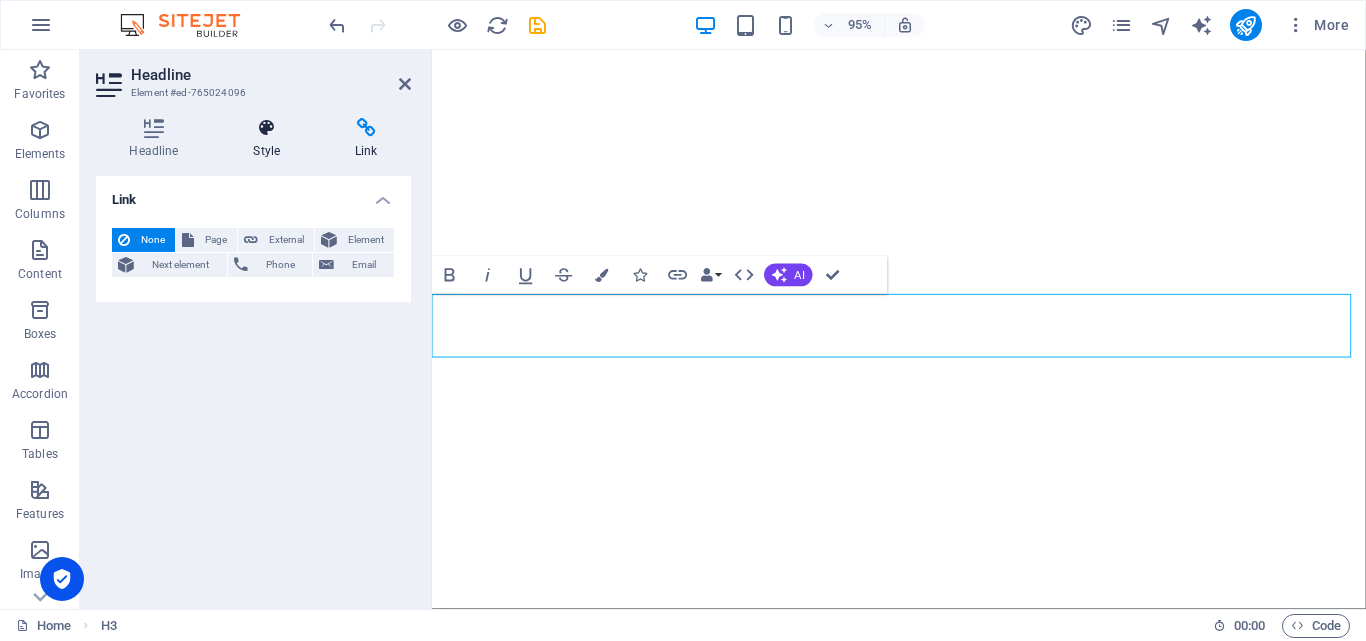 click at bounding box center (267, 128) 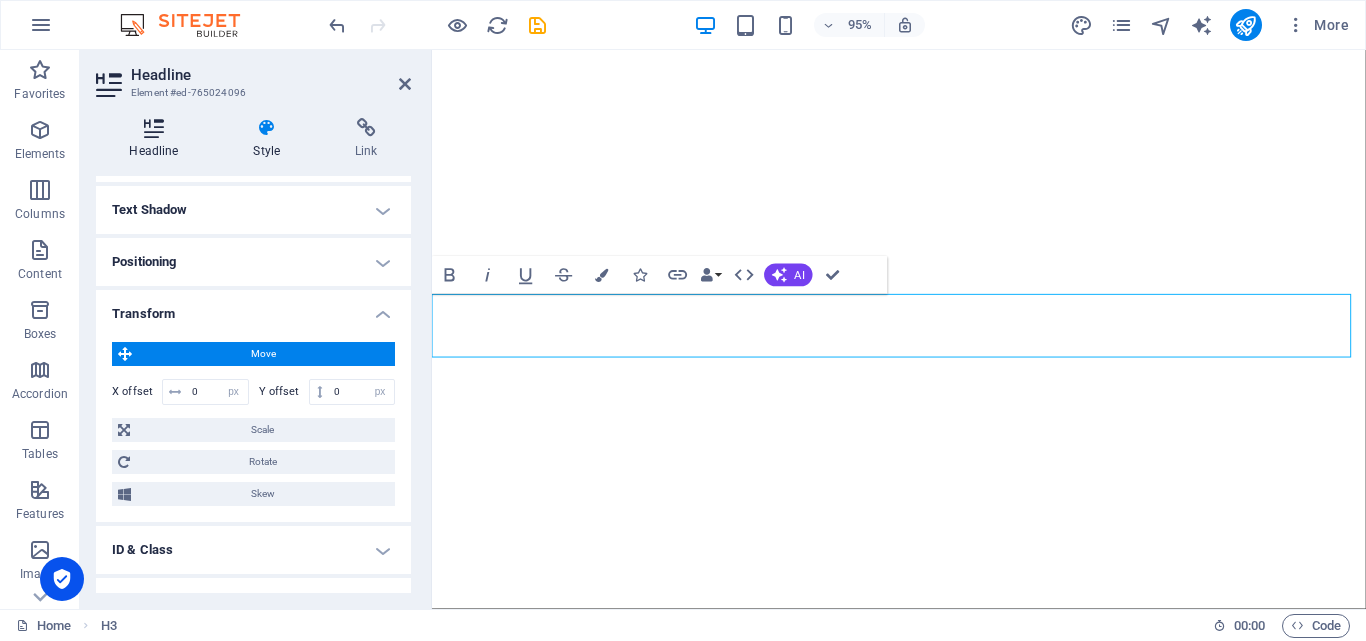 click on "Headline" at bounding box center (158, 139) 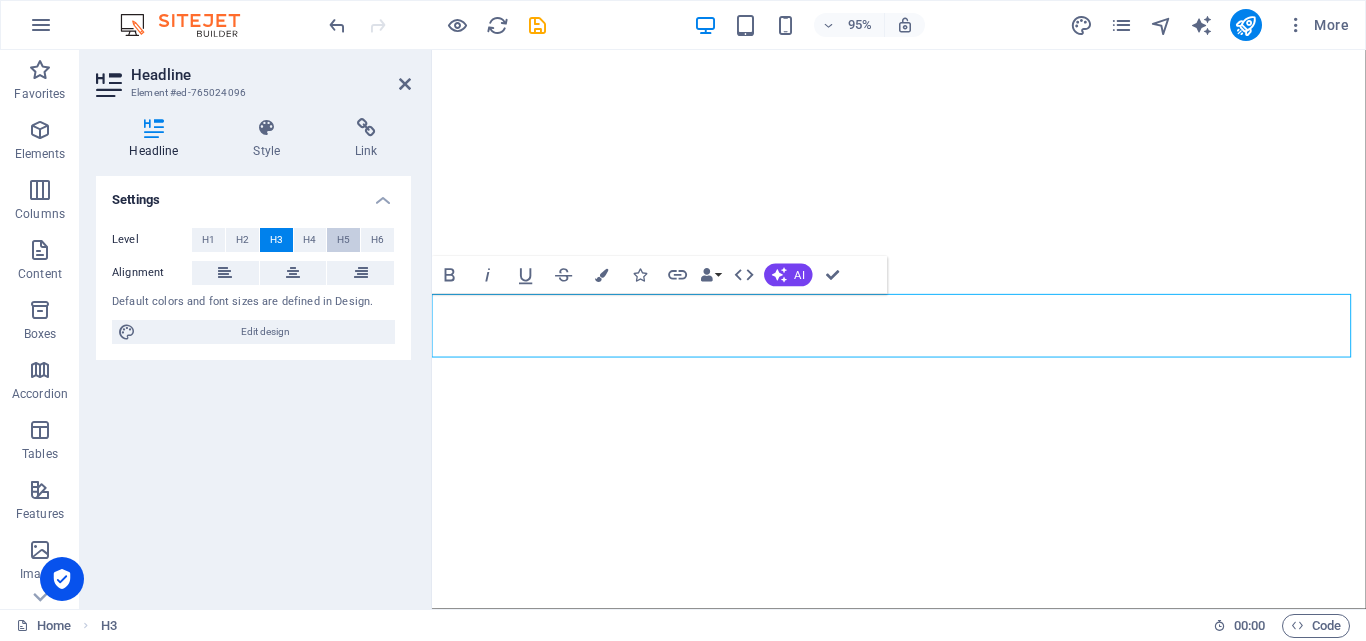 click on "H5" at bounding box center (343, 240) 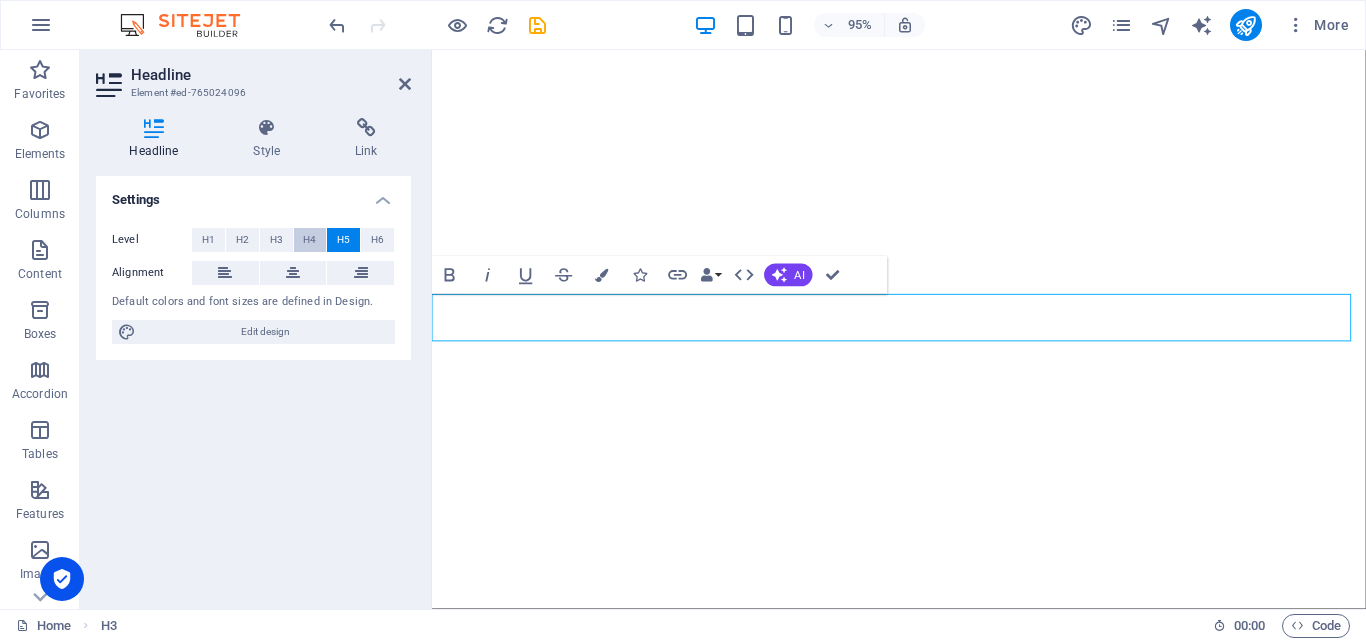 click on "H4" at bounding box center [310, 240] 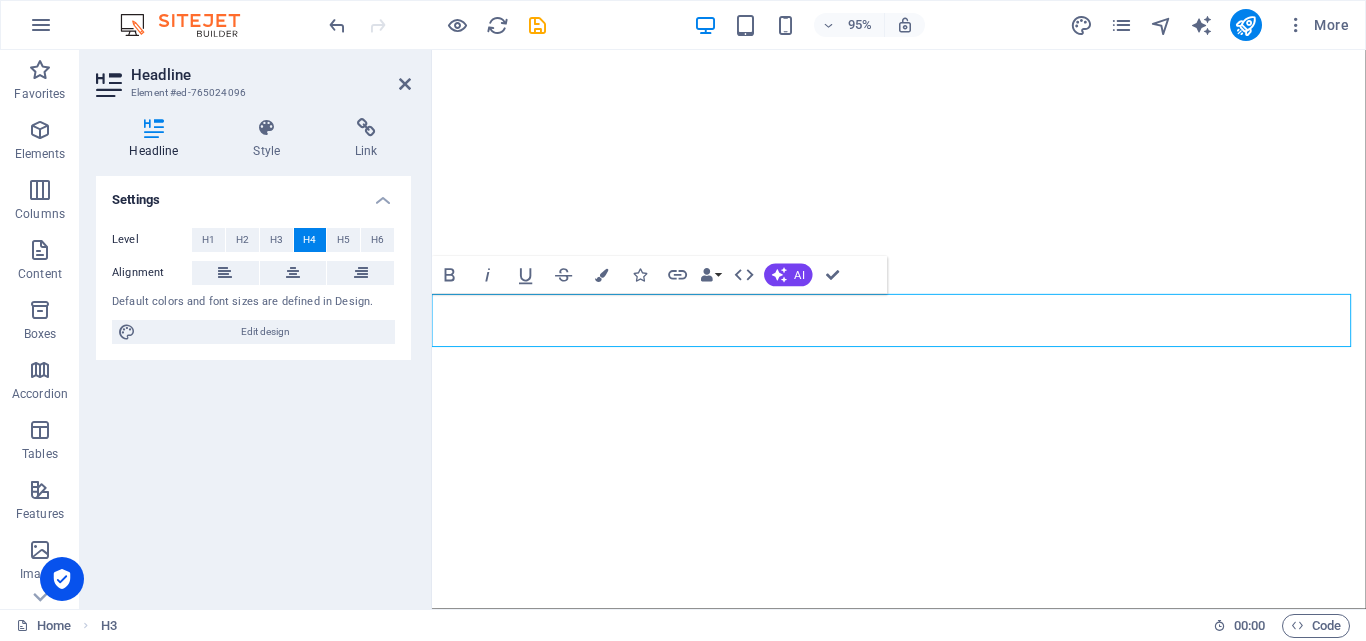 click on "Level H1 H2 H3 H4 H5 H6 Alignment Default colors and font sizes are defined in Design. Edit design" at bounding box center (253, 286) 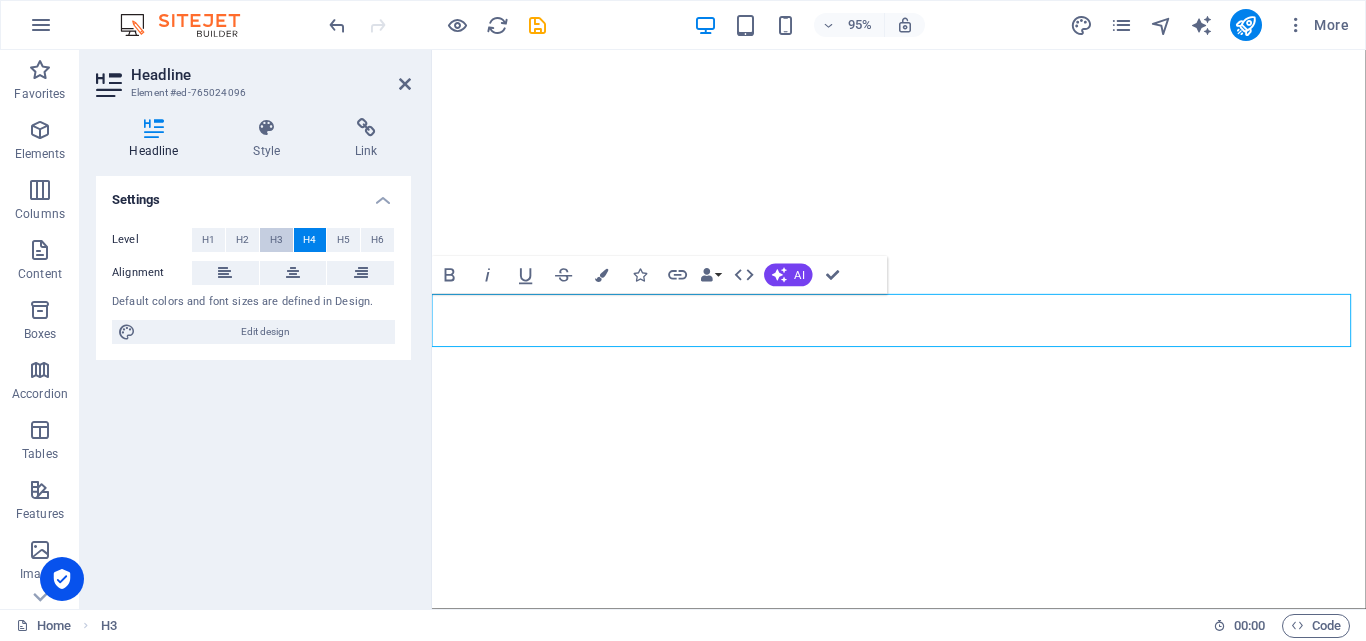 click on "H3" at bounding box center (276, 240) 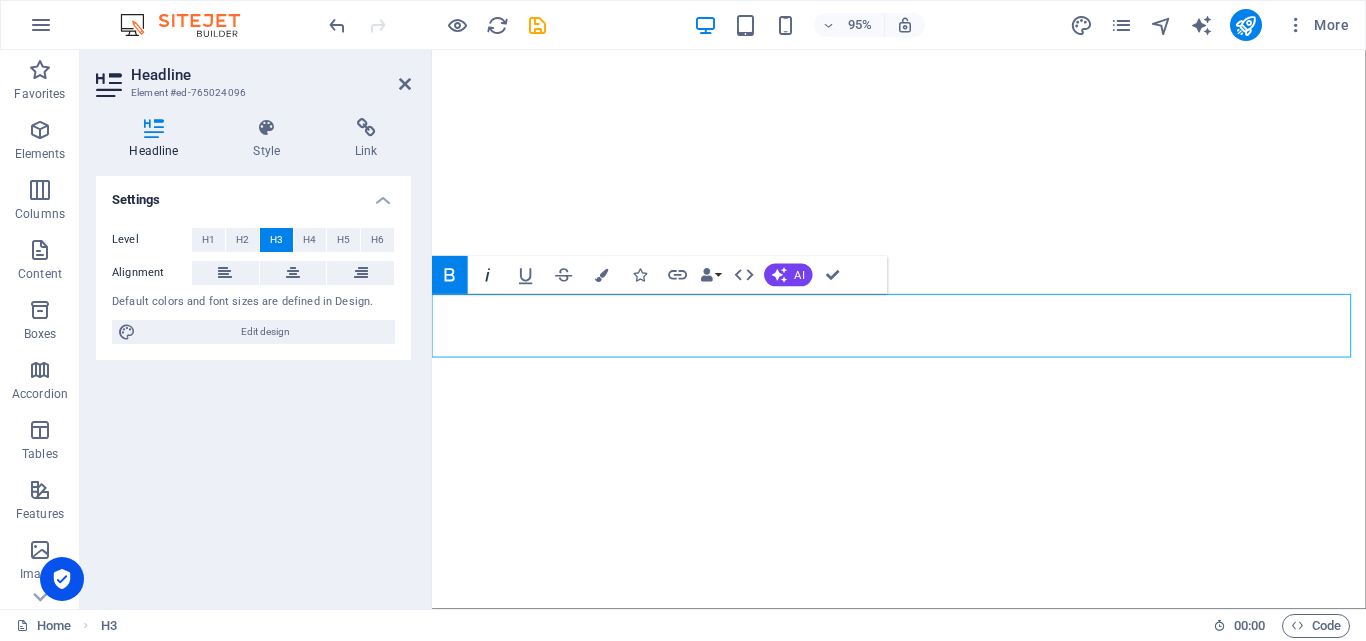 click 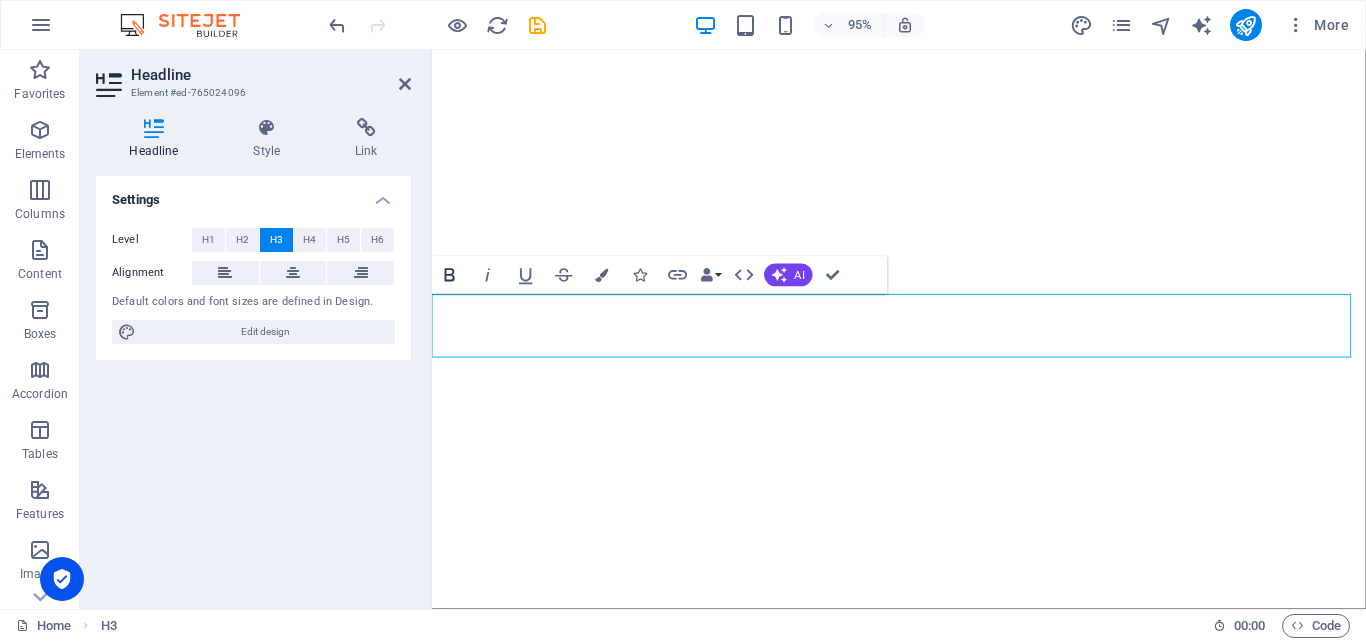 click 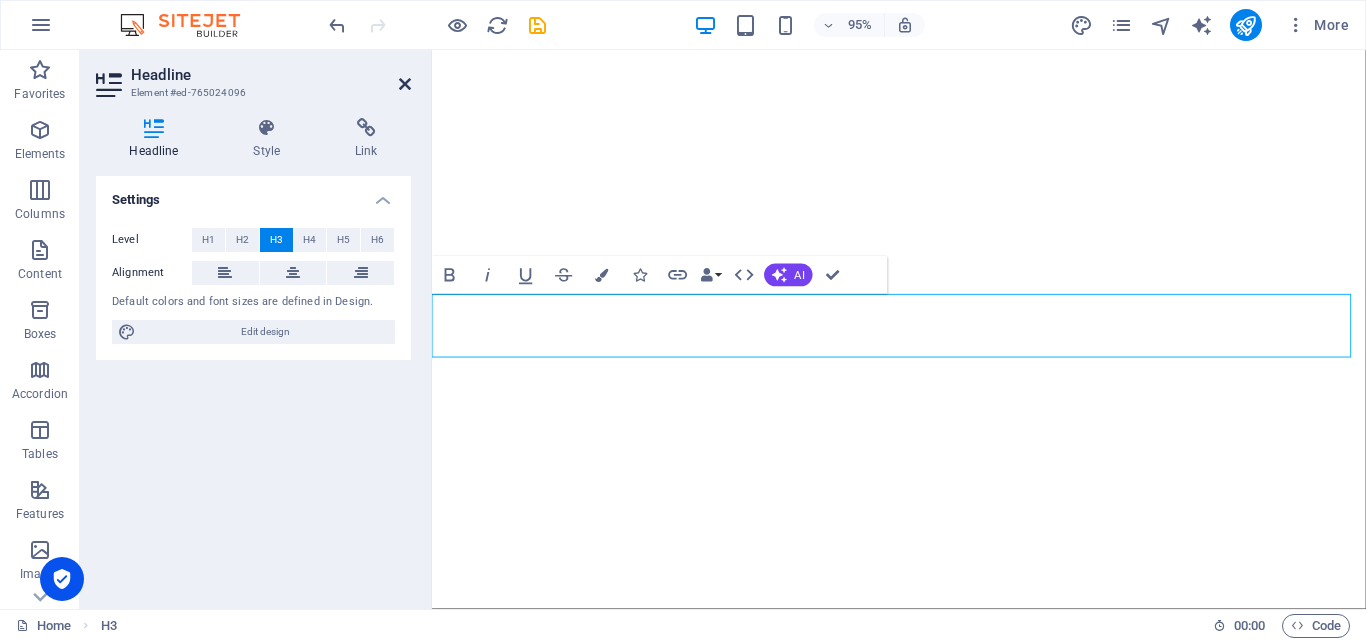 click at bounding box center (405, 84) 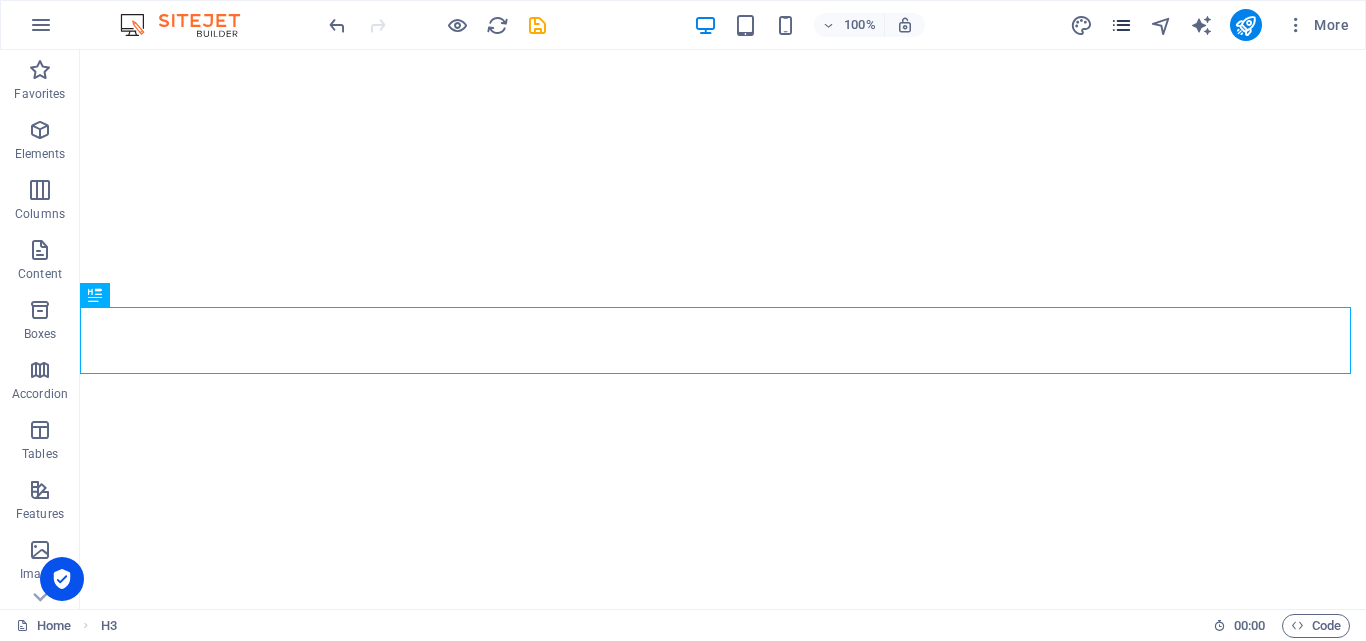 click at bounding box center [1121, 25] 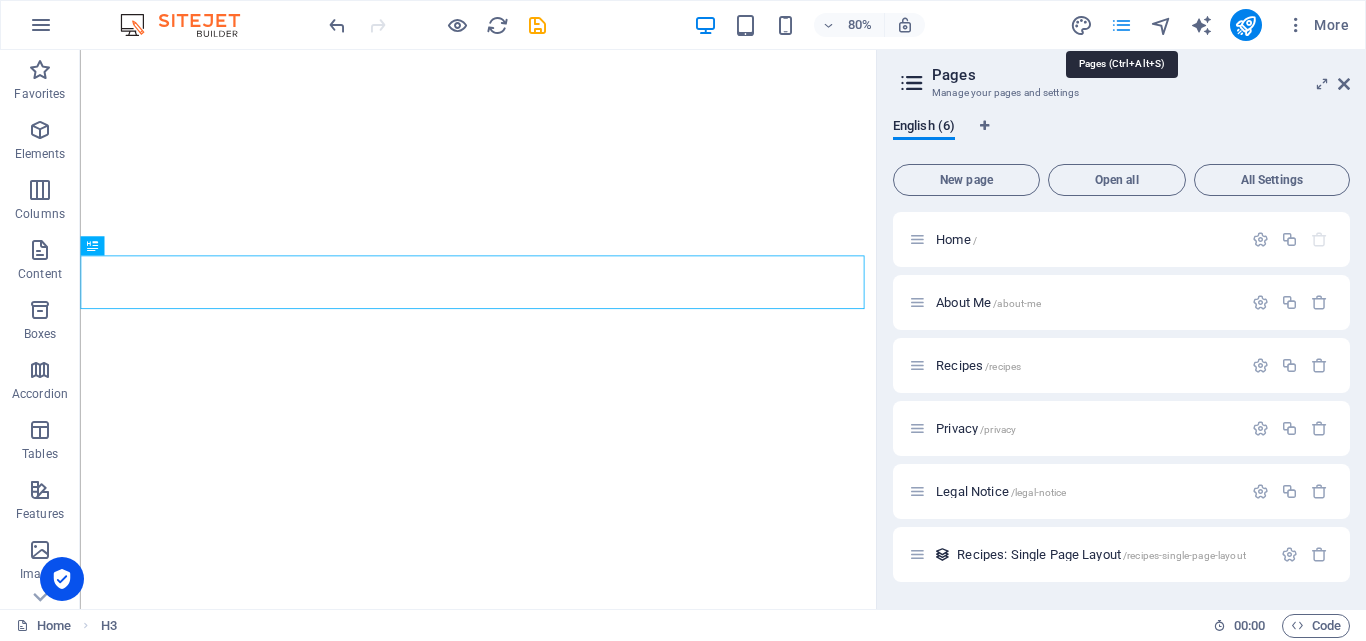 click at bounding box center (1121, 25) 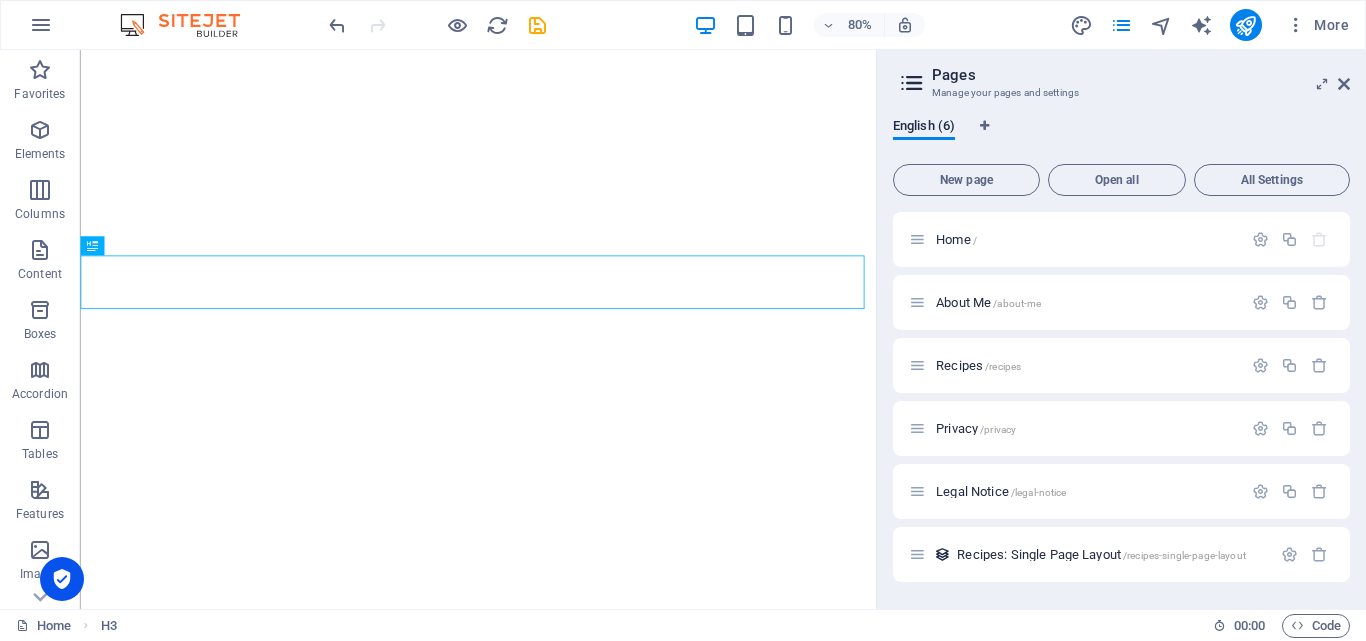 click on "More" at bounding box center (1213, 25) 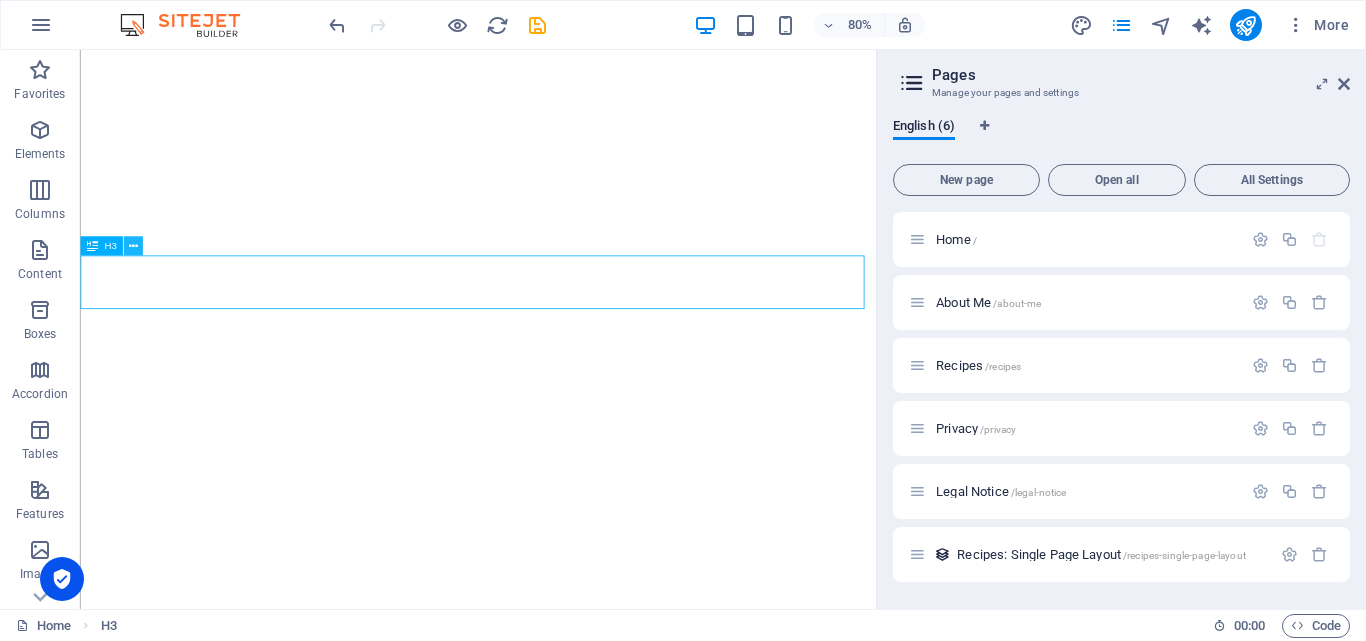 click at bounding box center (133, 246) 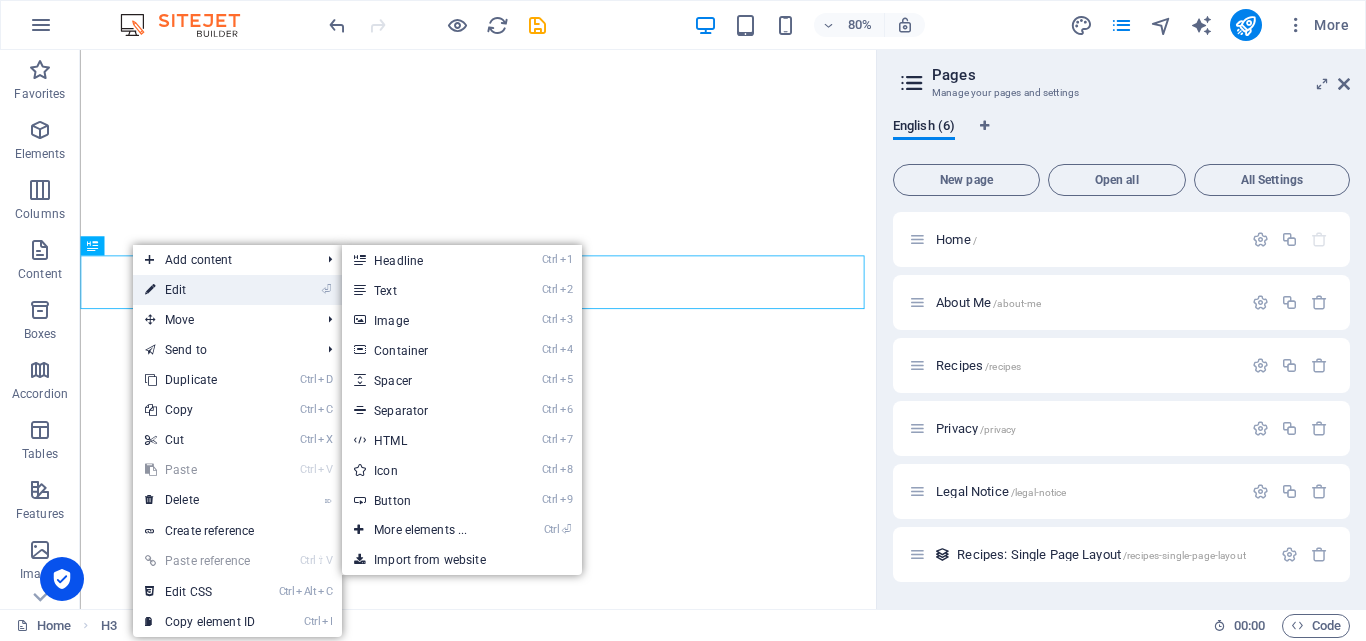 click on "⏎  Edit" at bounding box center [200, 290] 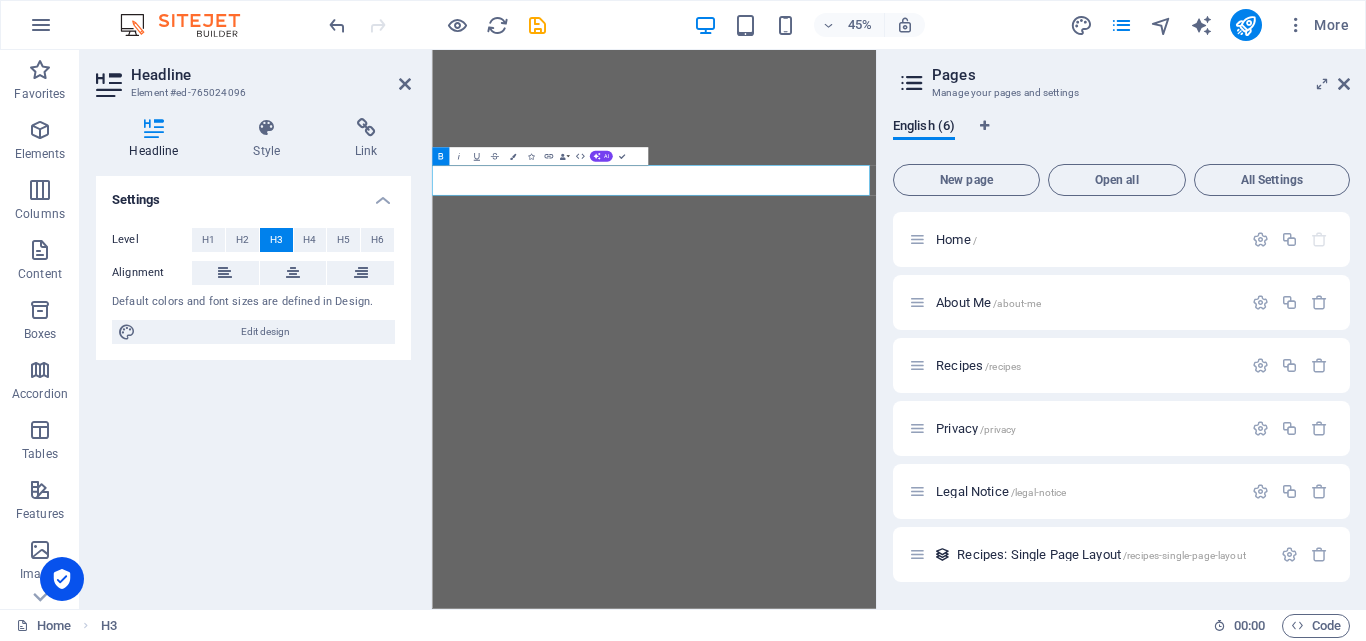 click on "Pages Manage your pages and settings English (6) New page Open all All Settings Home / About Me /about-me Recipes /recipes Privacy /privacy Legal Notice /legal-notice Recipes: Single Page Layout /recipes-single-page-layout" at bounding box center (1121, 329) 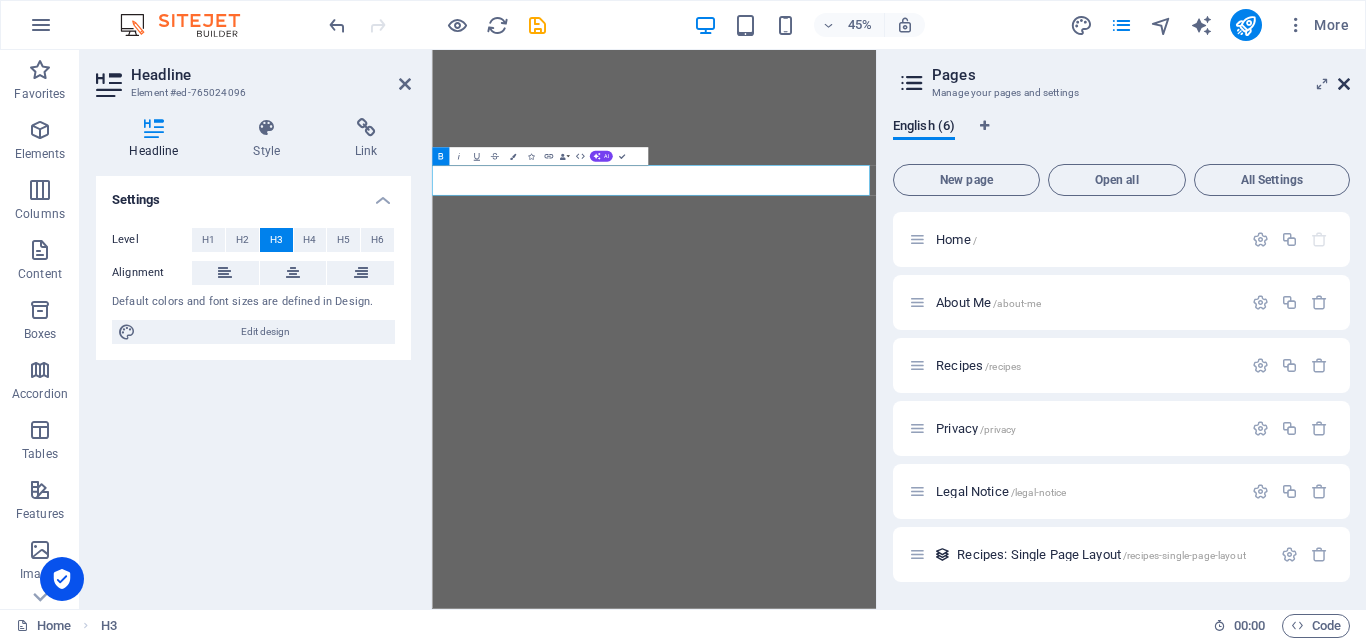 click at bounding box center [1344, 84] 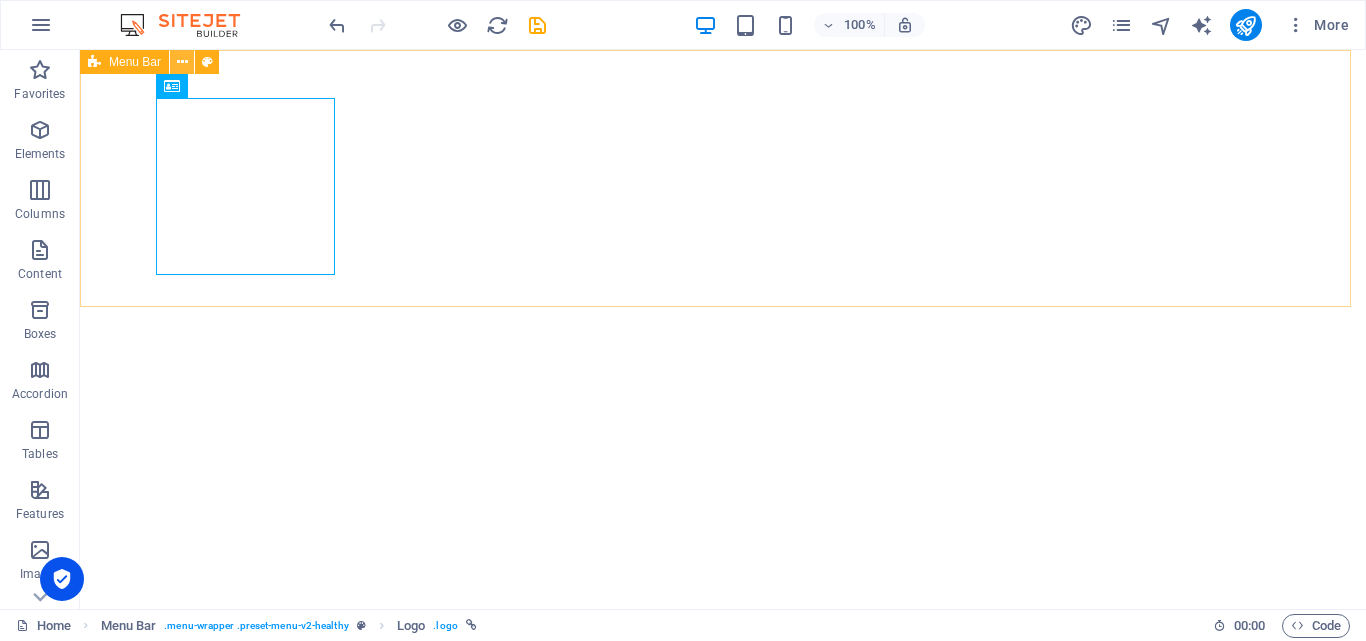 click at bounding box center [182, 62] 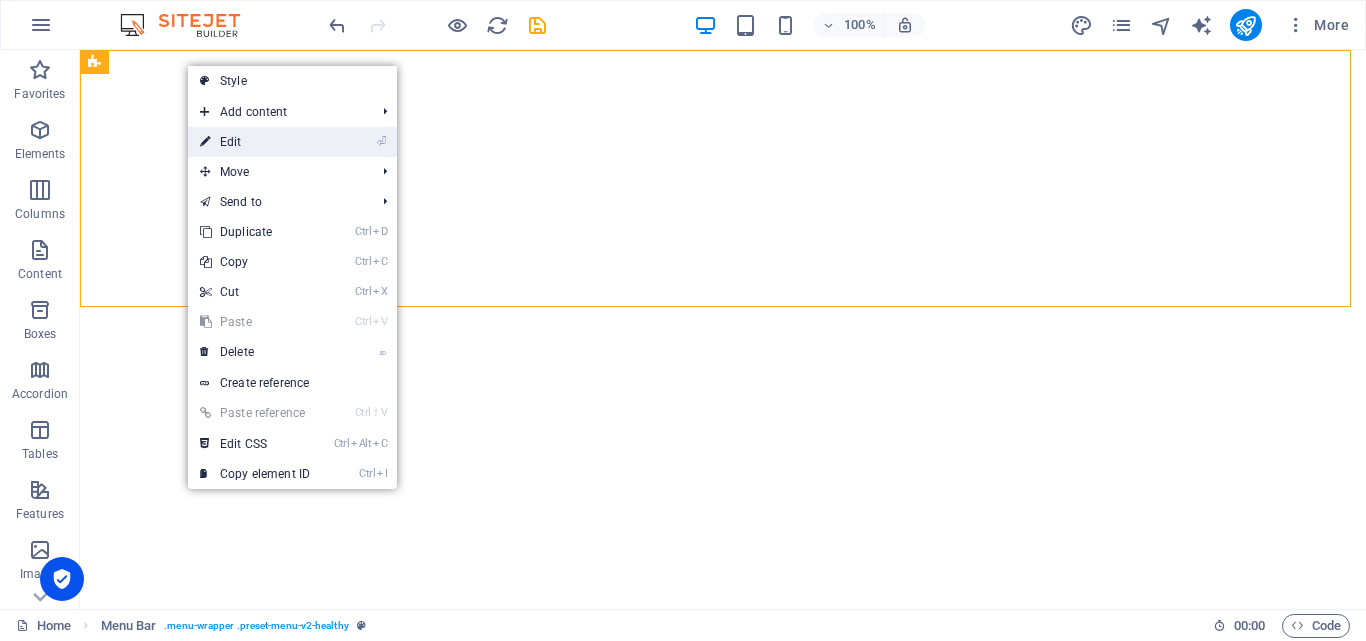click on "⏎  Edit" at bounding box center (255, 142) 